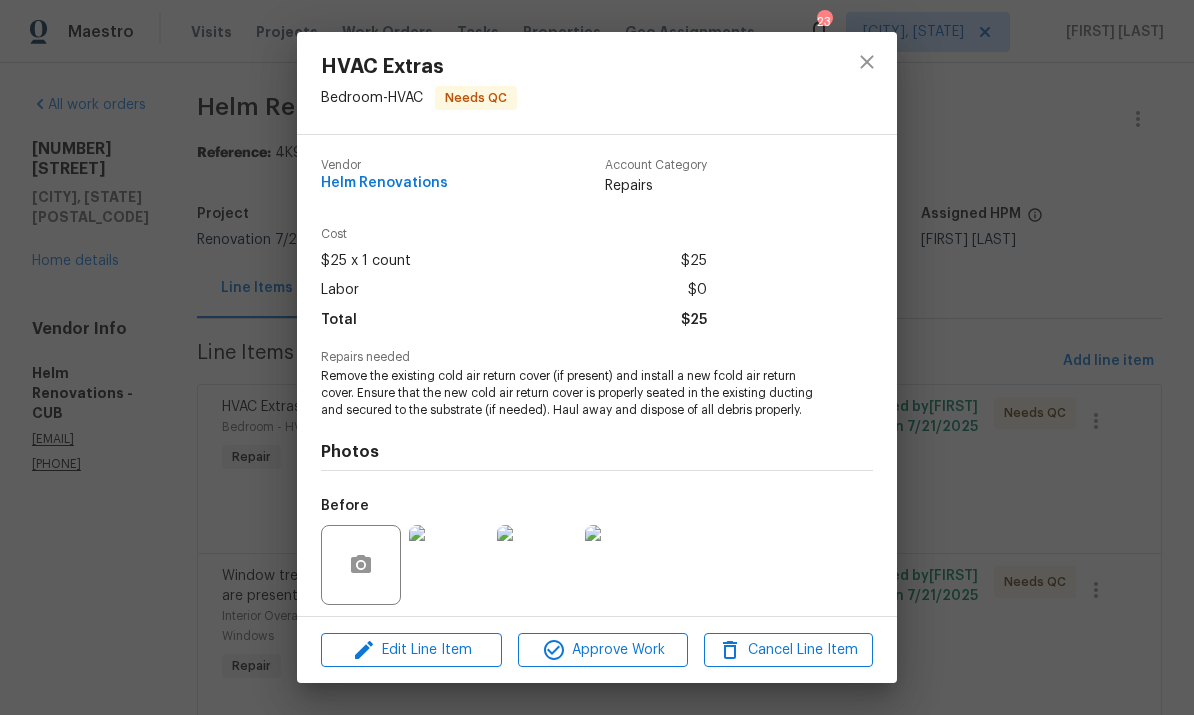 scroll, scrollTop: 0, scrollLeft: 0, axis: both 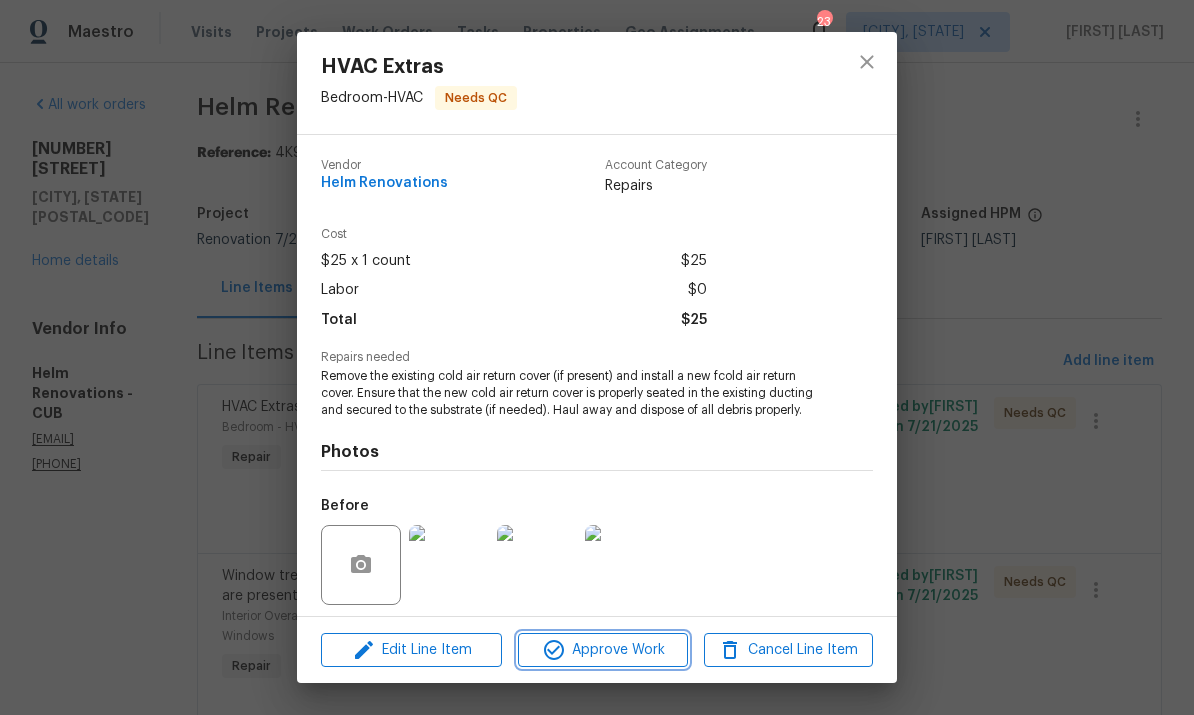 click on "Approve Work" at bounding box center [602, 650] 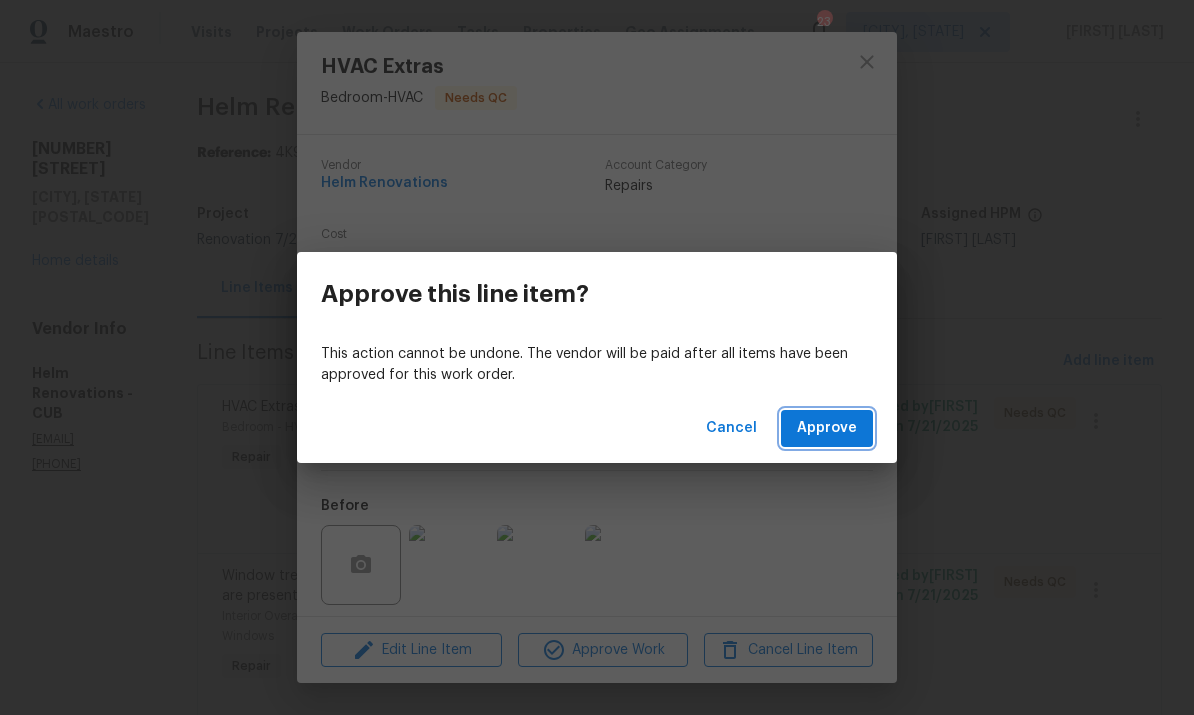 click on "Approve" at bounding box center [827, 428] 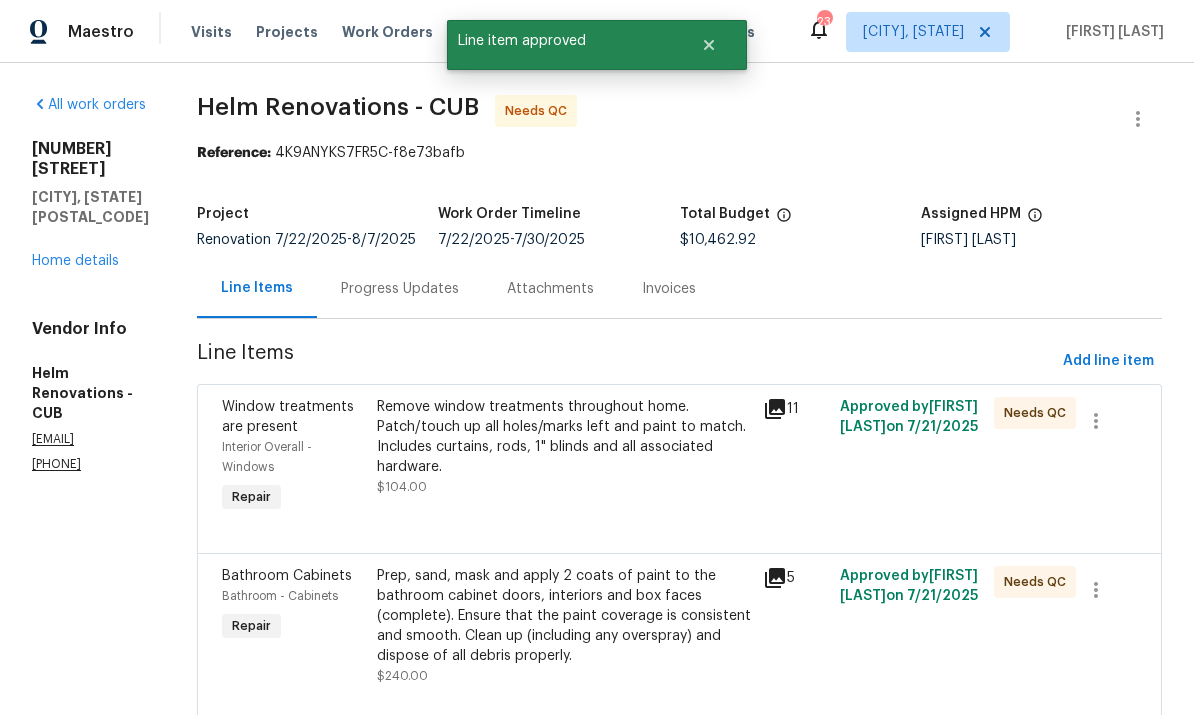 click on "Remove window treatments throughout home. Patch/touch up all holes/marks left and paint to match. Includes curtains, rods,  1" blinds and all associated hardware. [PRICE]" at bounding box center [564, 447] 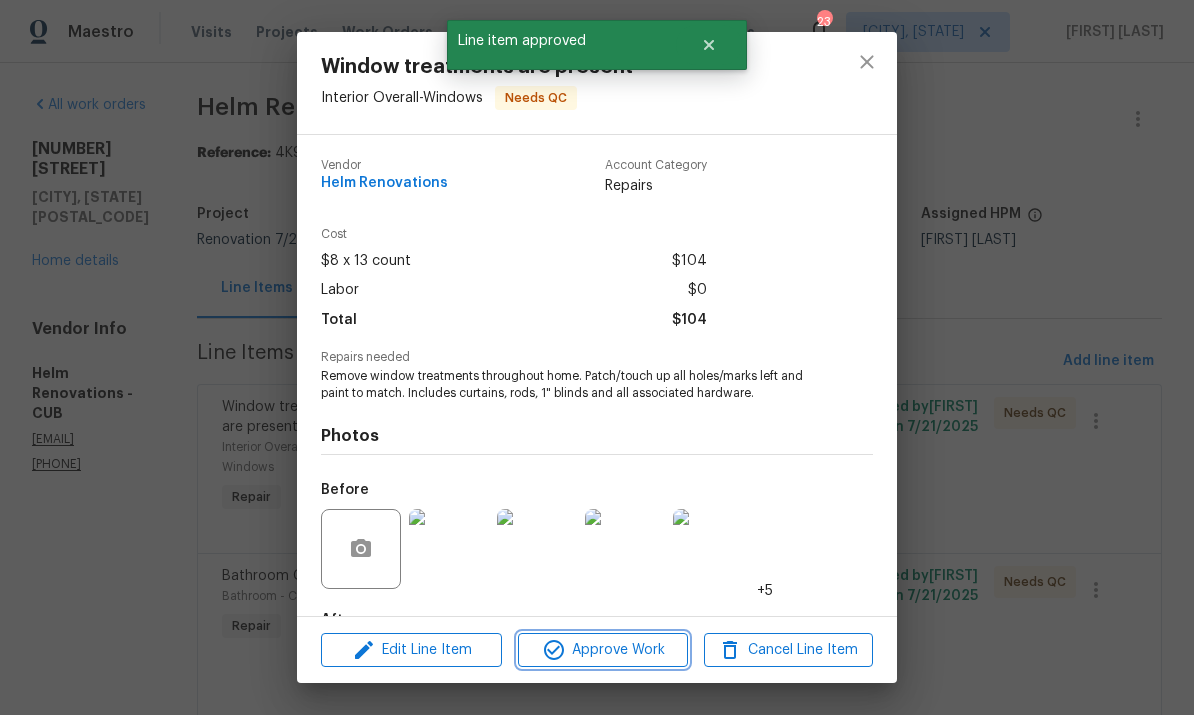 click on "Approve Work" at bounding box center [602, 650] 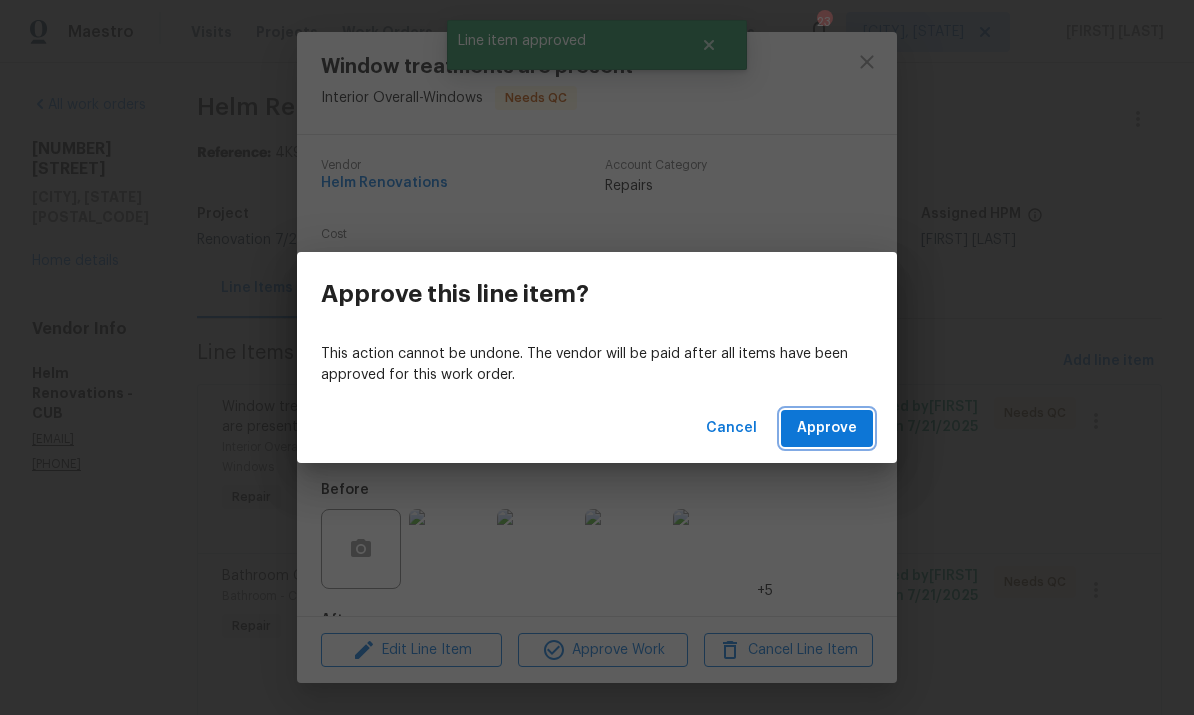 click on "Approve" at bounding box center (827, 428) 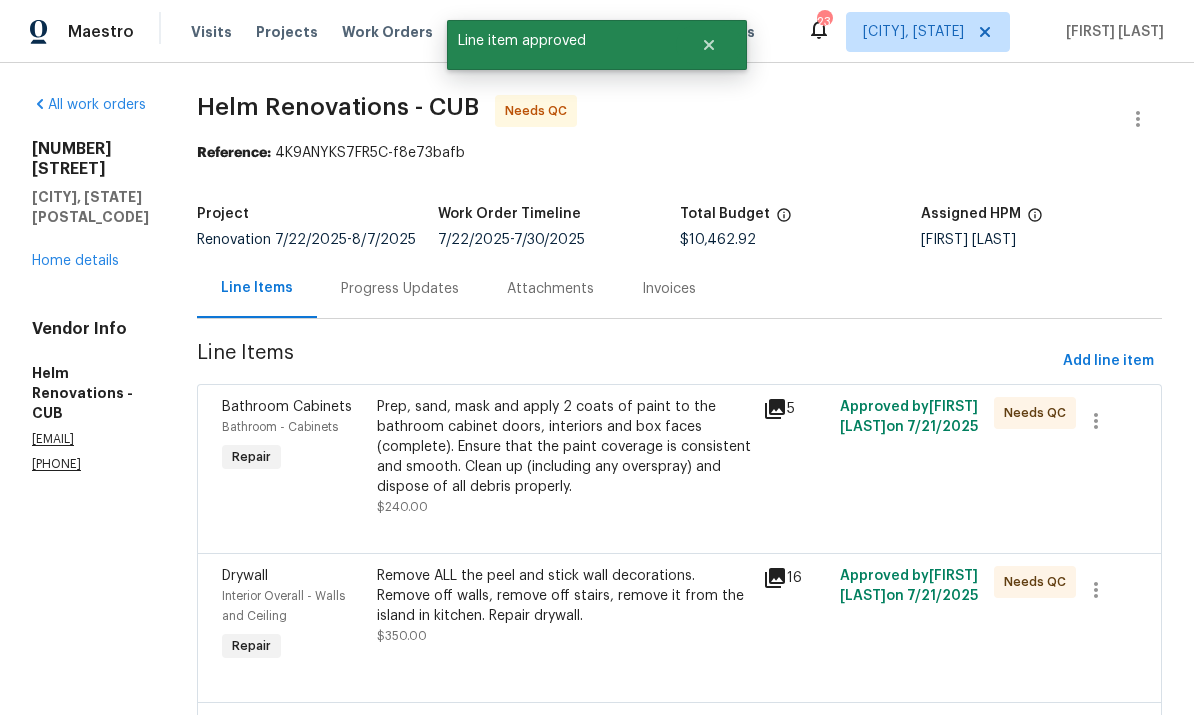 click on "Prep, sand, mask and apply 2 coats of paint to the bathroom cabinet doors, interiors and box faces (complete). Ensure that the paint coverage is consistent and smooth. Clean up (including any overspray) and dispose of all debris properly." at bounding box center [564, 447] 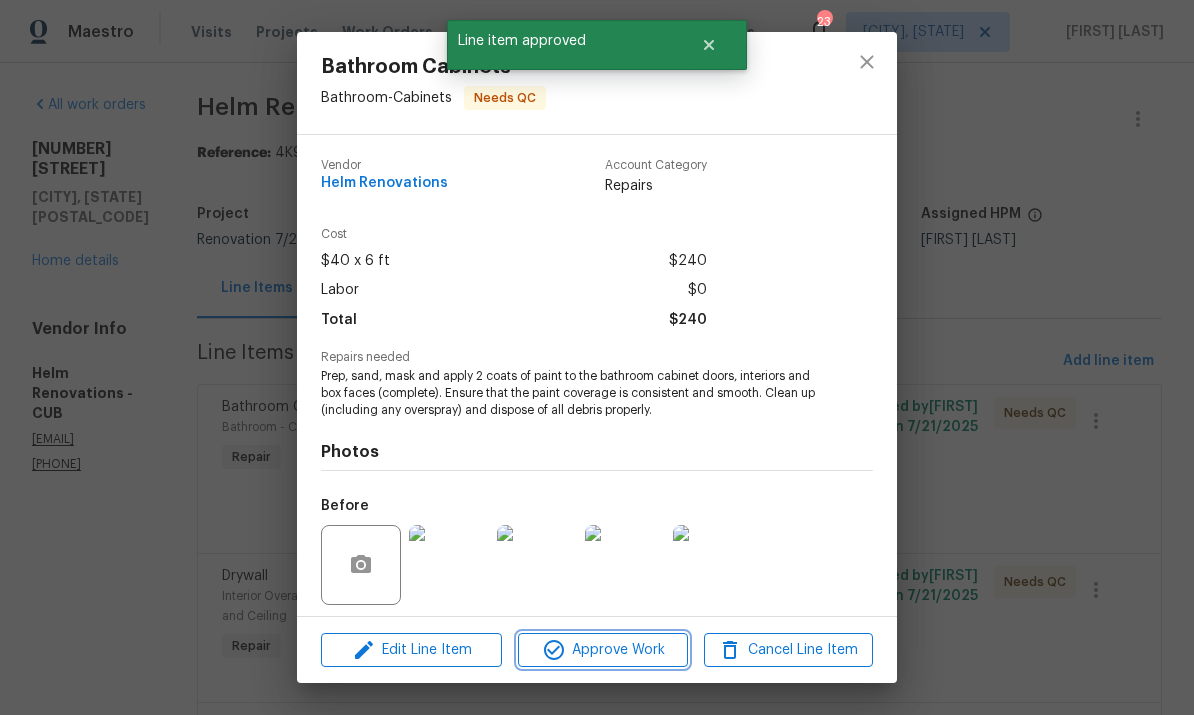 click on "Approve Work" at bounding box center [602, 650] 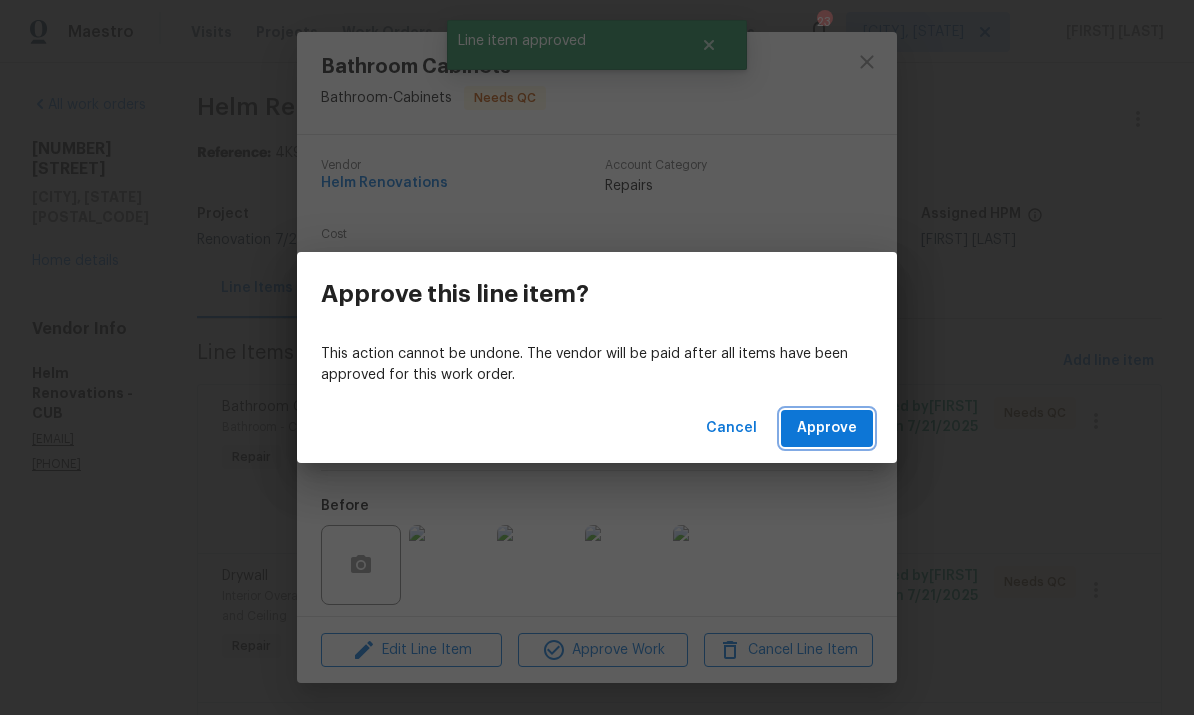 click on "Approve" at bounding box center (827, 428) 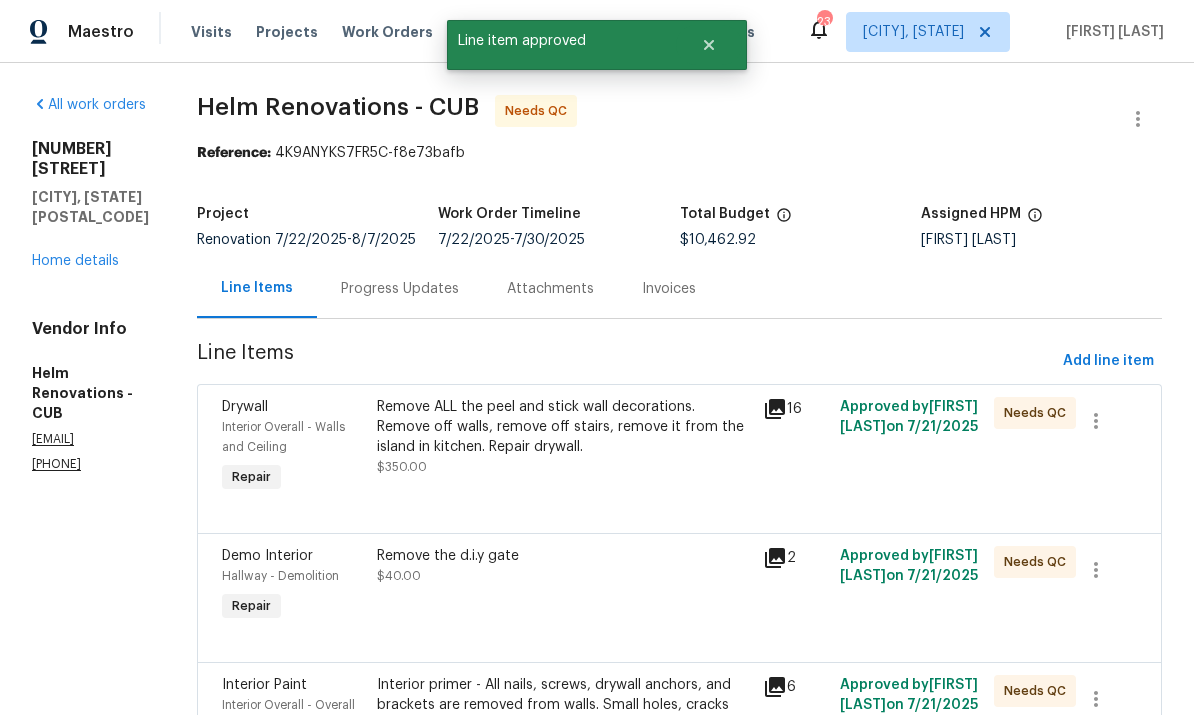 click on "Remove the d.i.y gate [PRICE]." at bounding box center [564, 437] 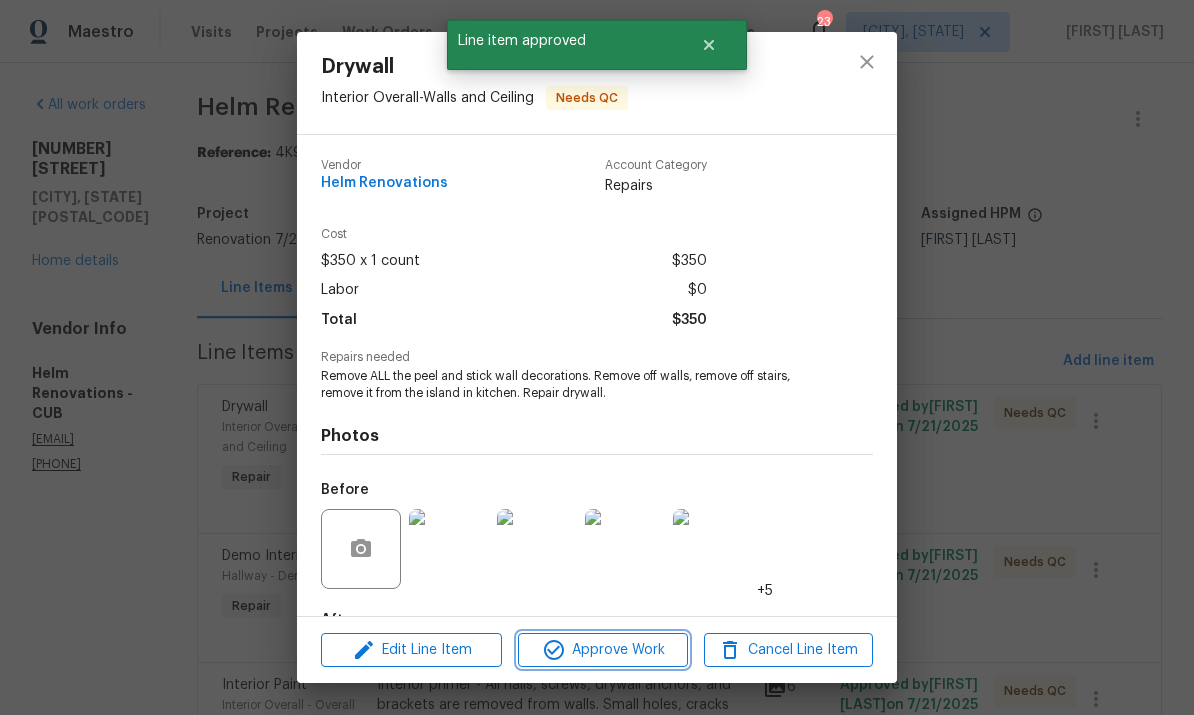 click on "Approve Work" at bounding box center (602, 650) 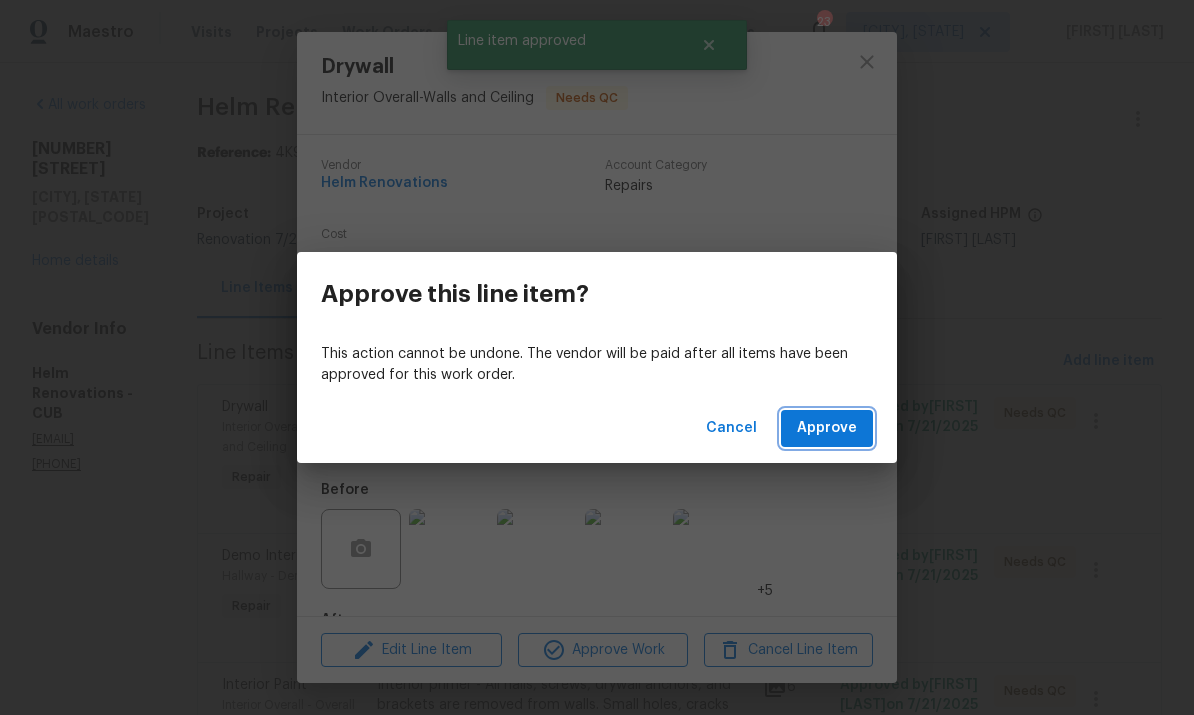 click on "Approve" at bounding box center [827, 428] 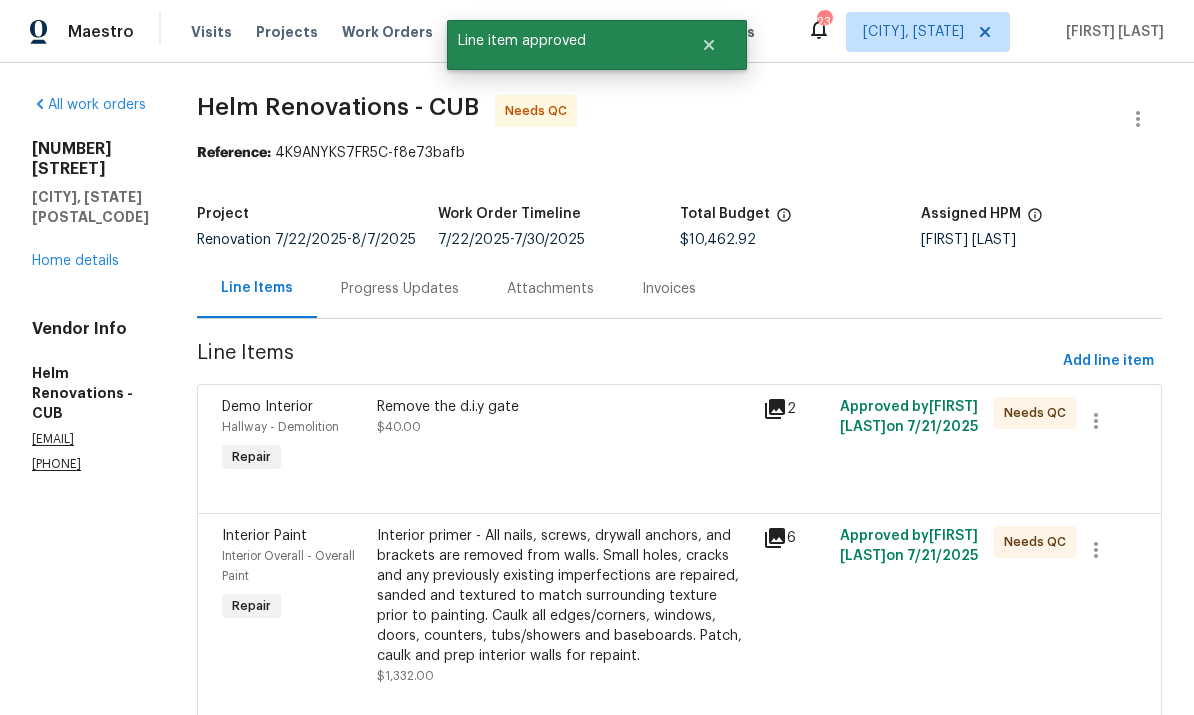 click on "Remove the d.i.y gate $40.00" at bounding box center (564, 437) 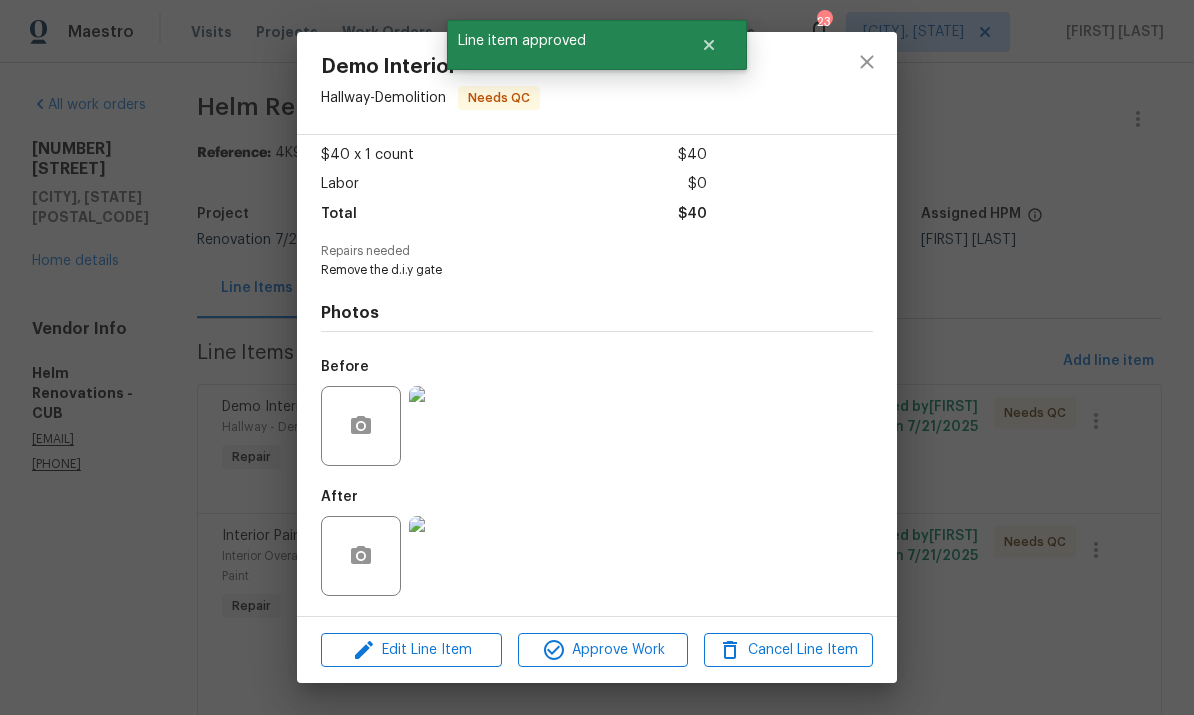 scroll, scrollTop: 111, scrollLeft: 0, axis: vertical 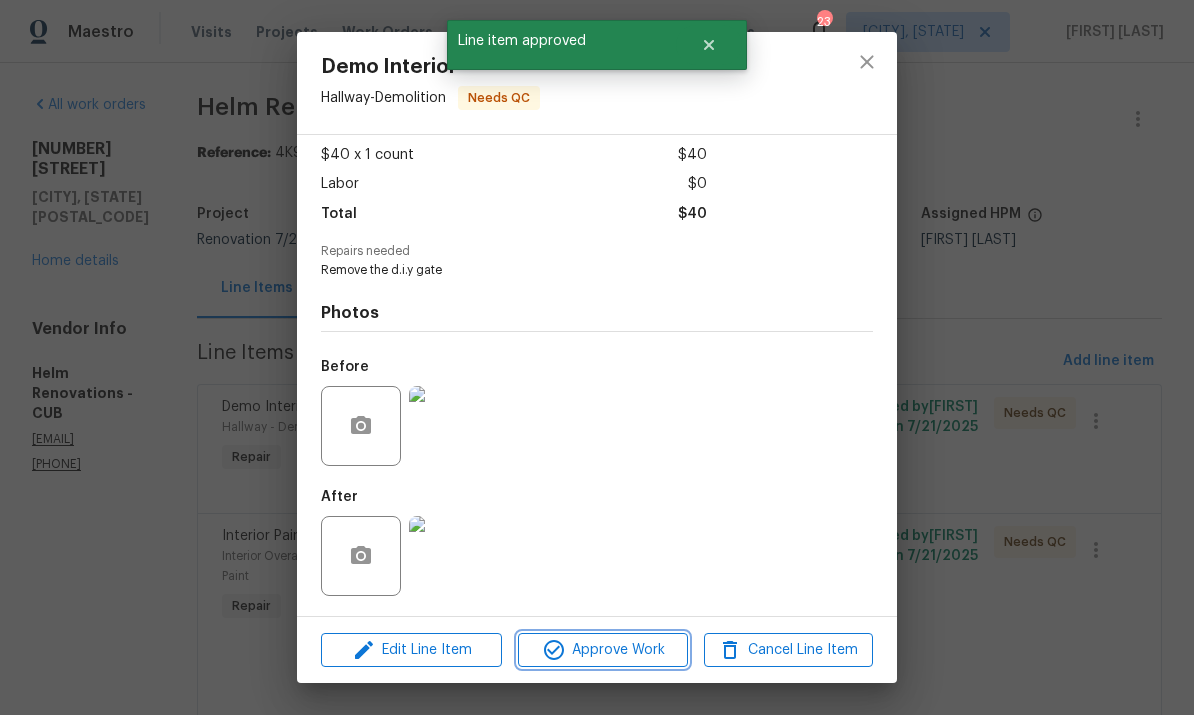 click on "Approve Work" at bounding box center (602, 650) 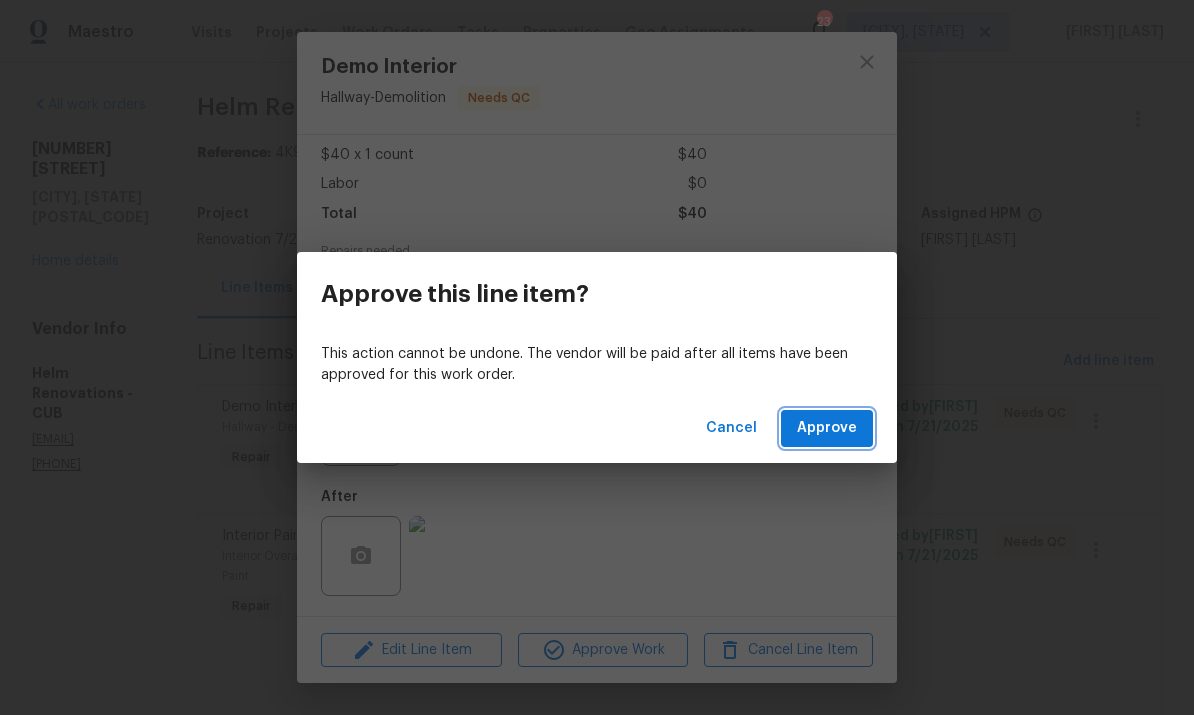 click on "Approve" at bounding box center [827, 428] 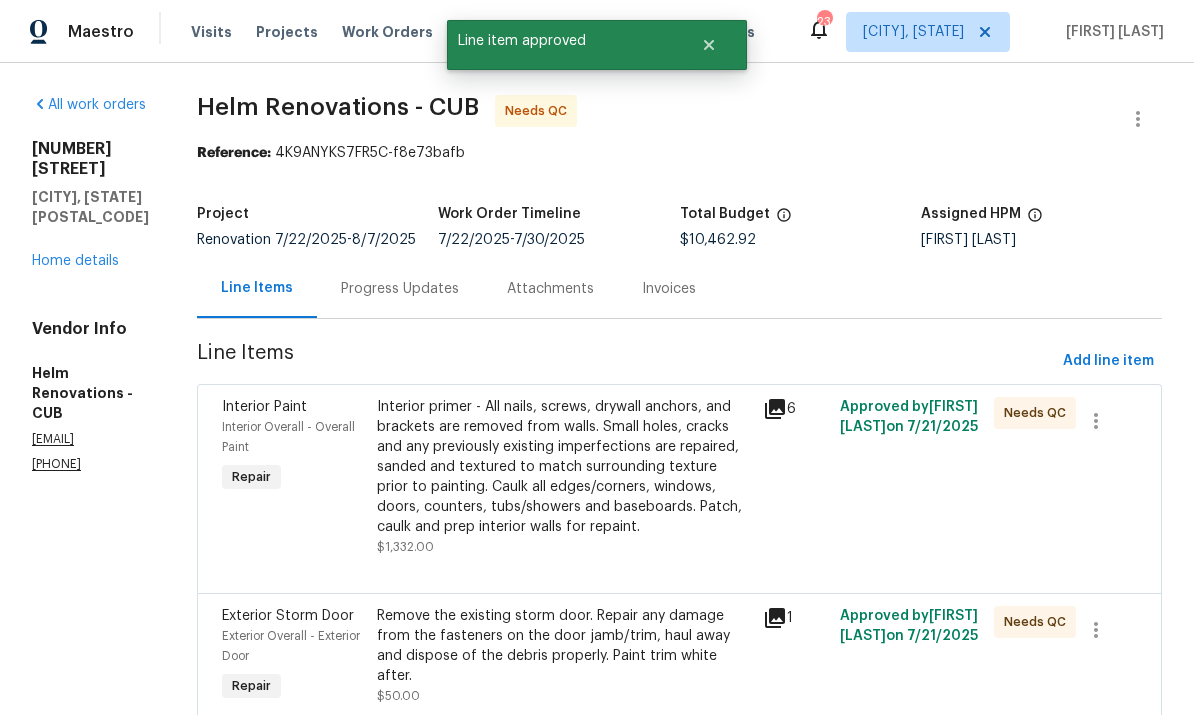 click on "Interior primer - All nails, screws, drywall anchors, and brackets are removed from walls. Small holes, cracks and any previously existing imperfections are repaired, sanded and textured to match surrounding texture prior to painting. Caulk all edges/corners, windows, doors, counters, tubs/showers and baseboards. Patch, caulk and prep interior walls for repaint." at bounding box center (564, 467) 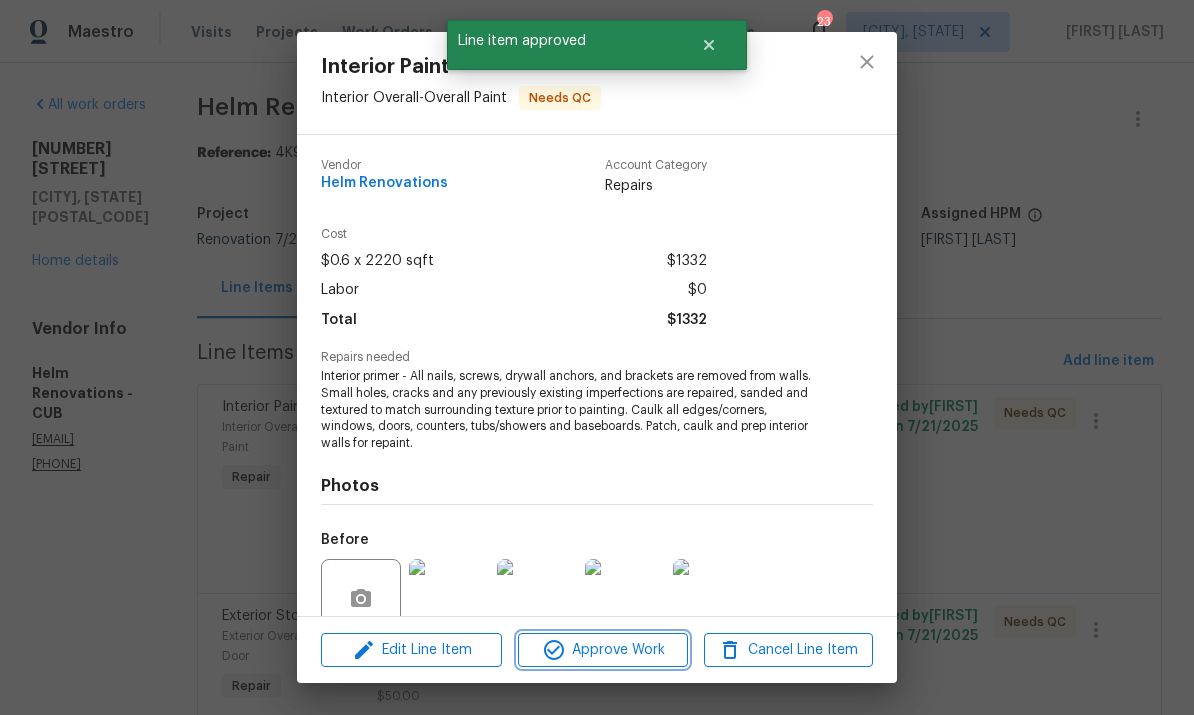click on "Approve Work" at bounding box center [602, 650] 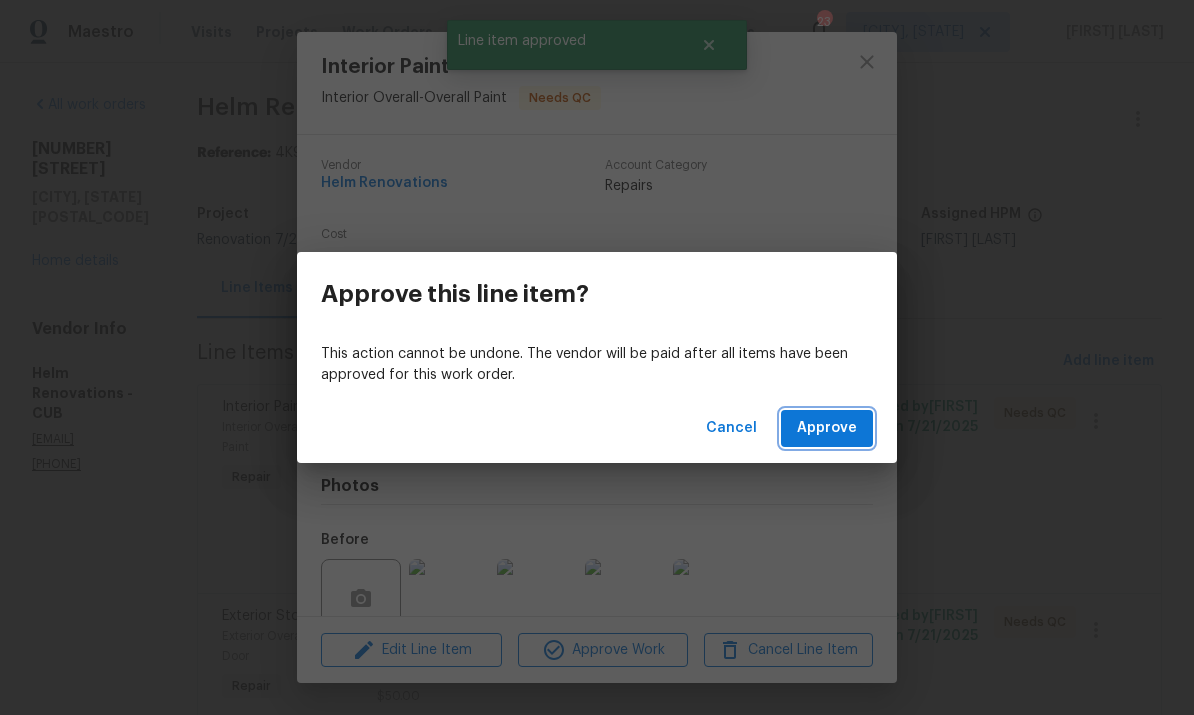 click on "Approve" at bounding box center [827, 428] 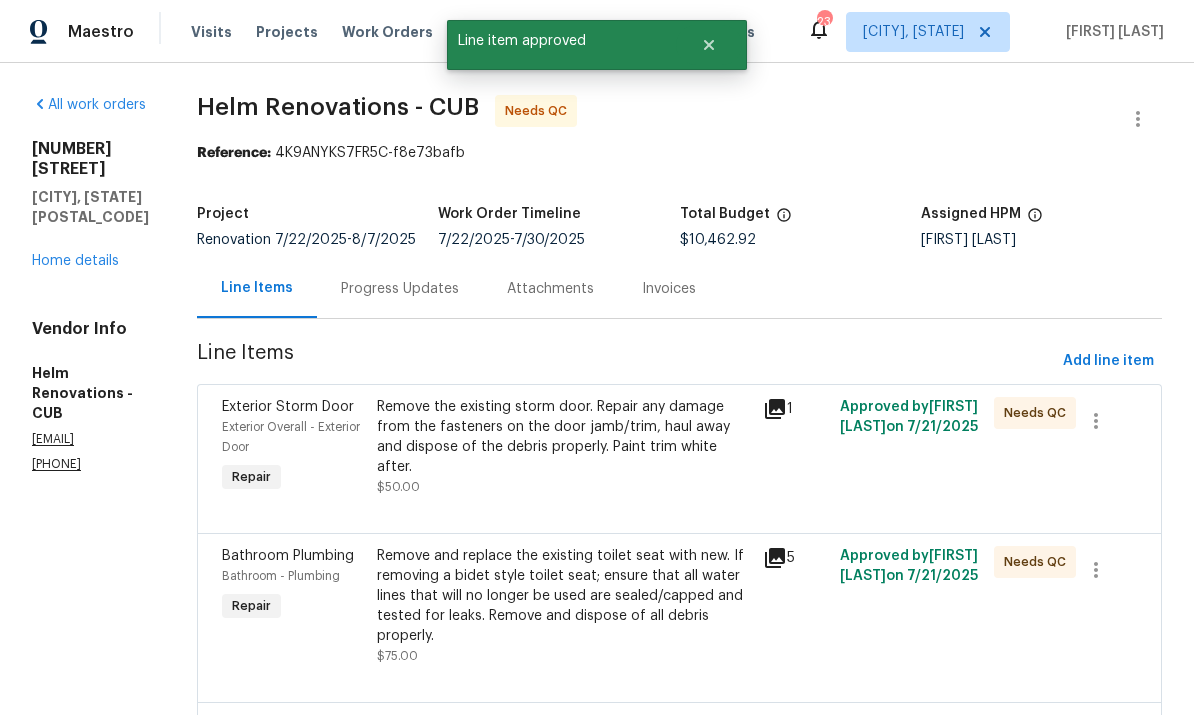 click on "Remove the existing storm door. Repair any damage from the fasteners on the door jamb/trim, haul away and dispose of the debris properly.  Paint trim white after. $50.00" at bounding box center (564, 447) 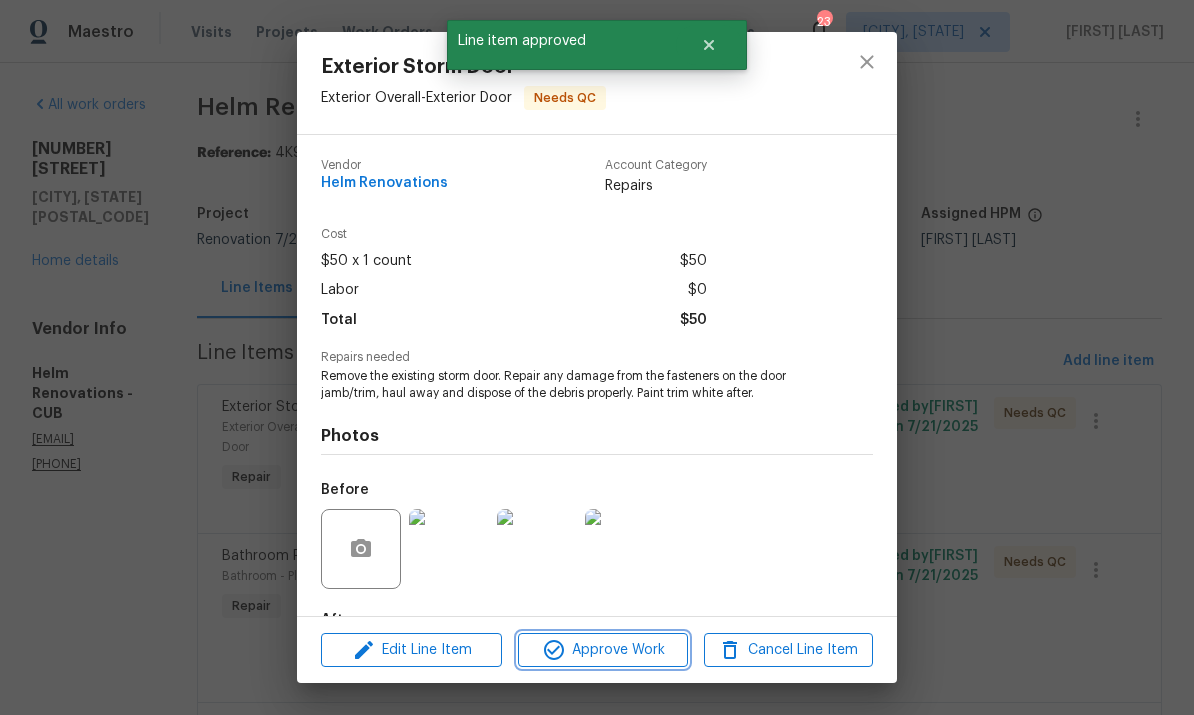 click on "Approve Work" at bounding box center (602, 650) 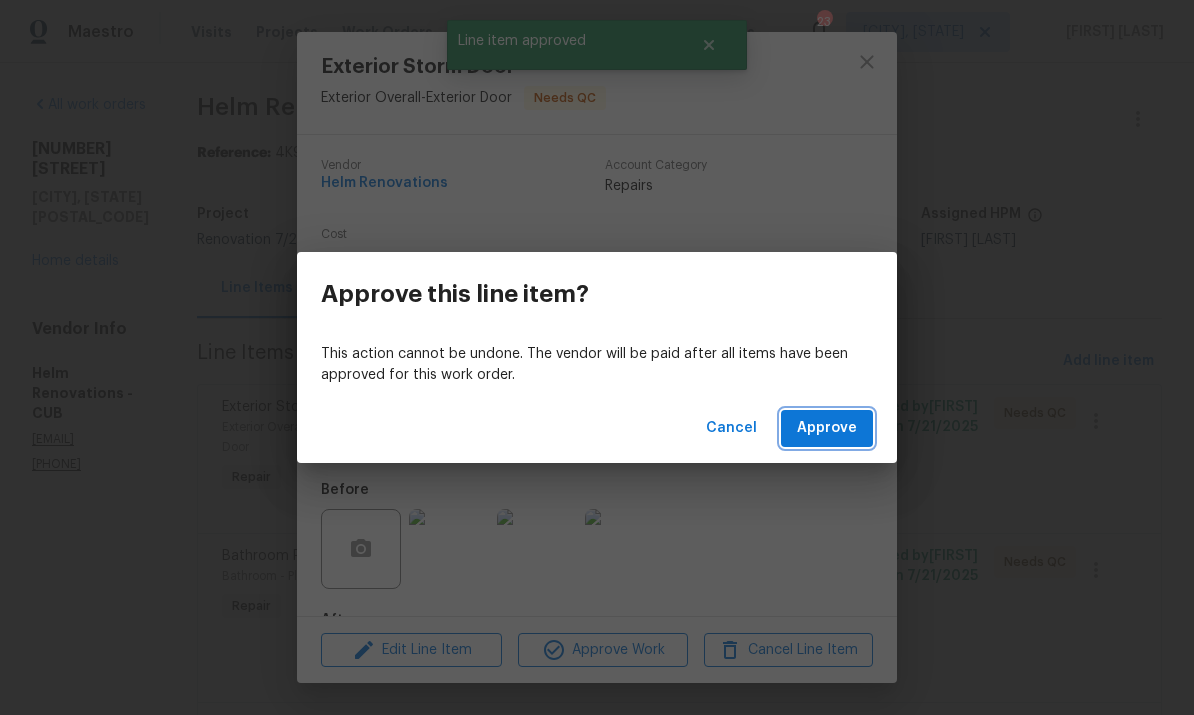 click on "Approve" at bounding box center (827, 428) 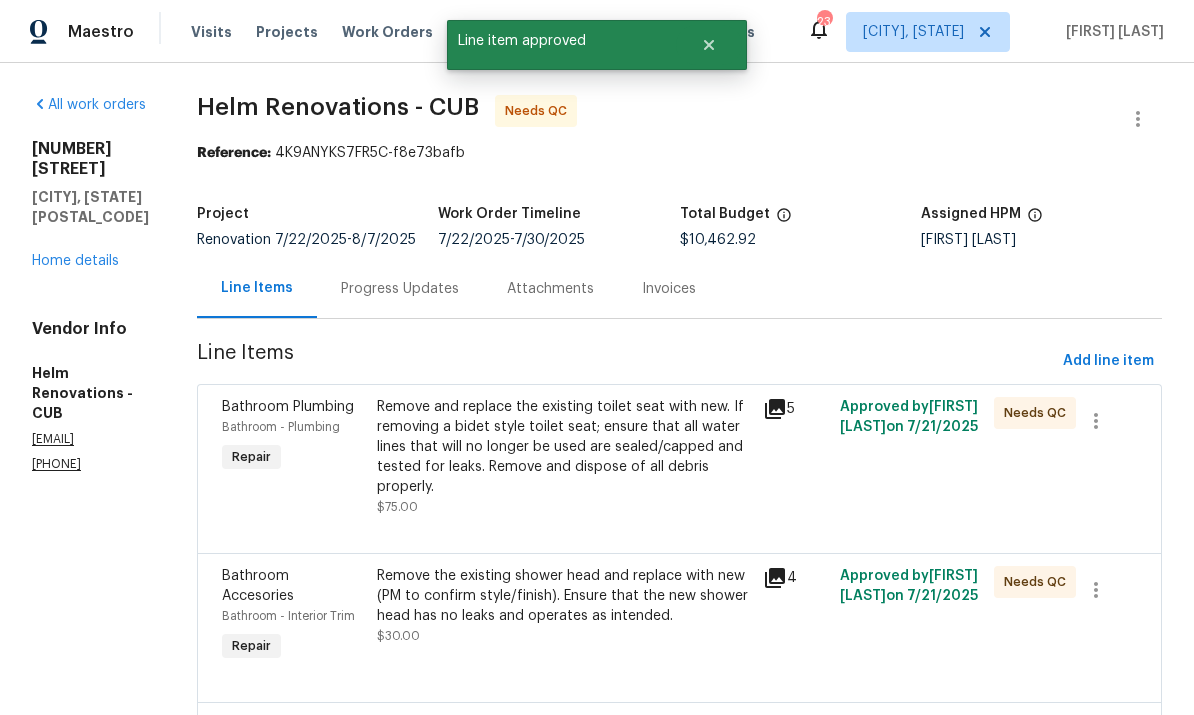 click on "Remove and replace the existing toilet seat with new. If removing a bidet style toilet seat; ensure that all water lines that will no longer be used are sealed/capped and tested for leaks. Remove and dispose of all debris properly." at bounding box center (564, 447) 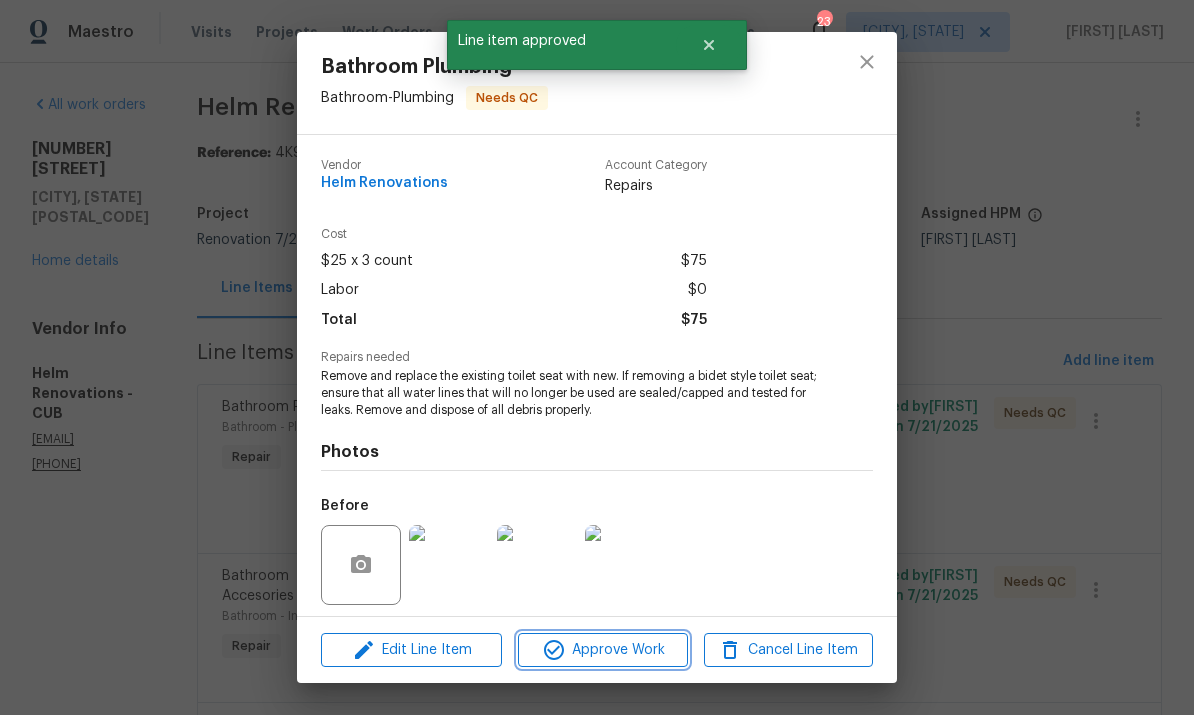 click on "Approve Work" at bounding box center (602, 650) 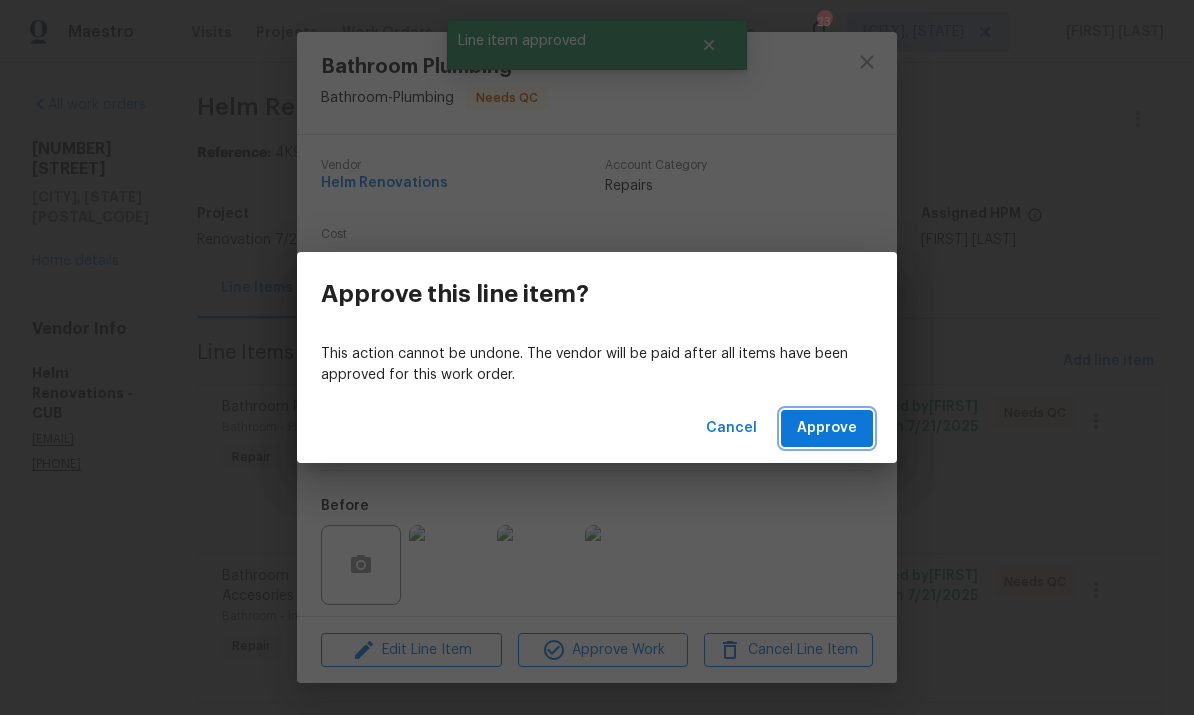 click on "Approve" at bounding box center [827, 428] 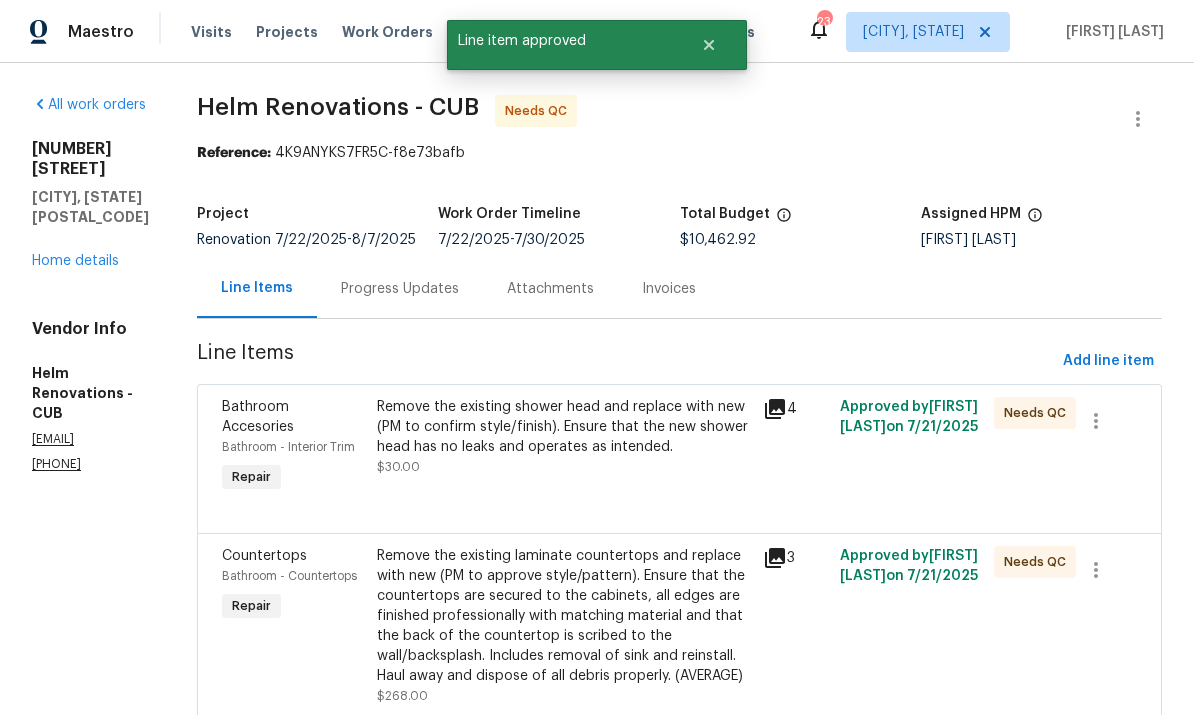 click on "Remove the existing shower head and replace with new (PM to confirm style/finish). Ensure that the new shower head has no leaks and operates as intended. $30.00" at bounding box center [564, 437] 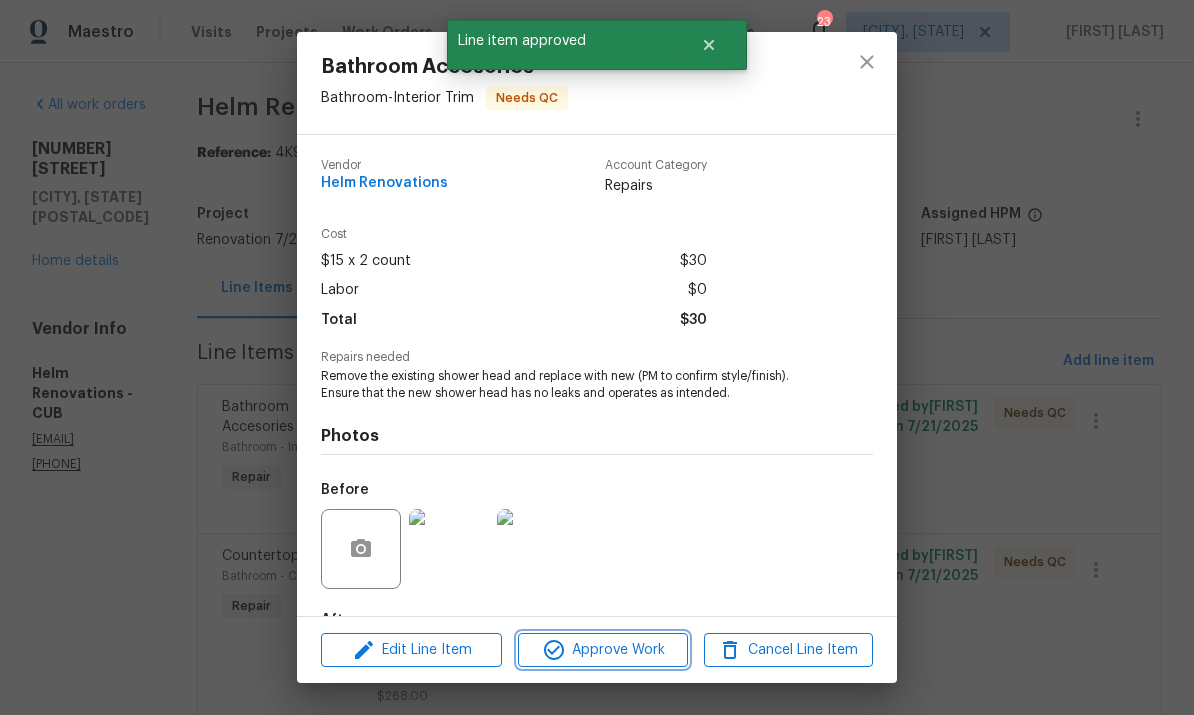 click on "Approve Work" at bounding box center (602, 650) 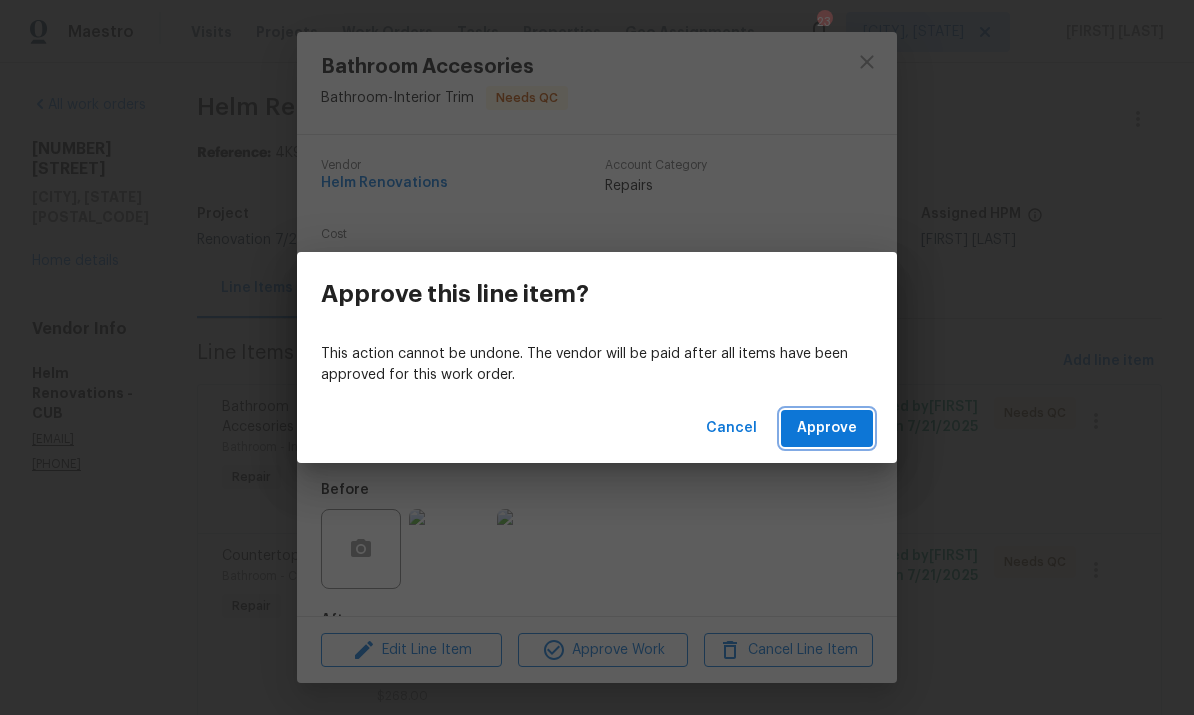 click on "Approve" at bounding box center [827, 428] 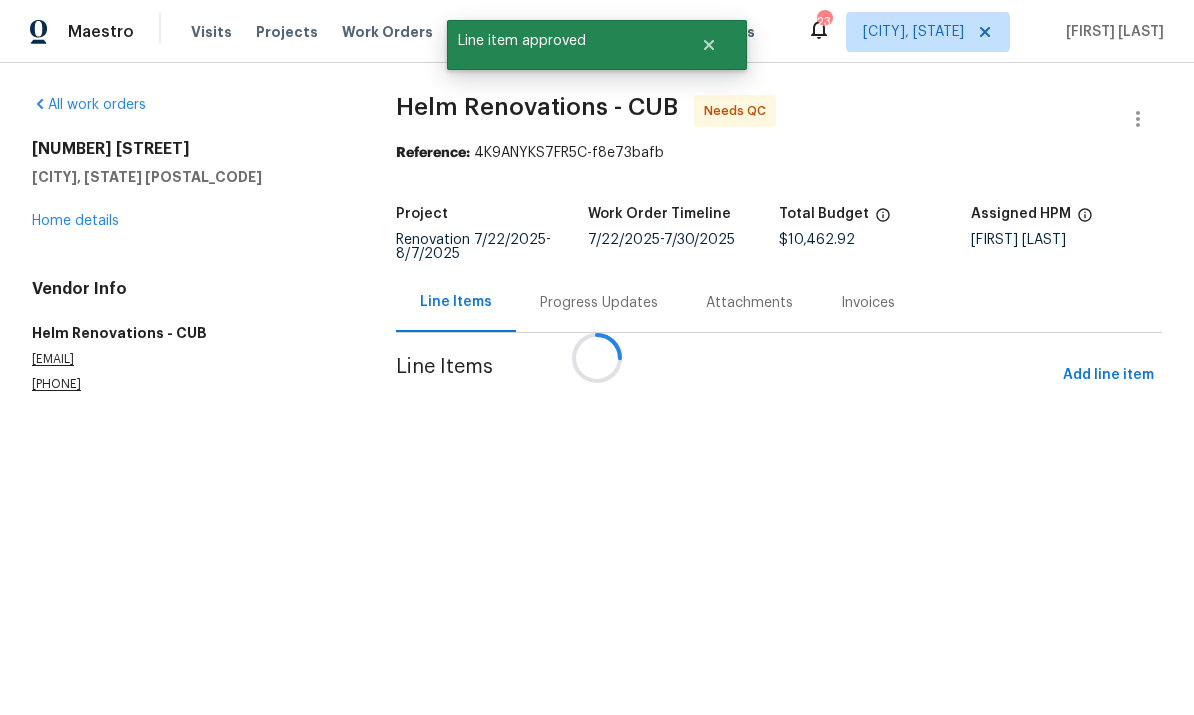 click at bounding box center [597, 357] 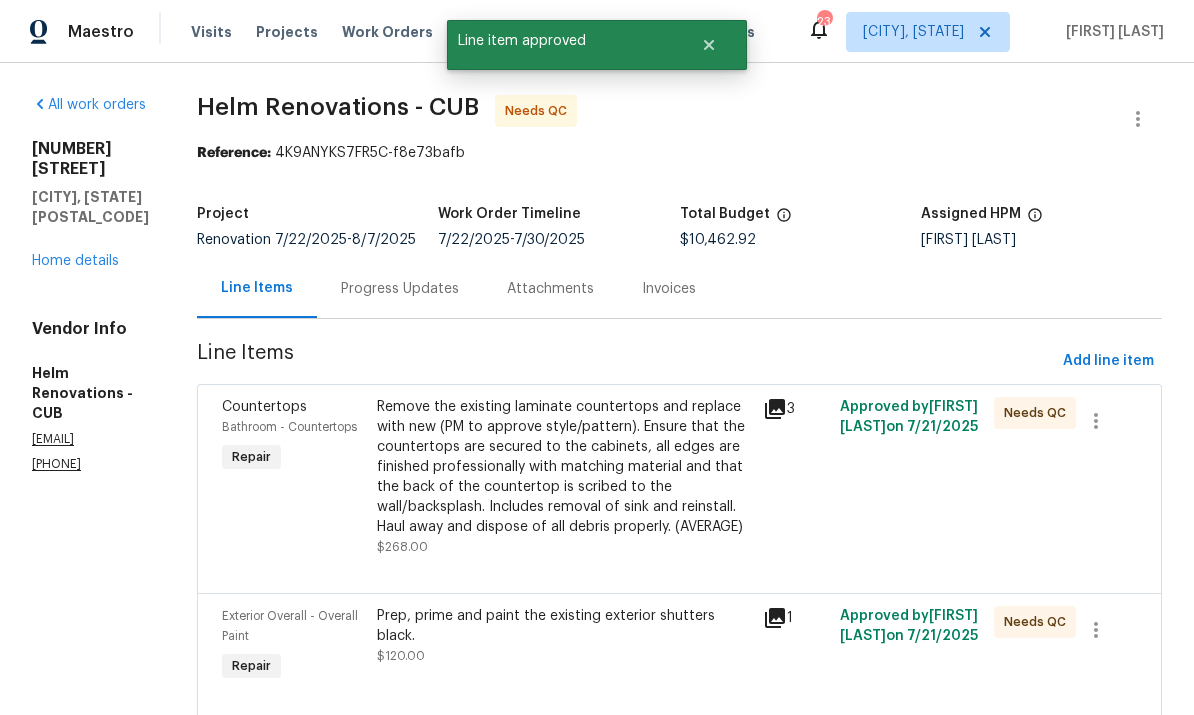 click on "Remove the existing laminate countertops and replace with new (PM to approve style/pattern). Ensure that the countertops are secured to the cabinets, all edges are finished professionally with matching material and that the back of the countertop is scribed to the wall/backsplash. Includes removal of sink and reinstall. Haul away and dispose of all debris properly. (AVERAGE)" at bounding box center [564, 467] 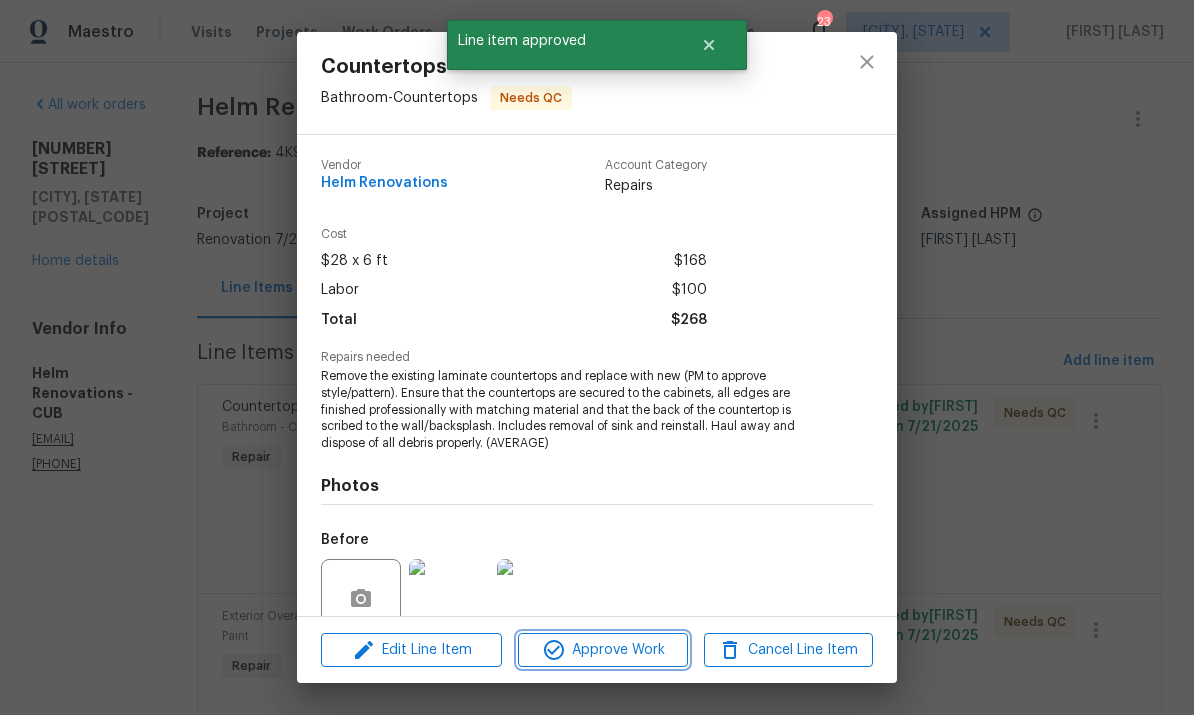click on "Approve Work" at bounding box center (602, 650) 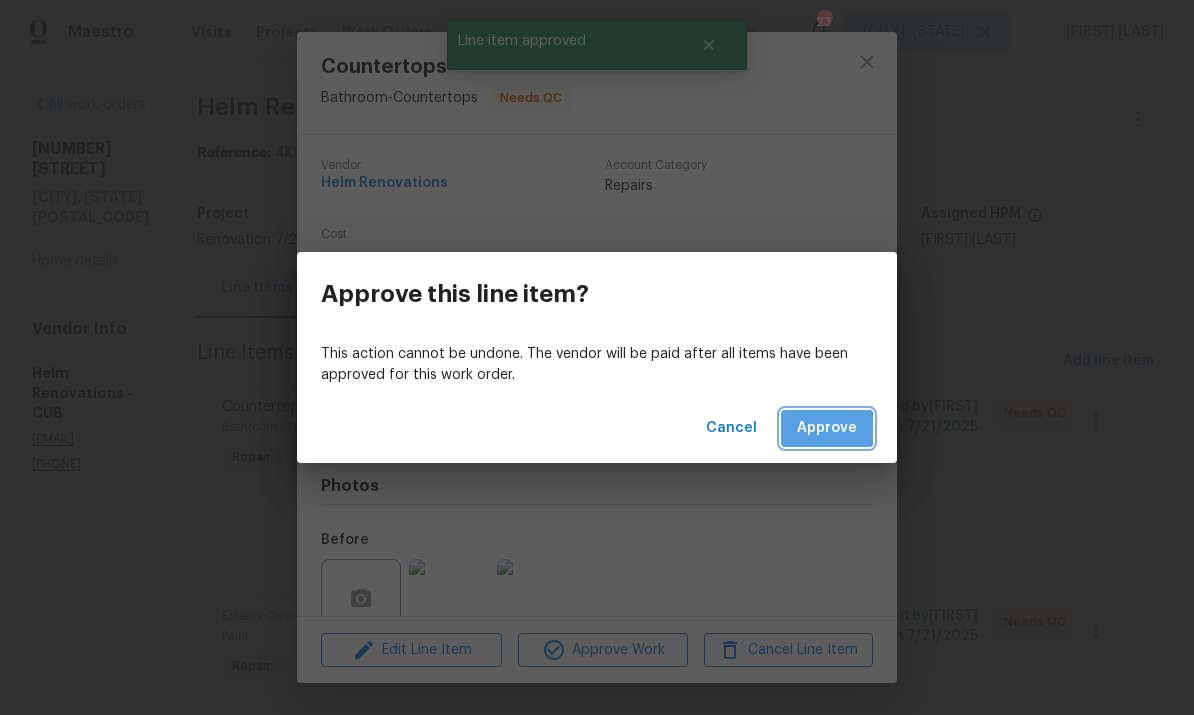 click on "Approve" at bounding box center [827, 428] 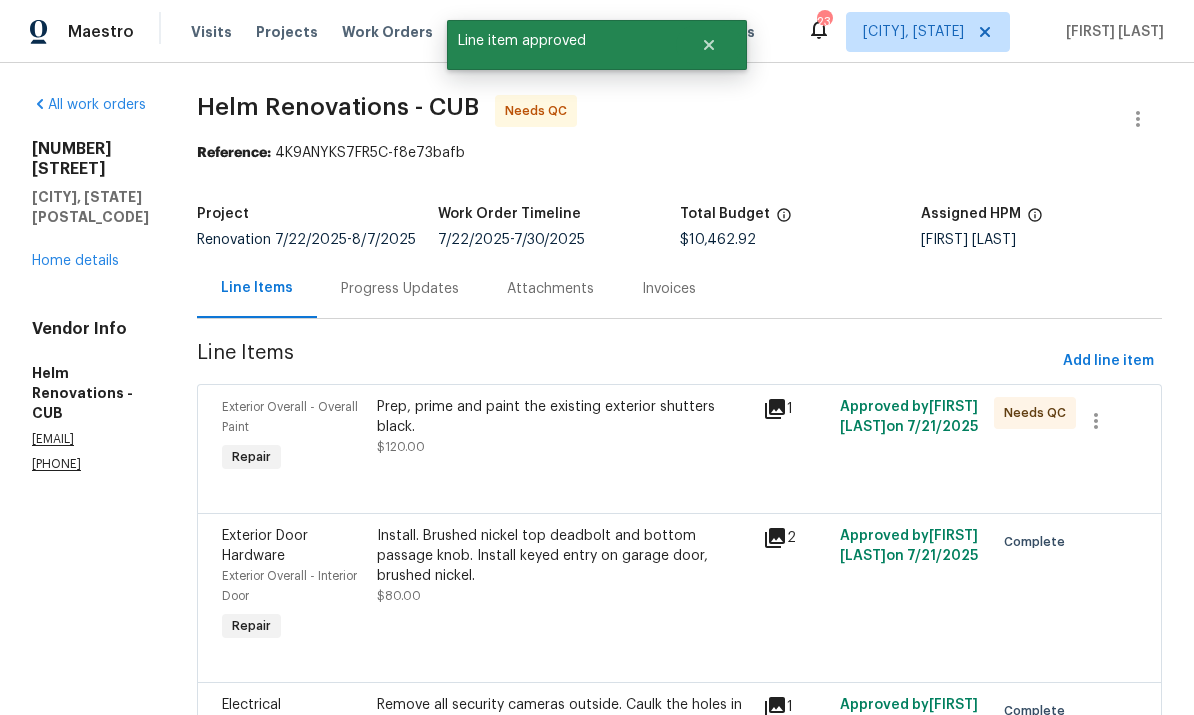 click on "Prep, prime and paint the existing exterior shutters black. $120.00" at bounding box center [564, 427] 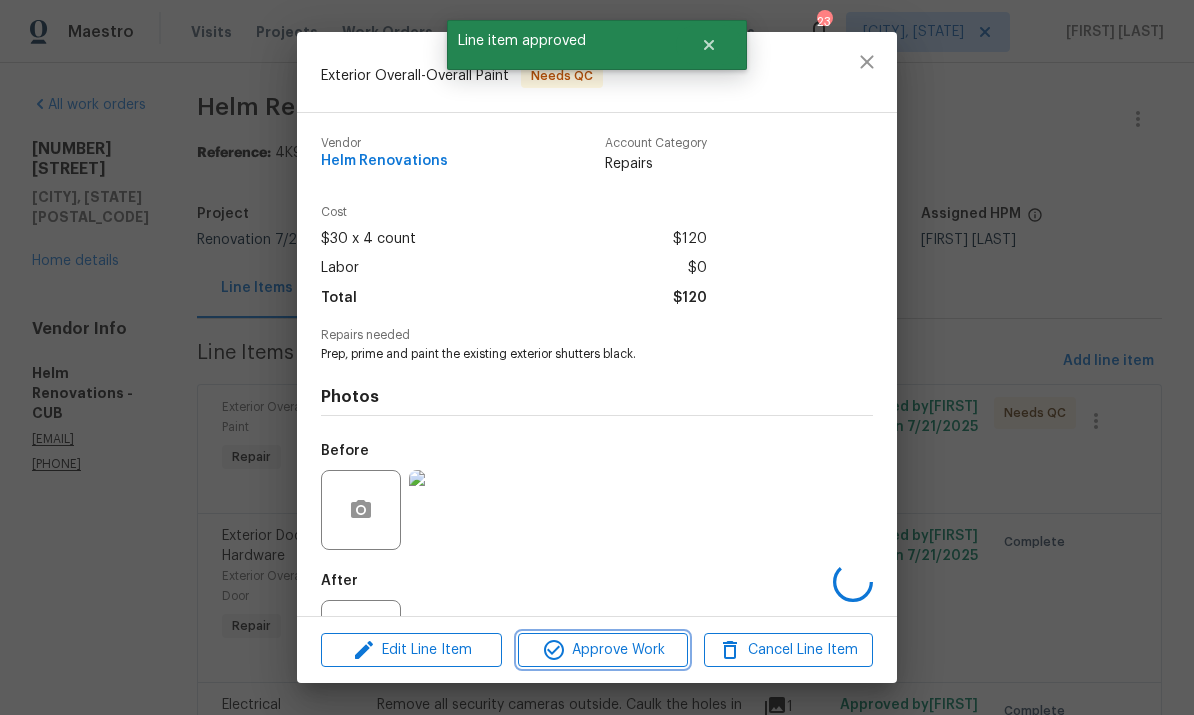 click on "Approve Work" at bounding box center [602, 650] 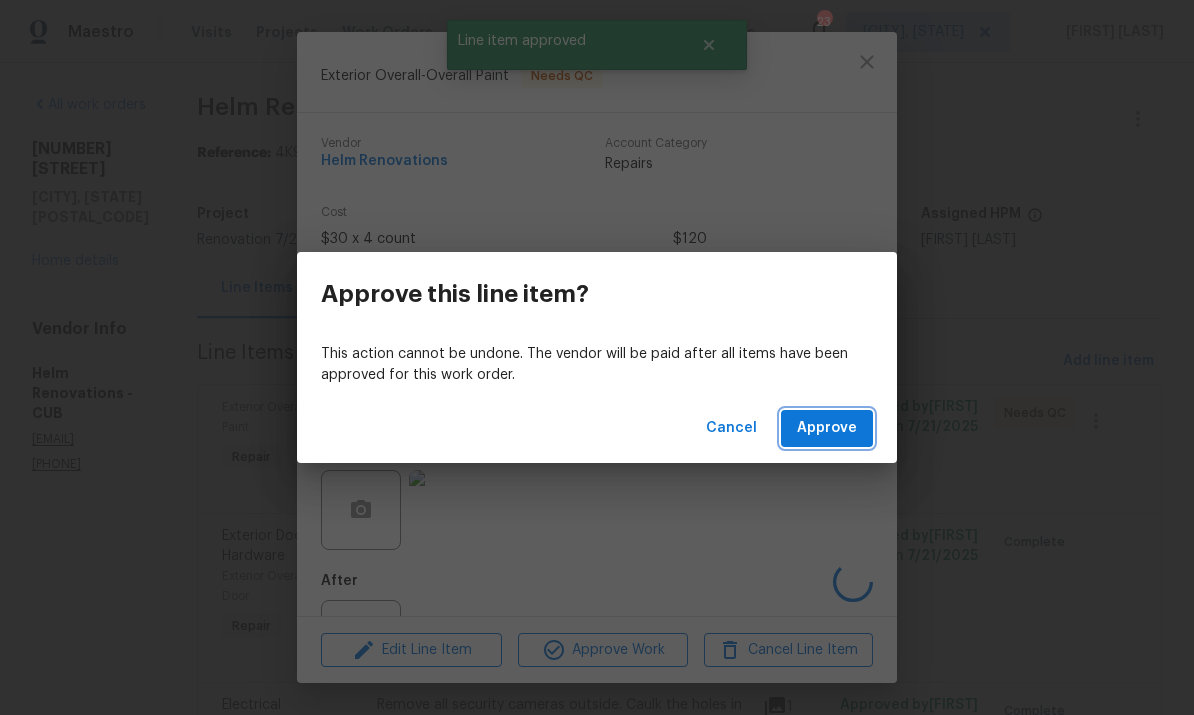 click on "Approve" at bounding box center (827, 428) 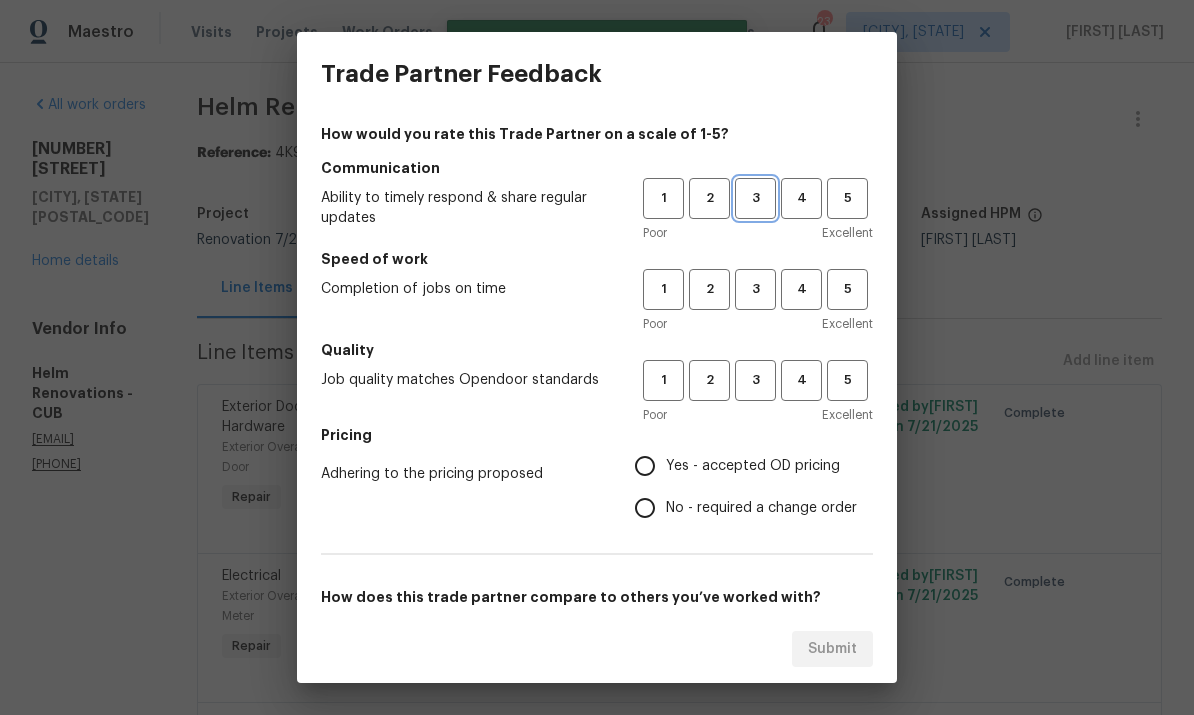 click on "3" at bounding box center (755, 198) 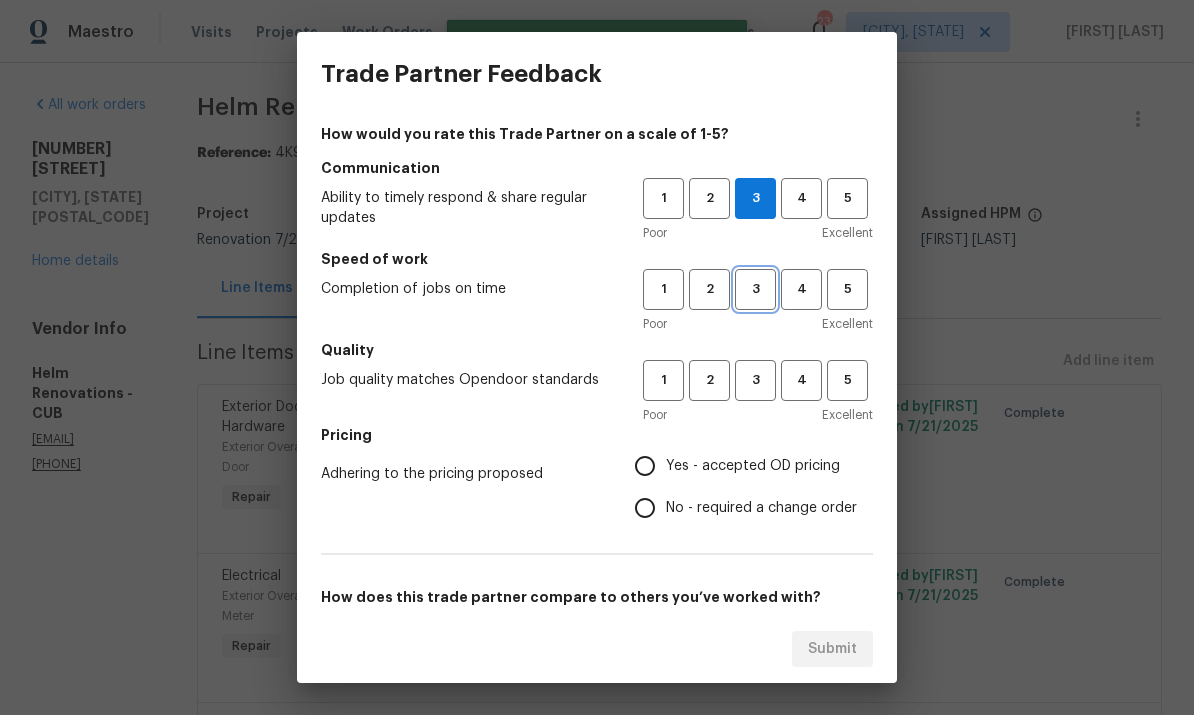 click on "3" at bounding box center [755, 289] 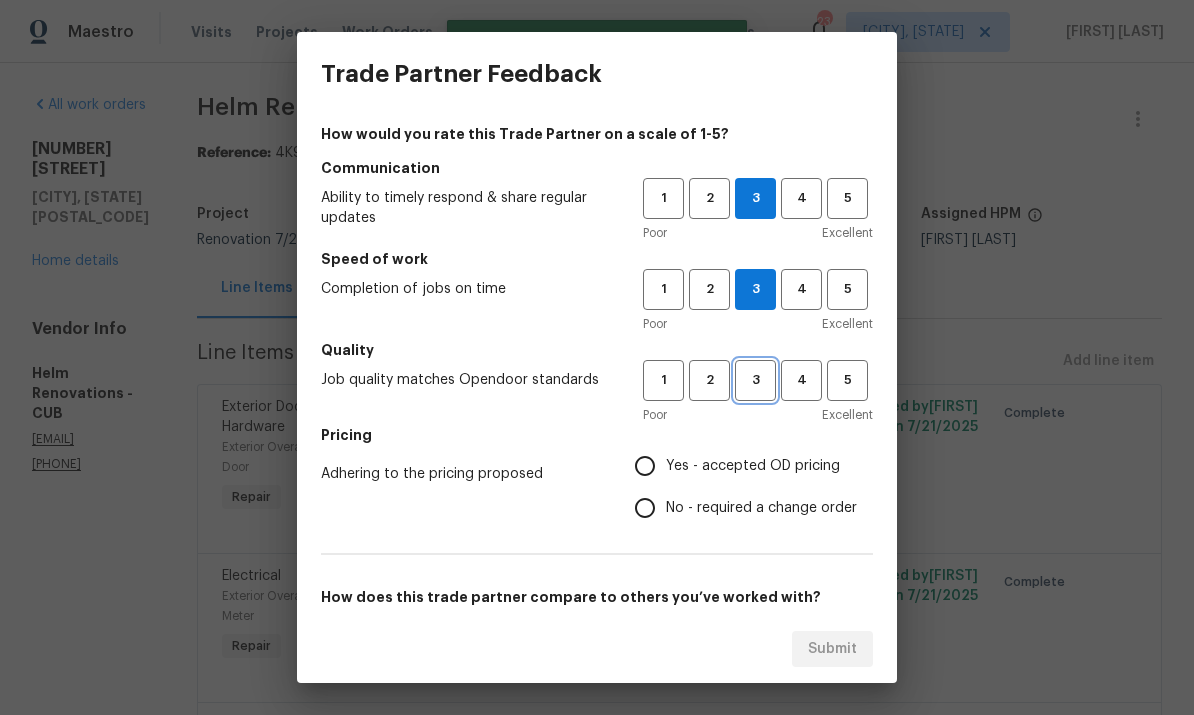 click on "3" at bounding box center (755, 380) 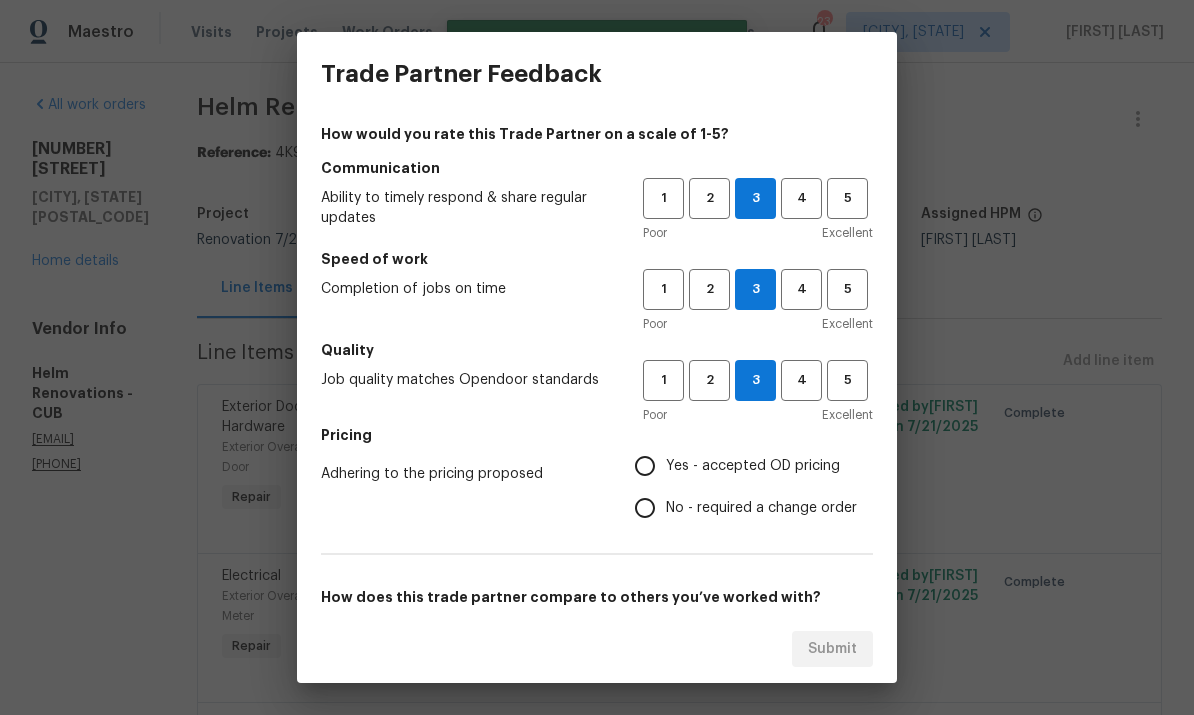click on "Yes - accepted OD pricing" at bounding box center [645, 466] 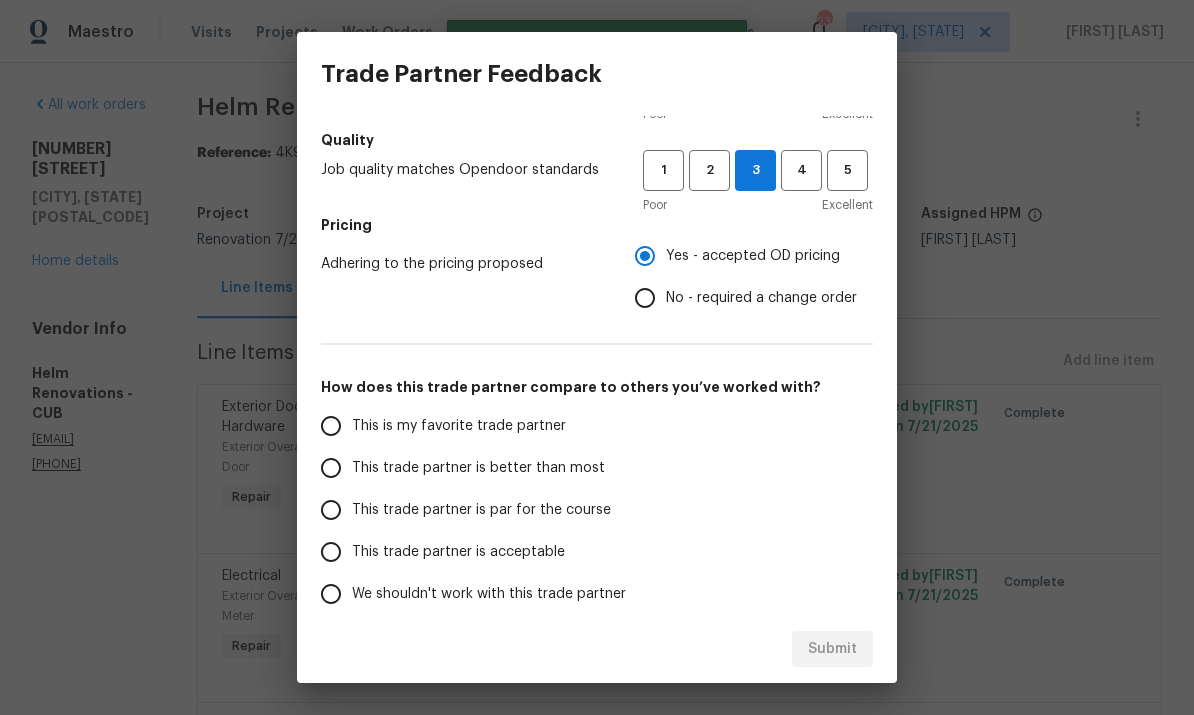 scroll, scrollTop: 240, scrollLeft: 0, axis: vertical 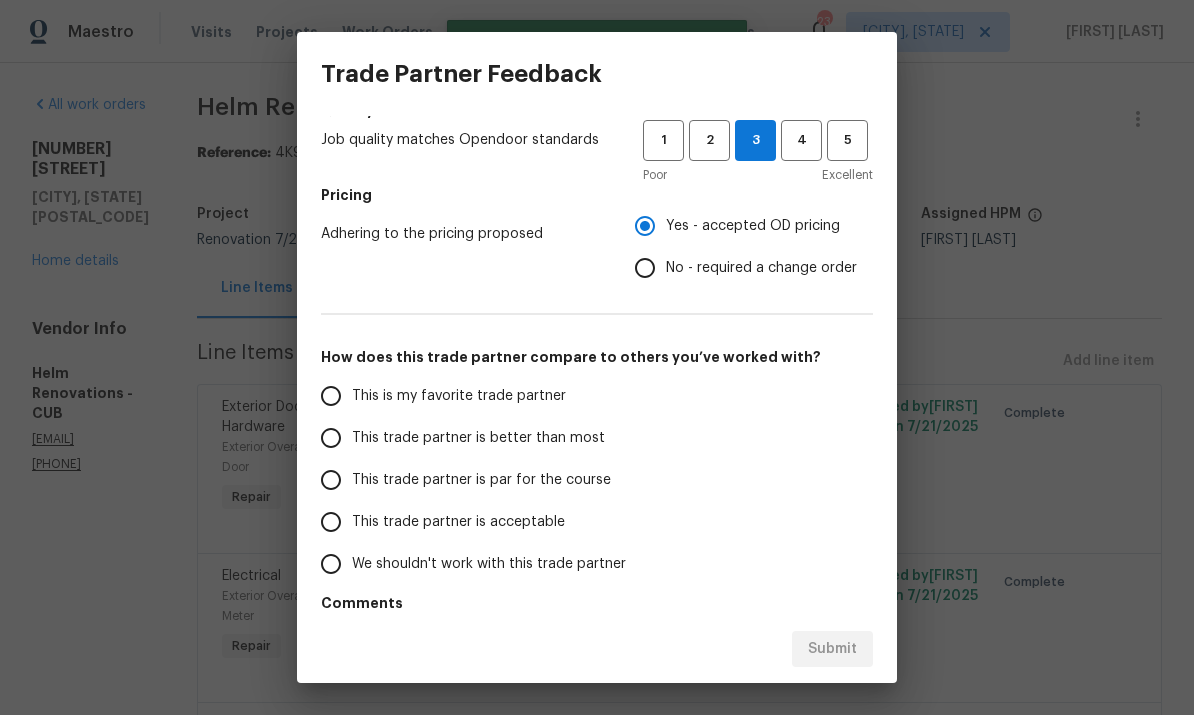 click on "This trade partner is par for the course" at bounding box center (331, 480) 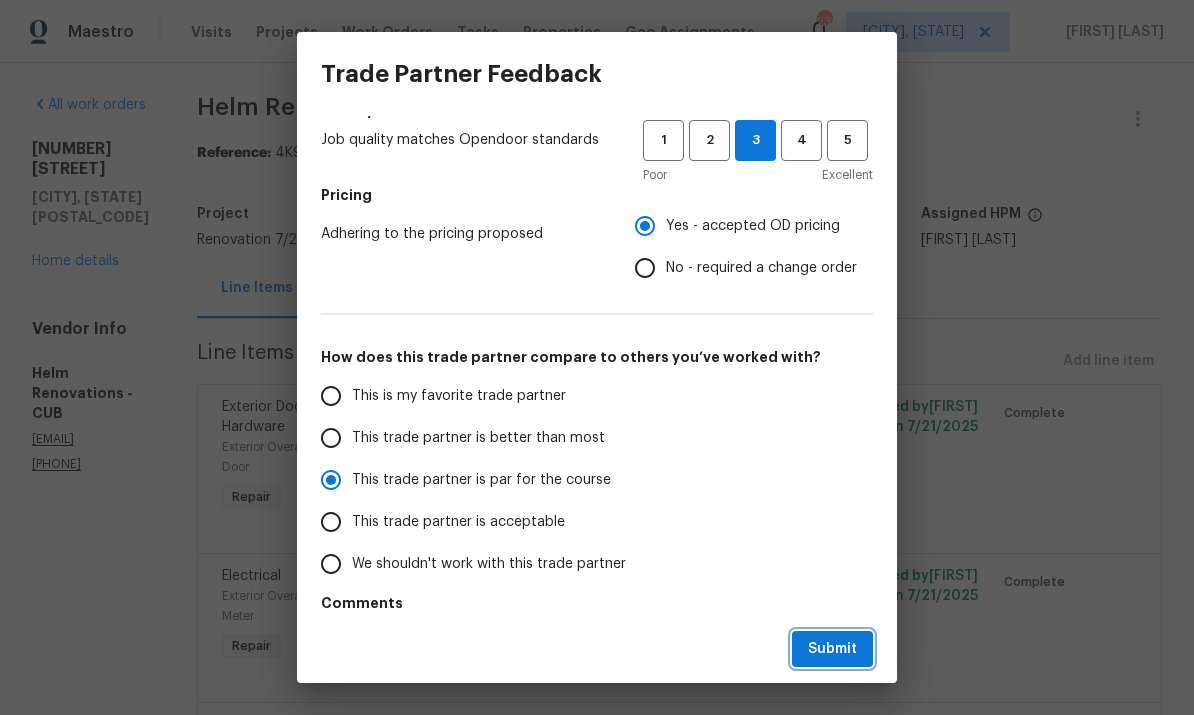click on "Submit" at bounding box center (832, 649) 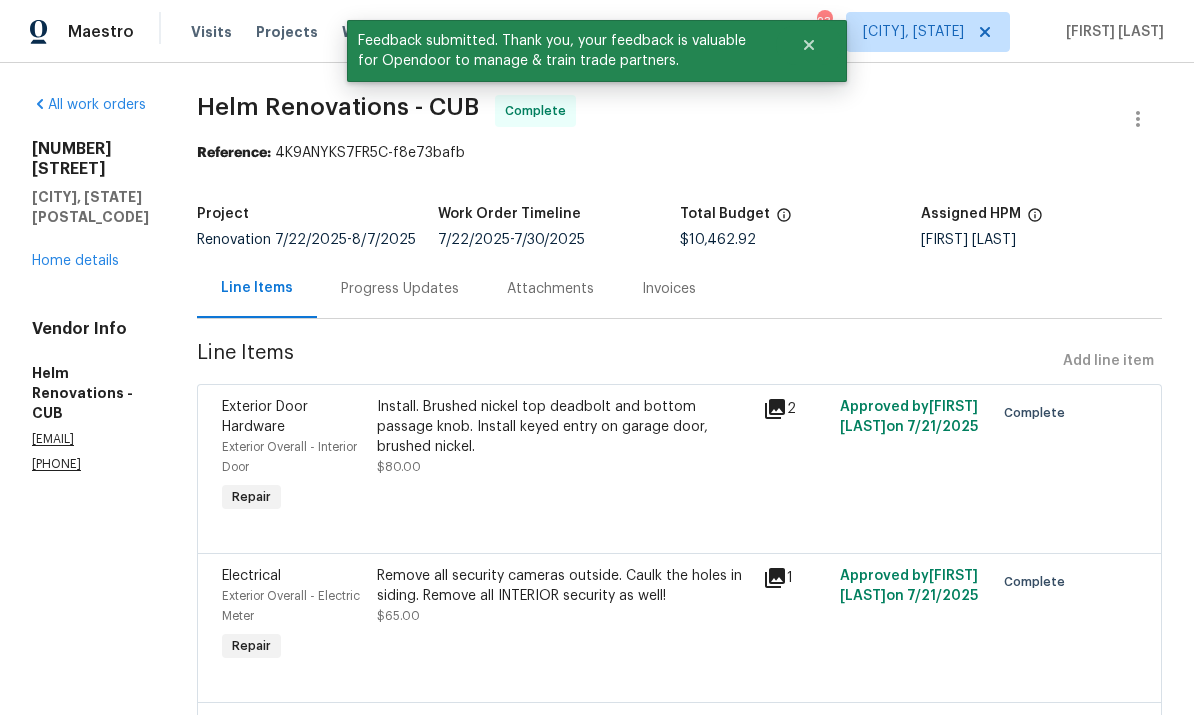 click on "Home details" at bounding box center [75, 261] 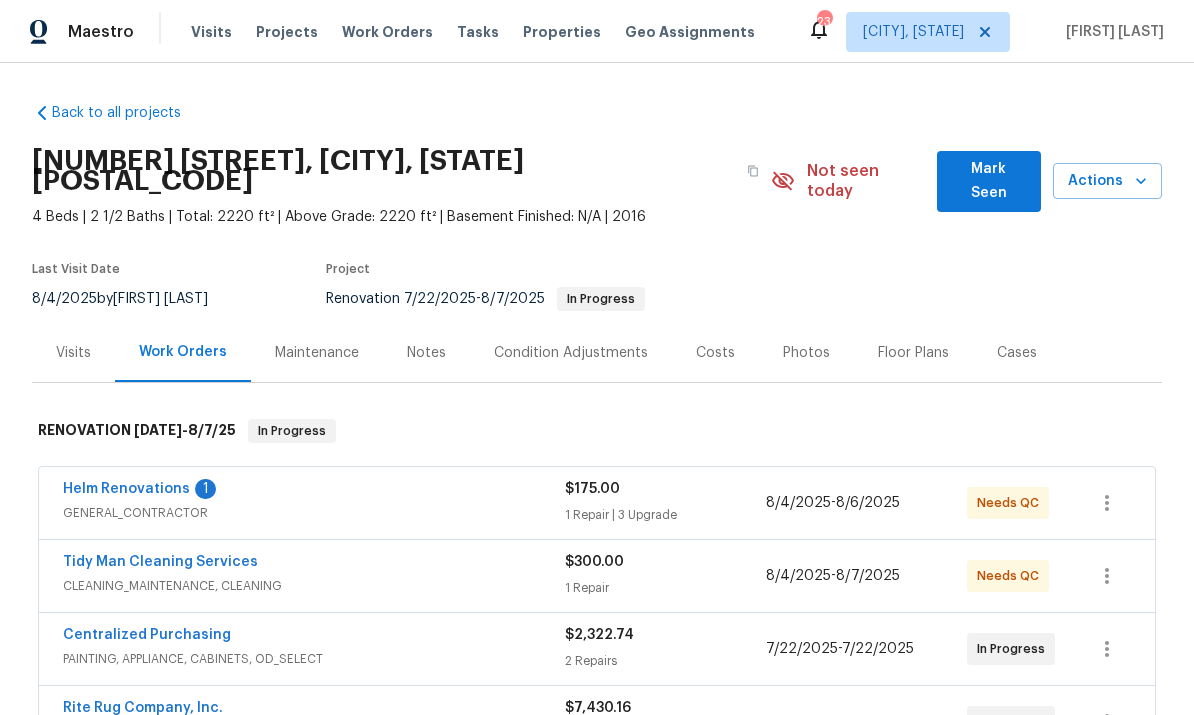 click on "Helm Renovations" at bounding box center (126, 489) 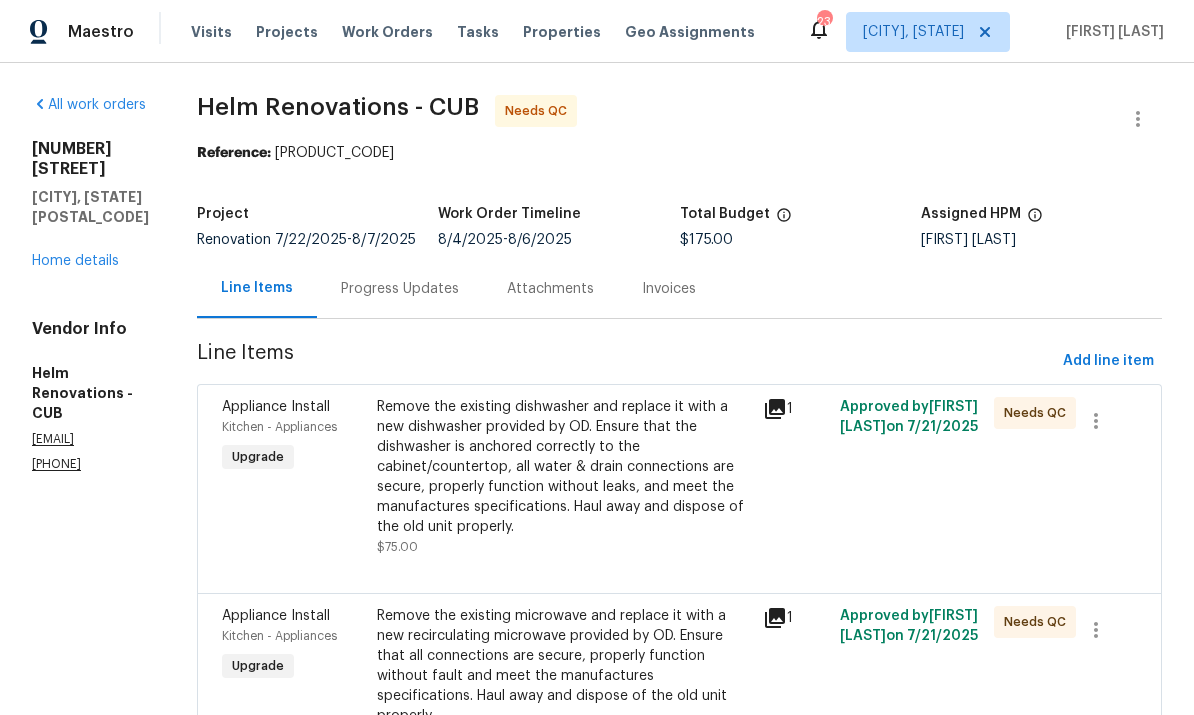 click on "Progress Updates" at bounding box center (400, 289) 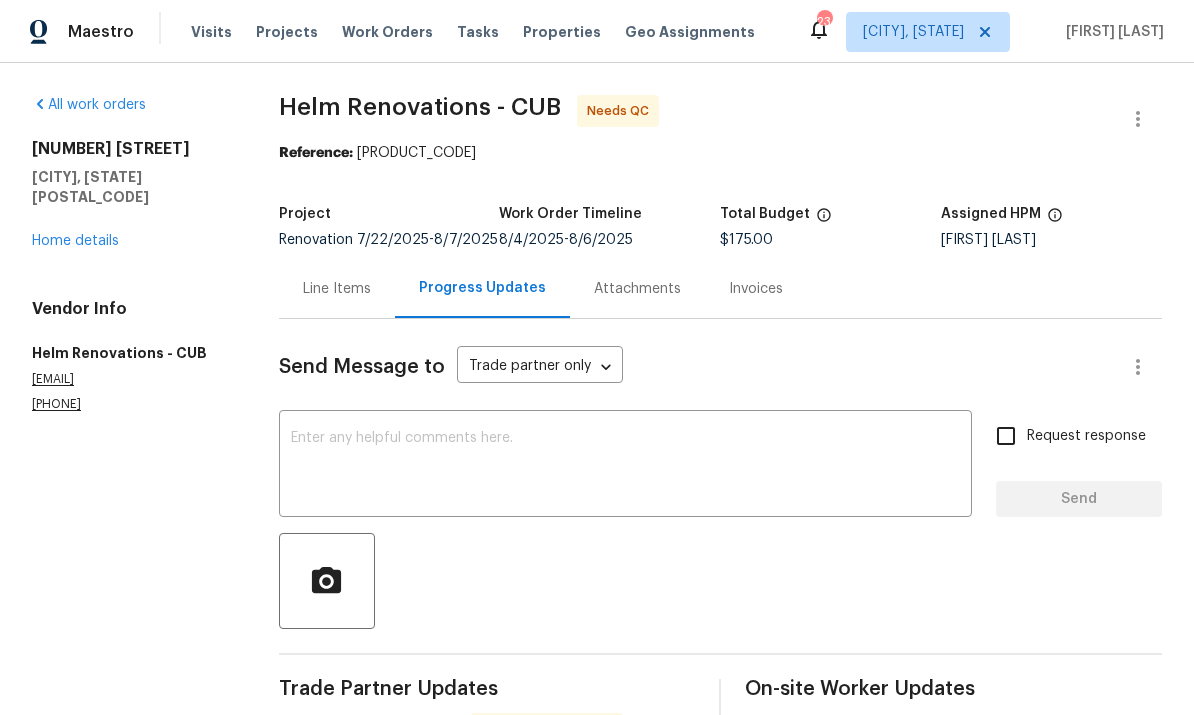 scroll, scrollTop: 0, scrollLeft: 0, axis: both 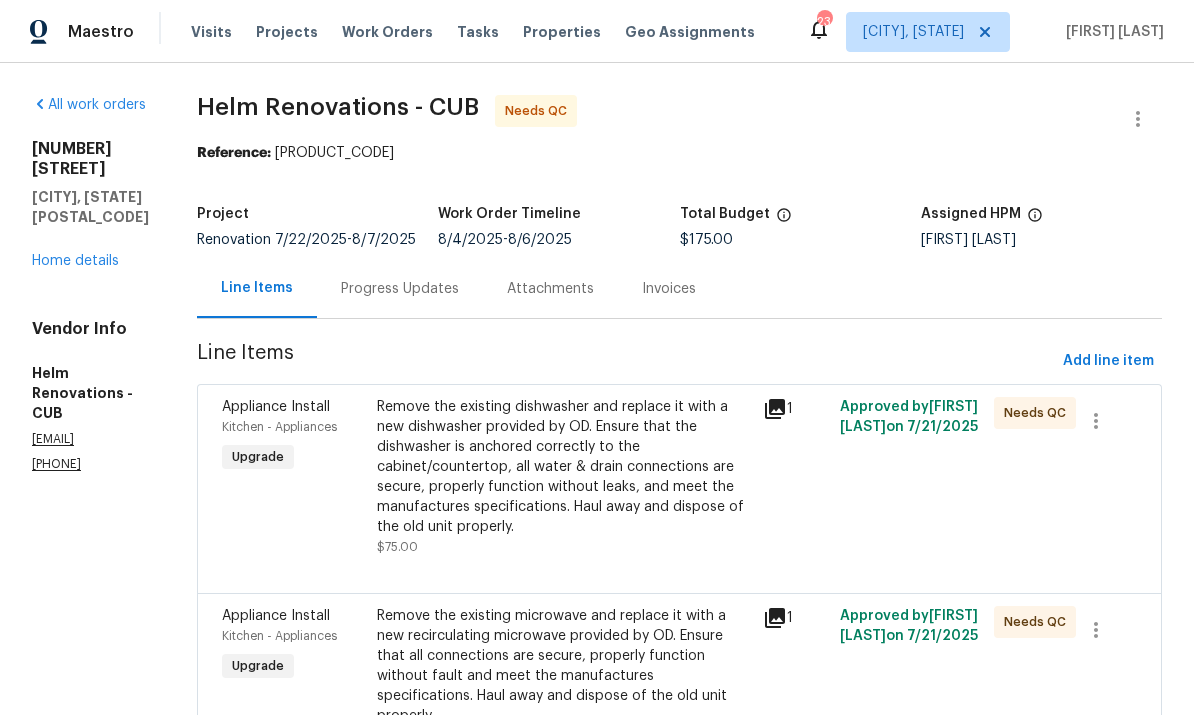 click on "Progress Updates" at bounding box center (400, 289) 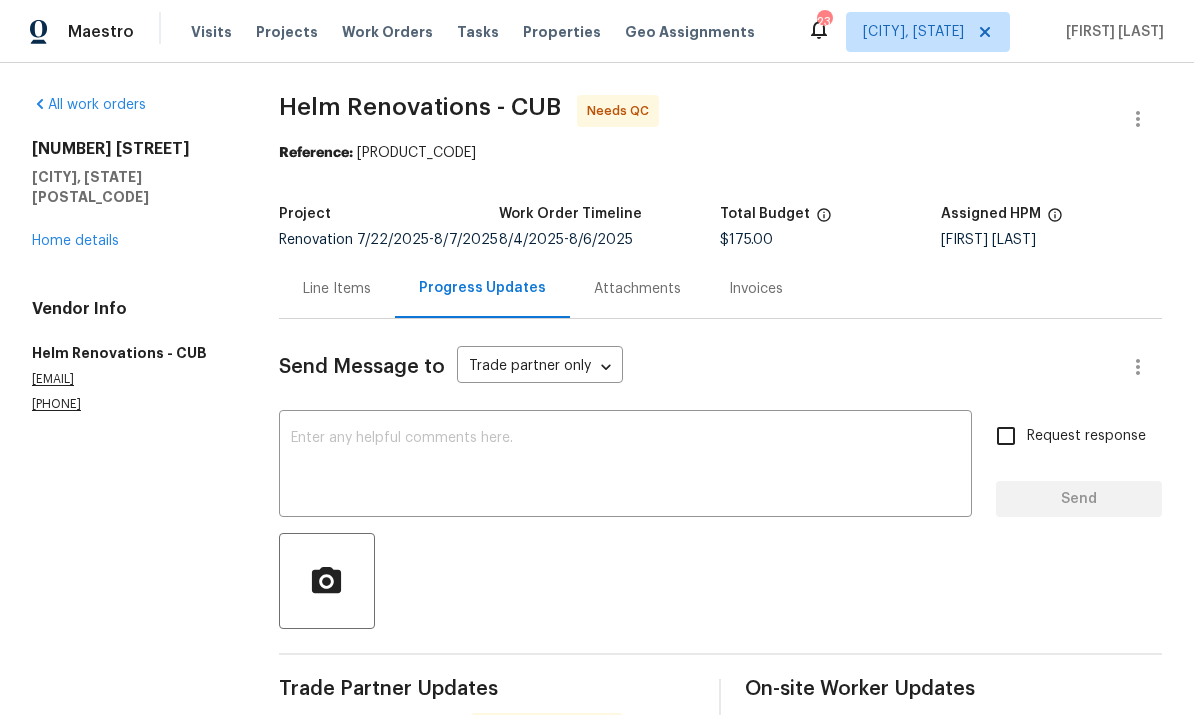 click on "Line Items" at bounding box center [337, 289] 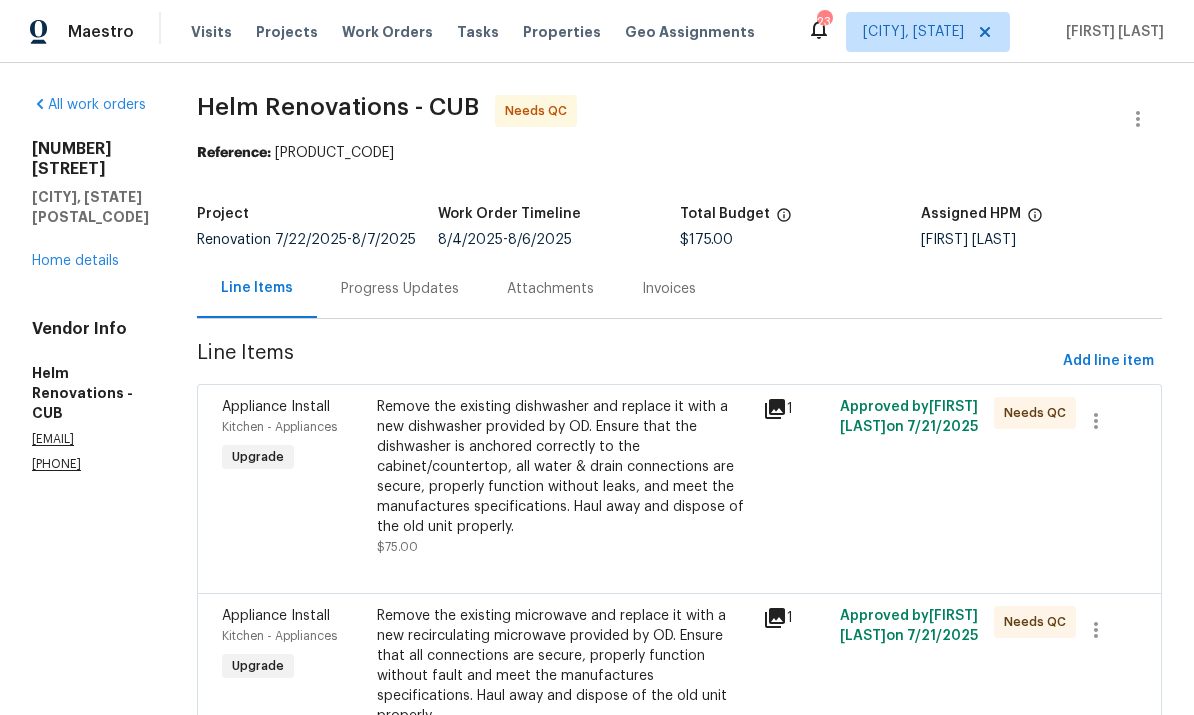 click on "Progress Updates" at bounding box center [400, 289] 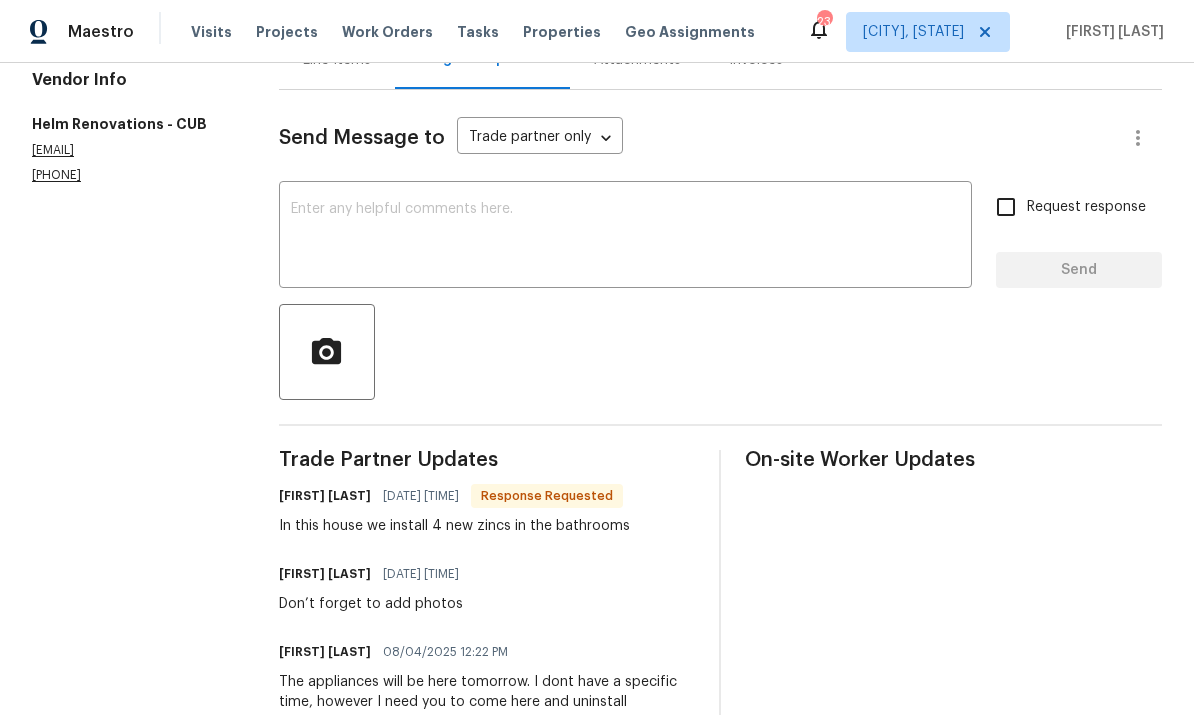 scroll, scrollTop: 228, scrollLeft: 0, axis: vertical 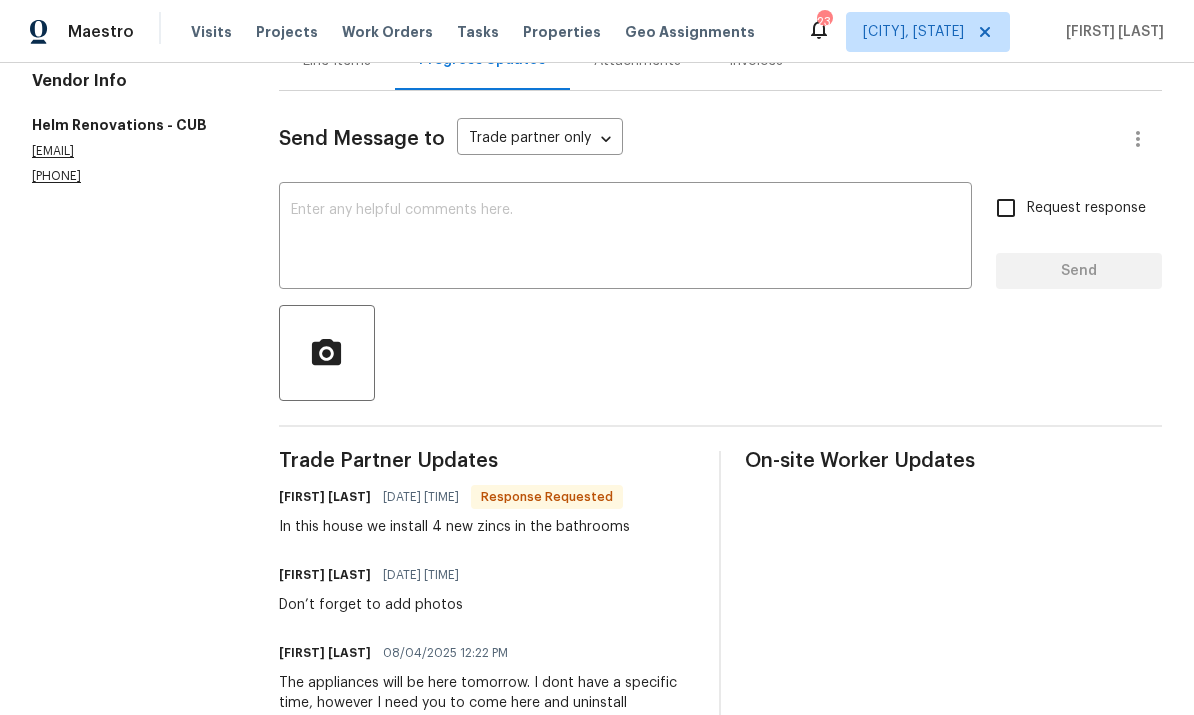 click at bounding box center (625, 238) 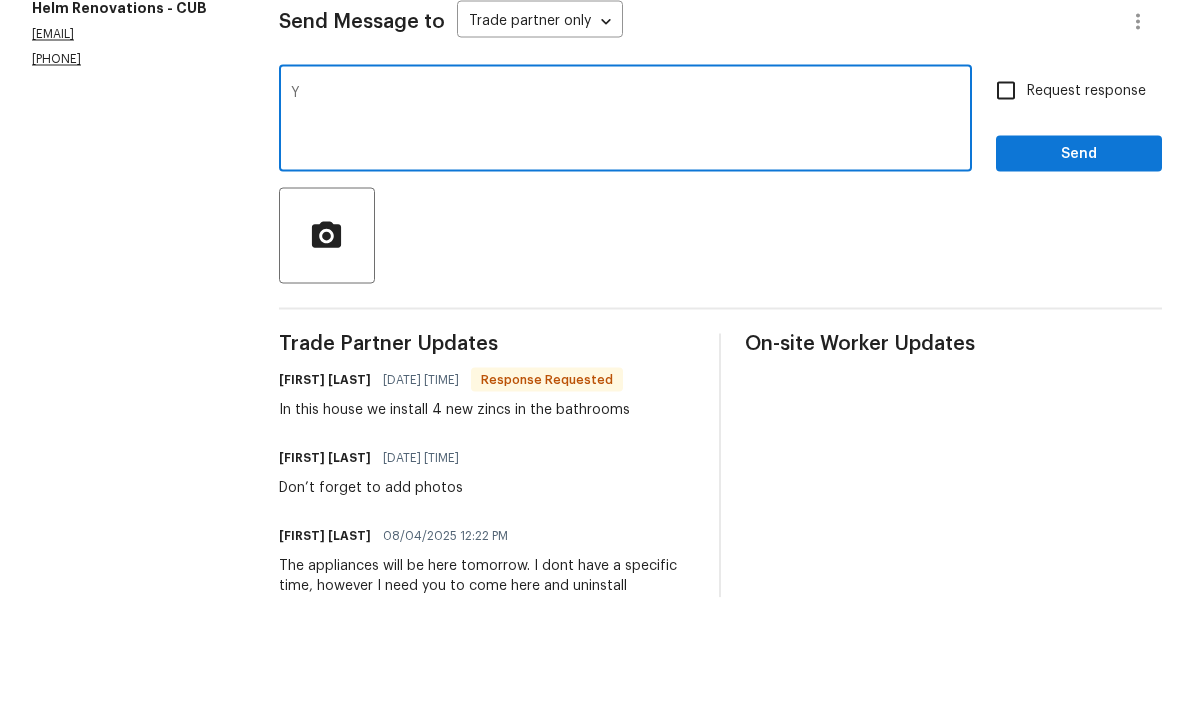 scroll, scrollTop: 4, scrollLeft: 0, axis: vertical 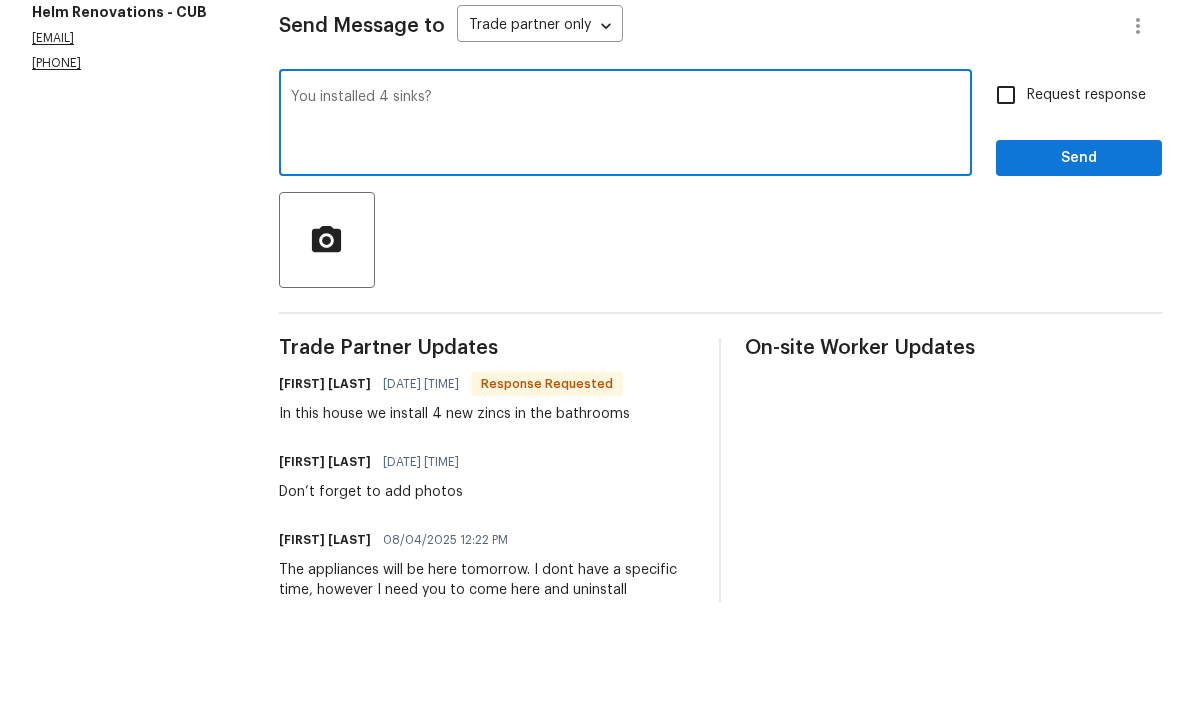 type on "You installed 4 sinks?" 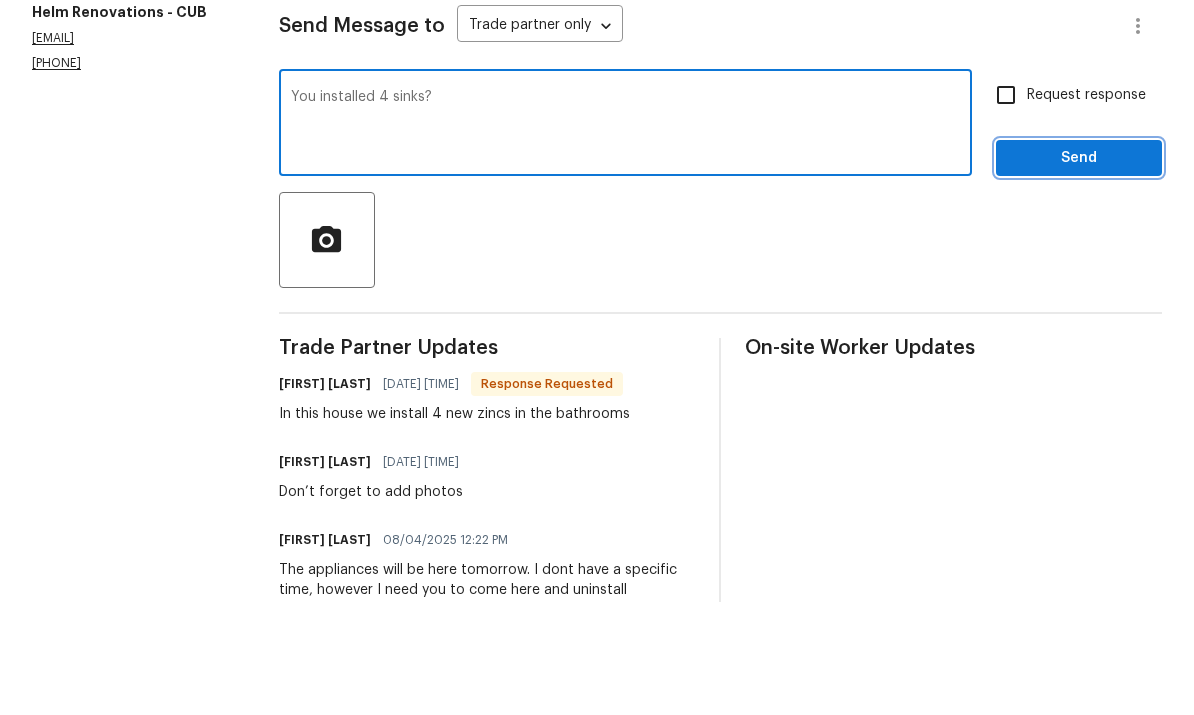 click on "Send" at bounding box center [1079, 271] 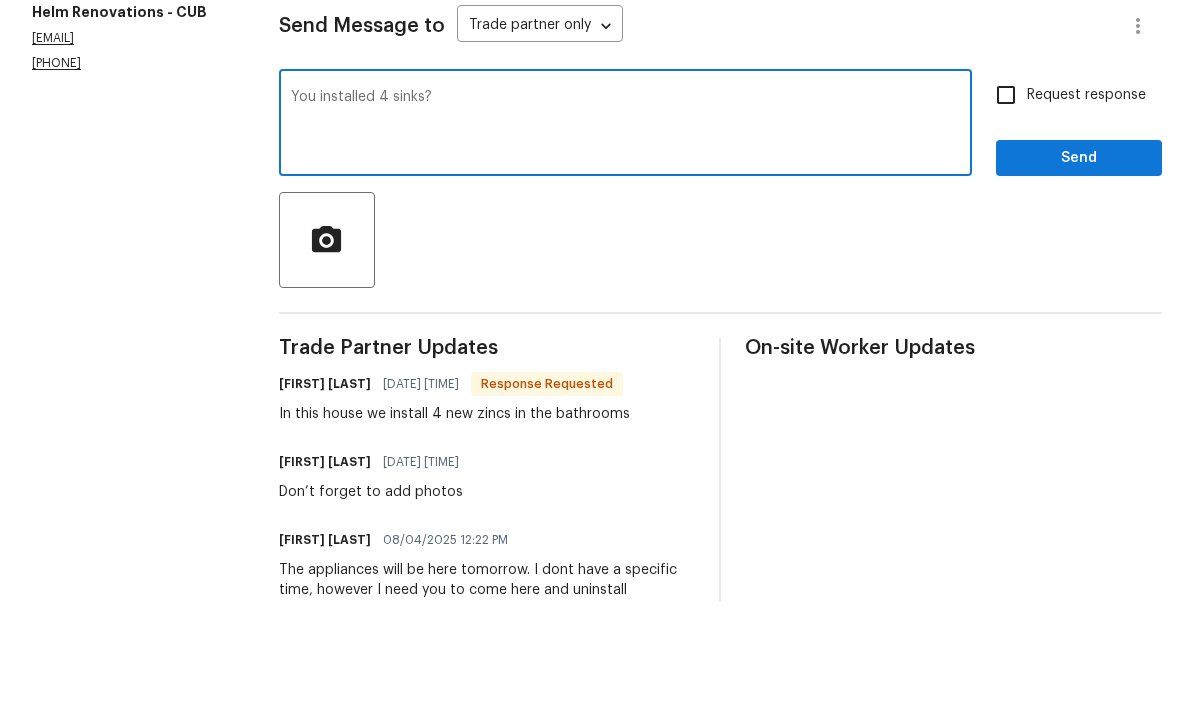scroll, scrollTop: 0, scrollLeft: 0, axis: both 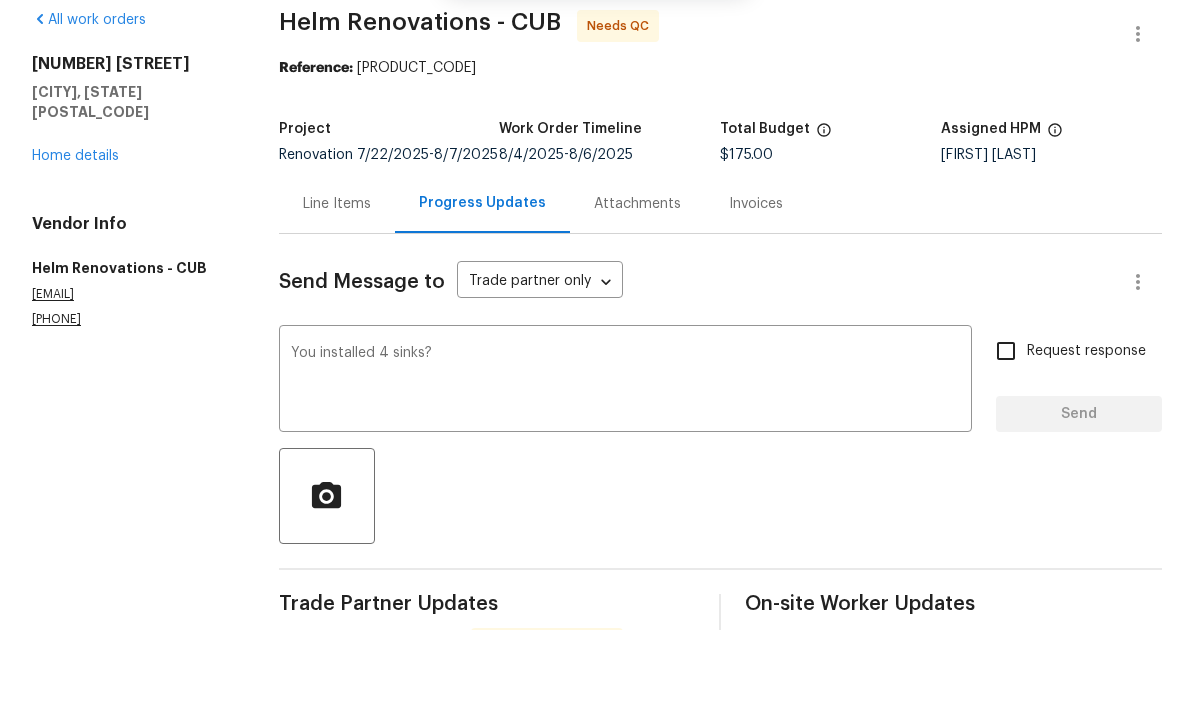 type 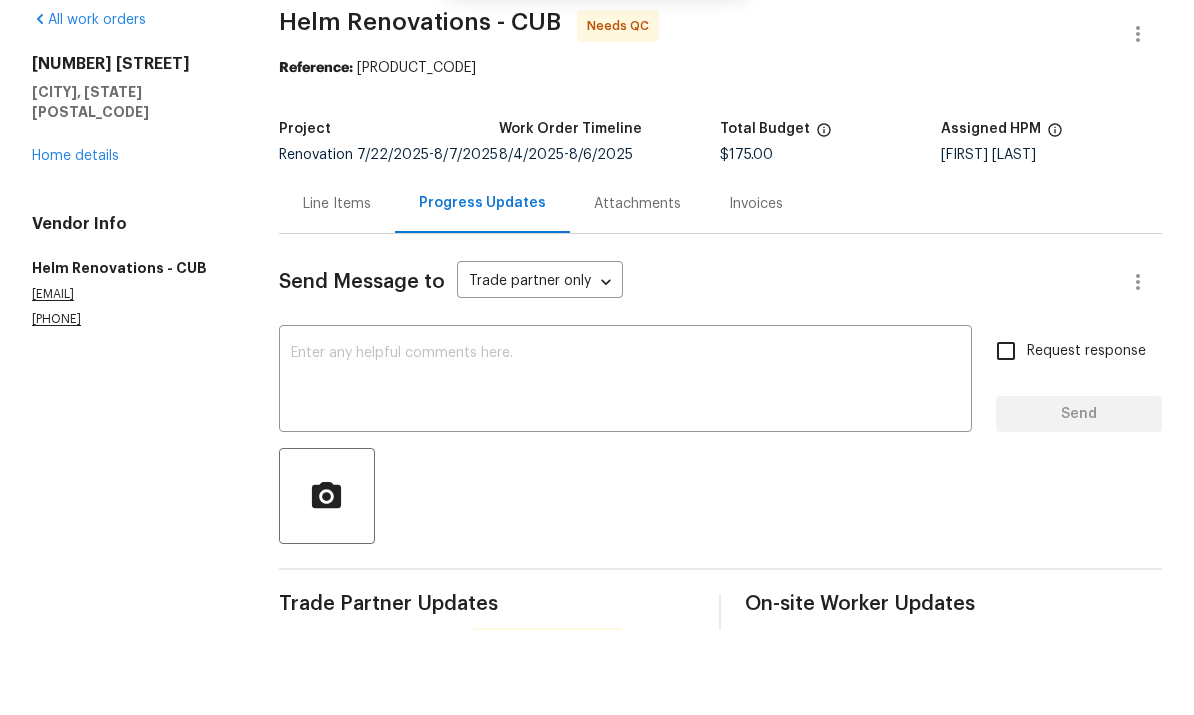 scroll, scrollTop: 75, scrollLeft: 0, axis: vertical 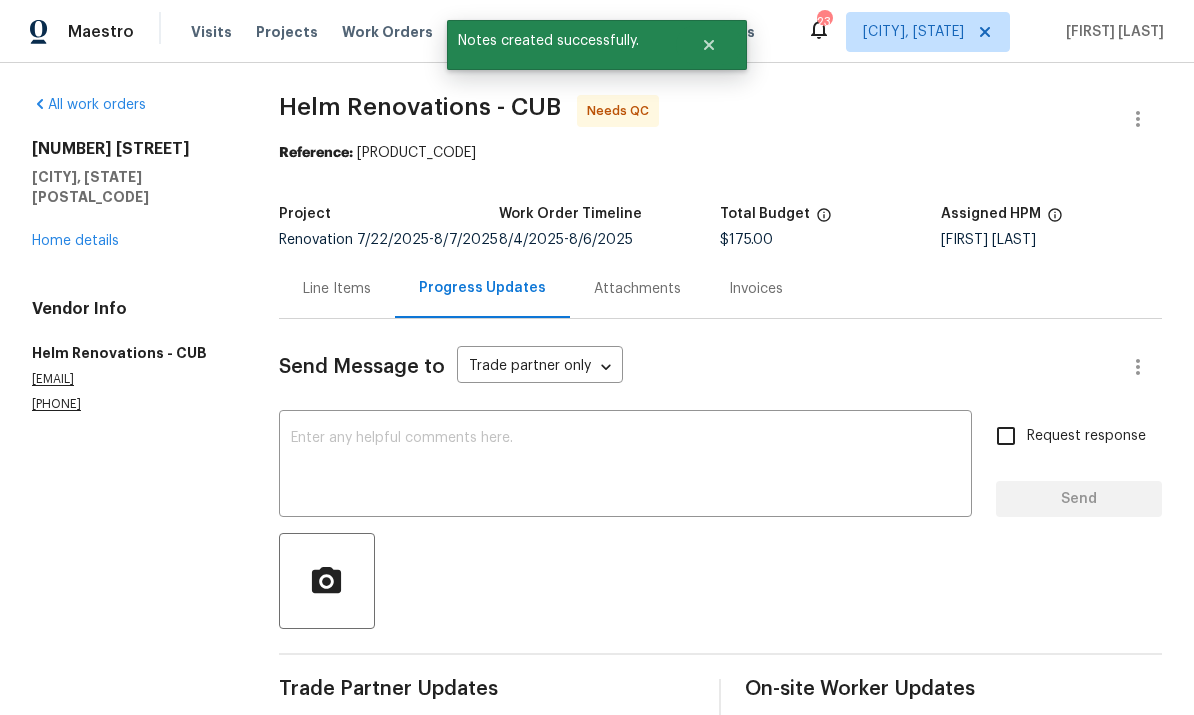 click on "Line Items" at bounding box center [337, 289] 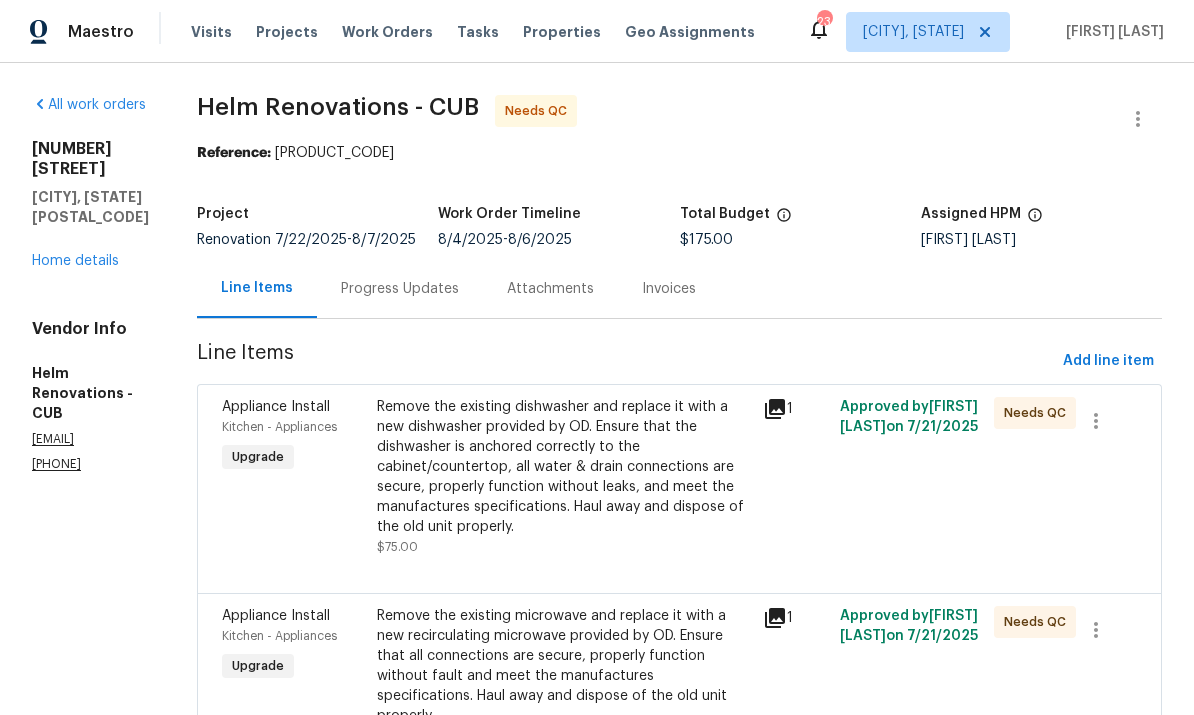 click on "Home details" at bounding box center (75, 261) 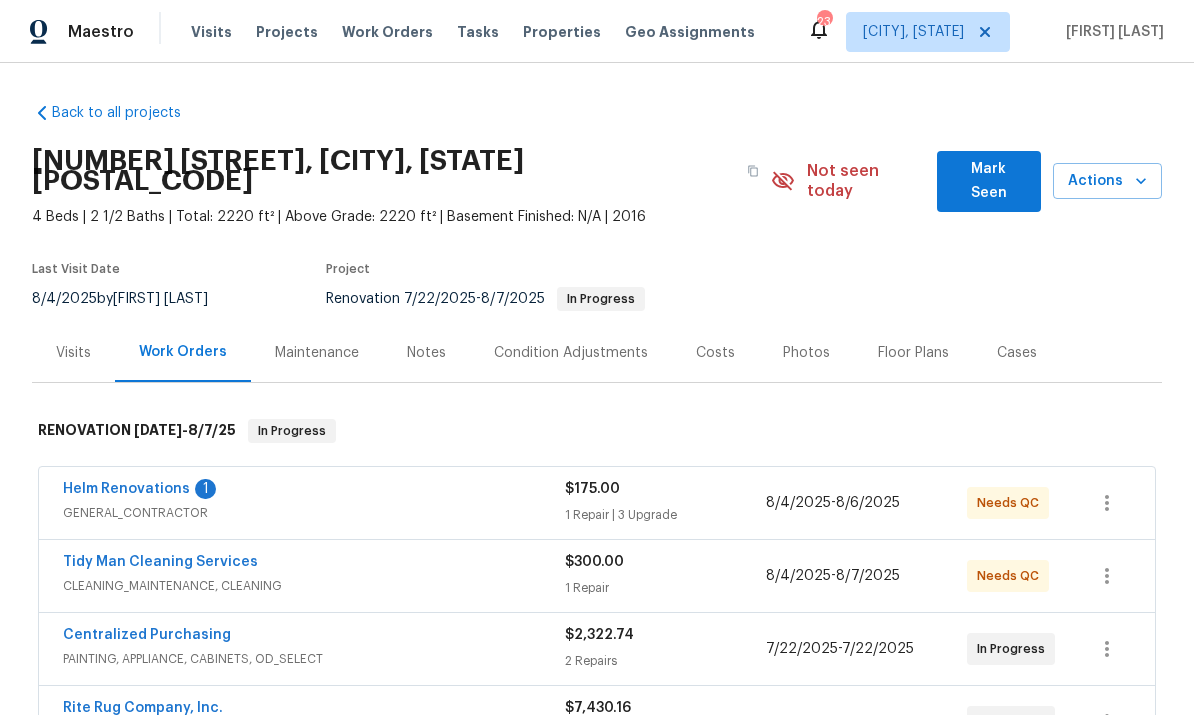 click on "Tidy Man Cleaning Services" at bounding box center (160, 562) 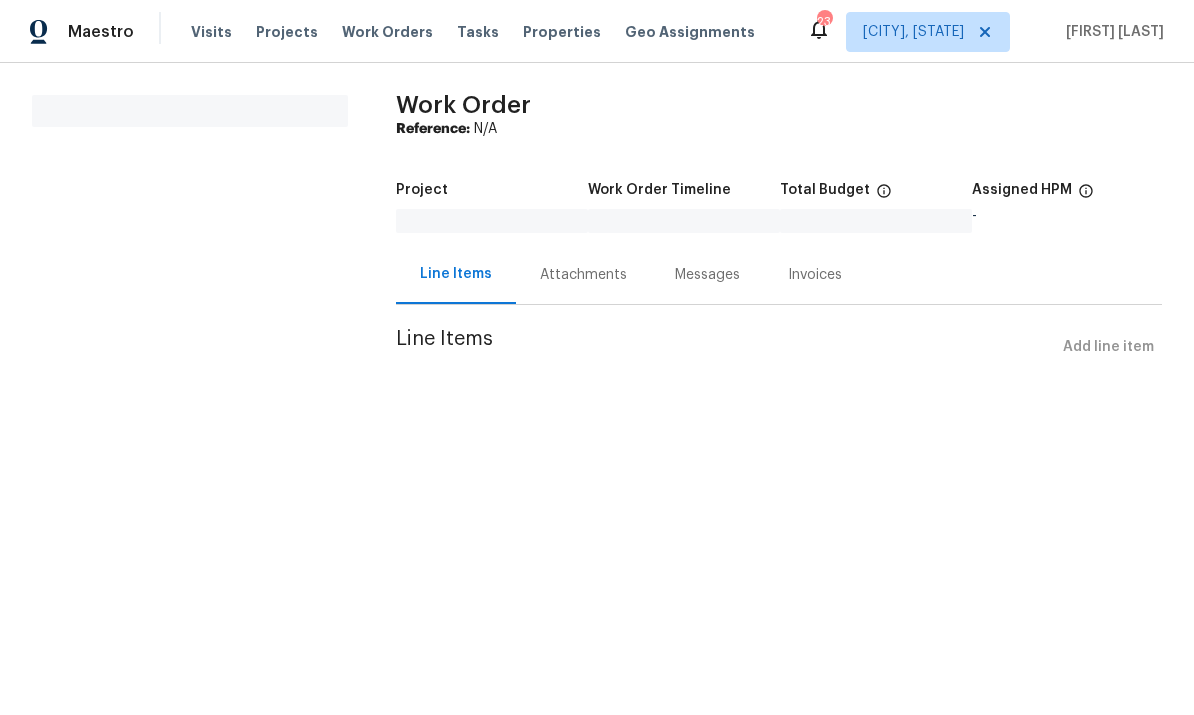 scroll, scrollTop: 0, scrollLeft: 0, axis: both 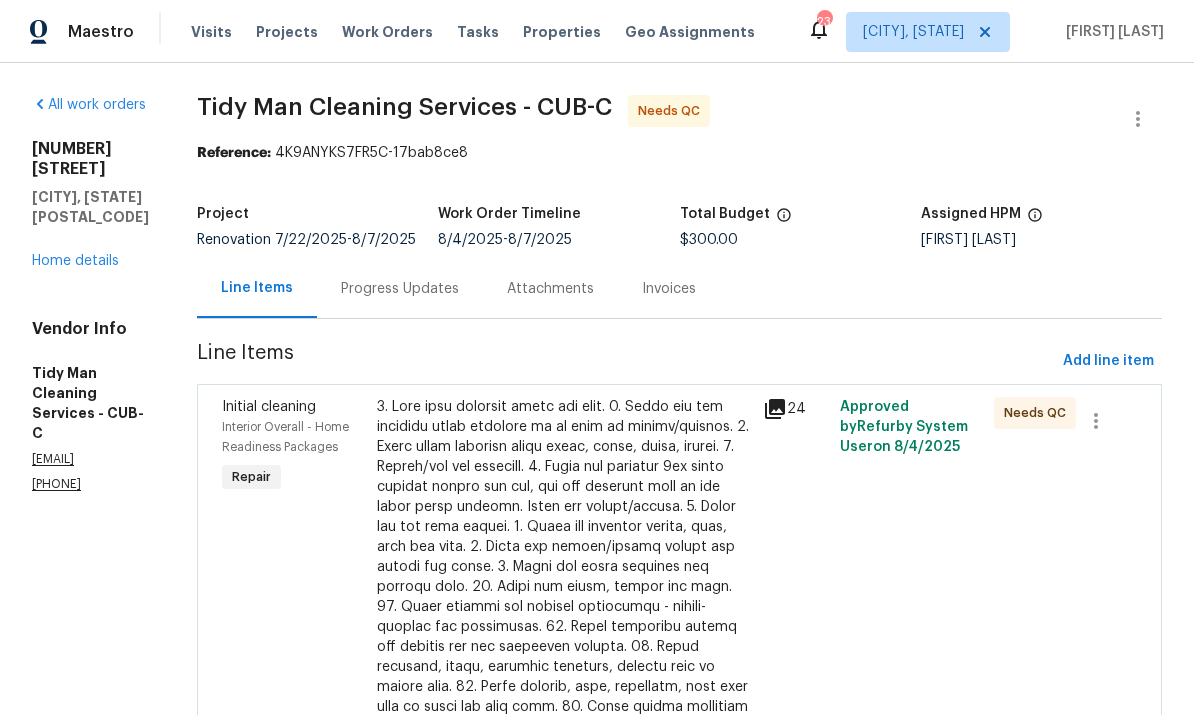 click on "154 Copper Bluff Rd Lexington, SC 29073 Home details" at bounding box center (90, 205) 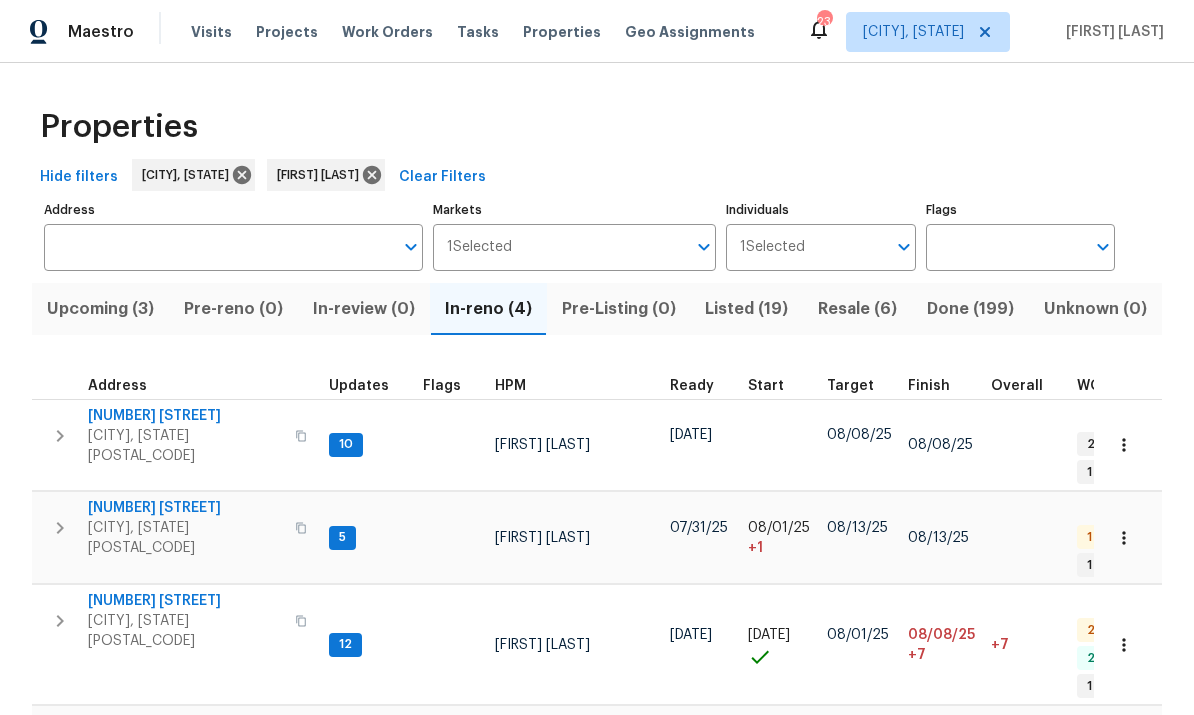 click on "104 Lassitter Ct" at bounding box center (185, 508) 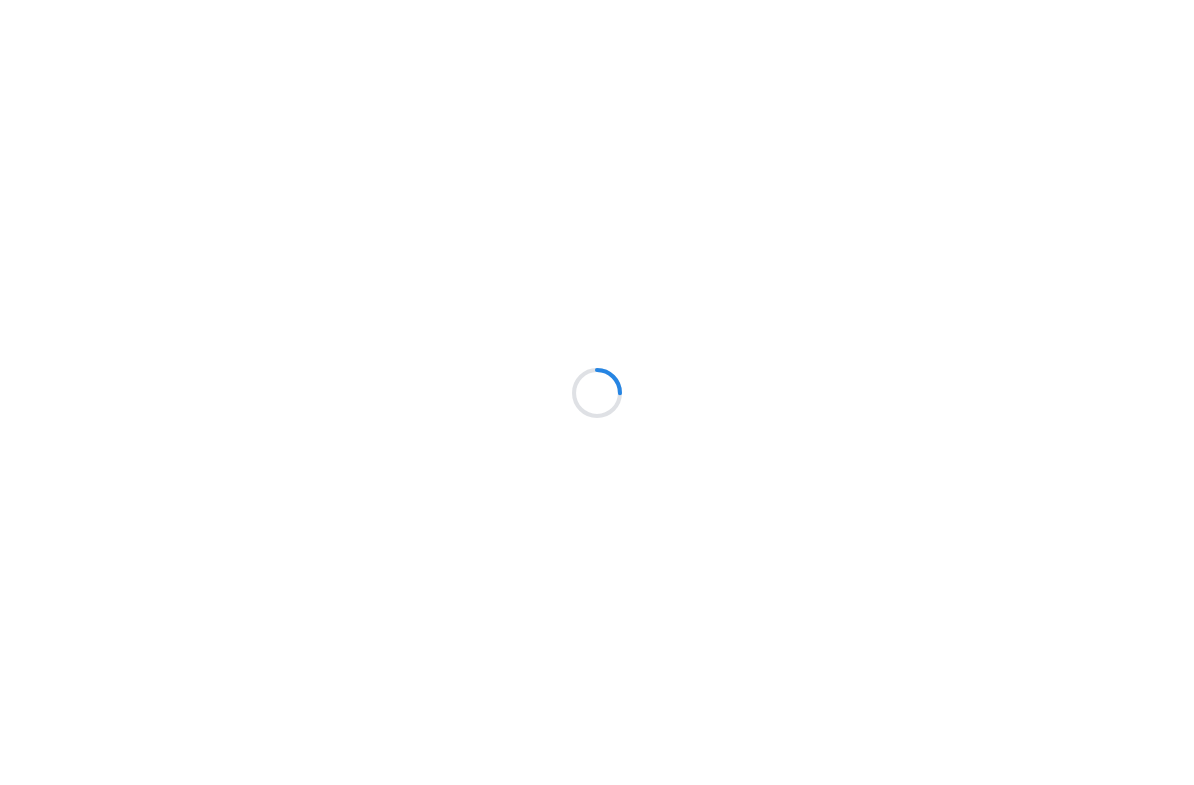 scroll, scrollTop: 0, scrollLeft: 0, axis: both 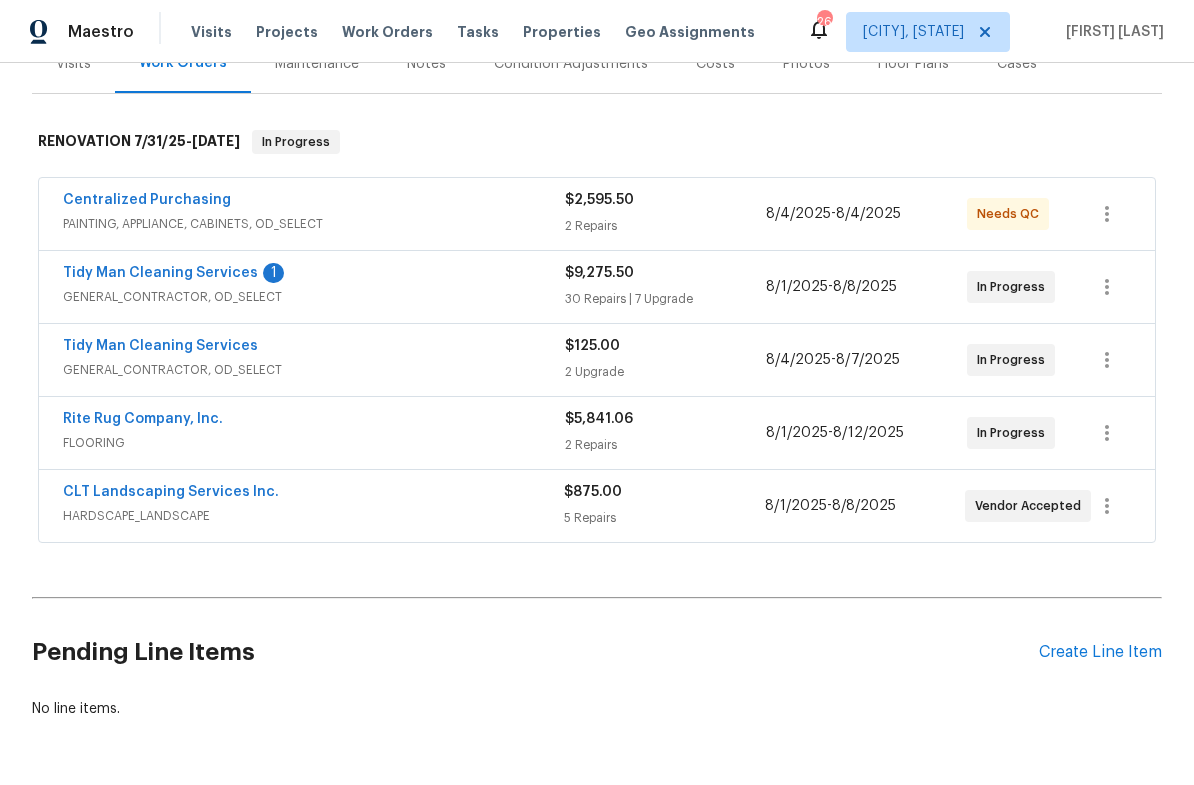 click on "Tidy Man Cleaning Services" at bounding box center [160, 273] 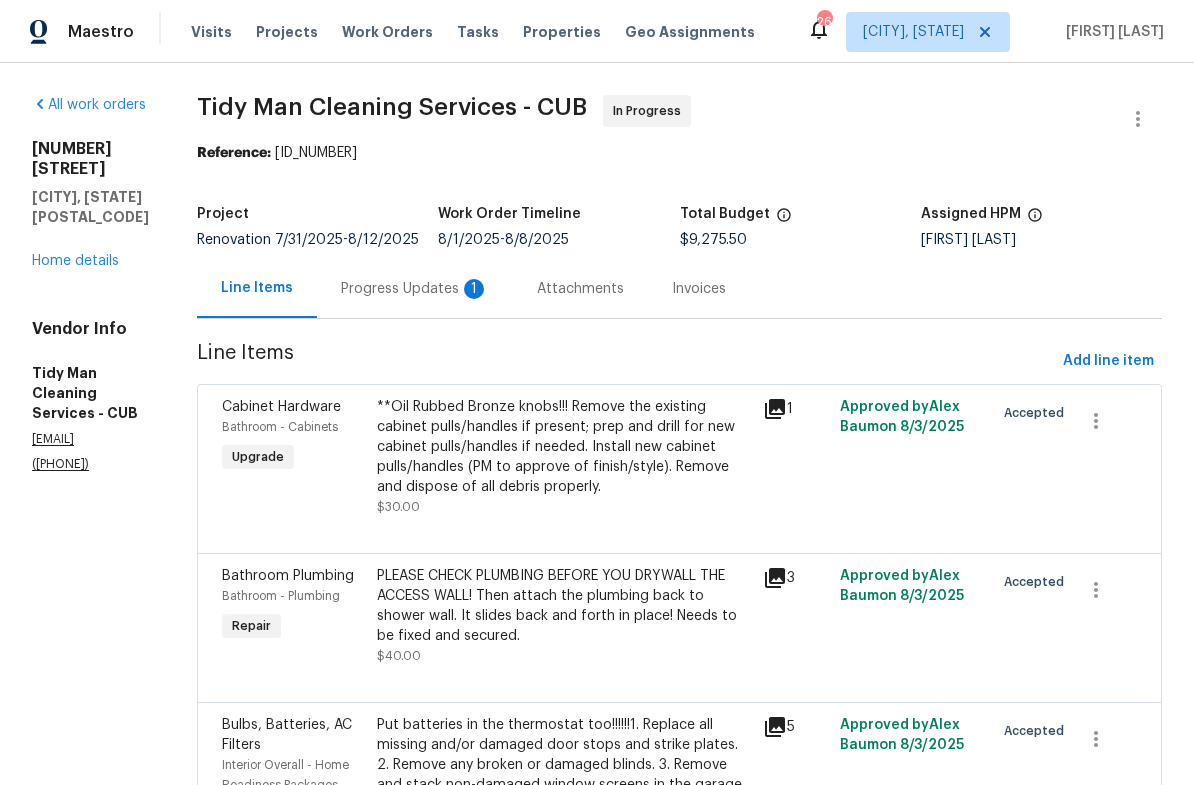 click on "Progress Updates 1" at bounding box center (415, 289) 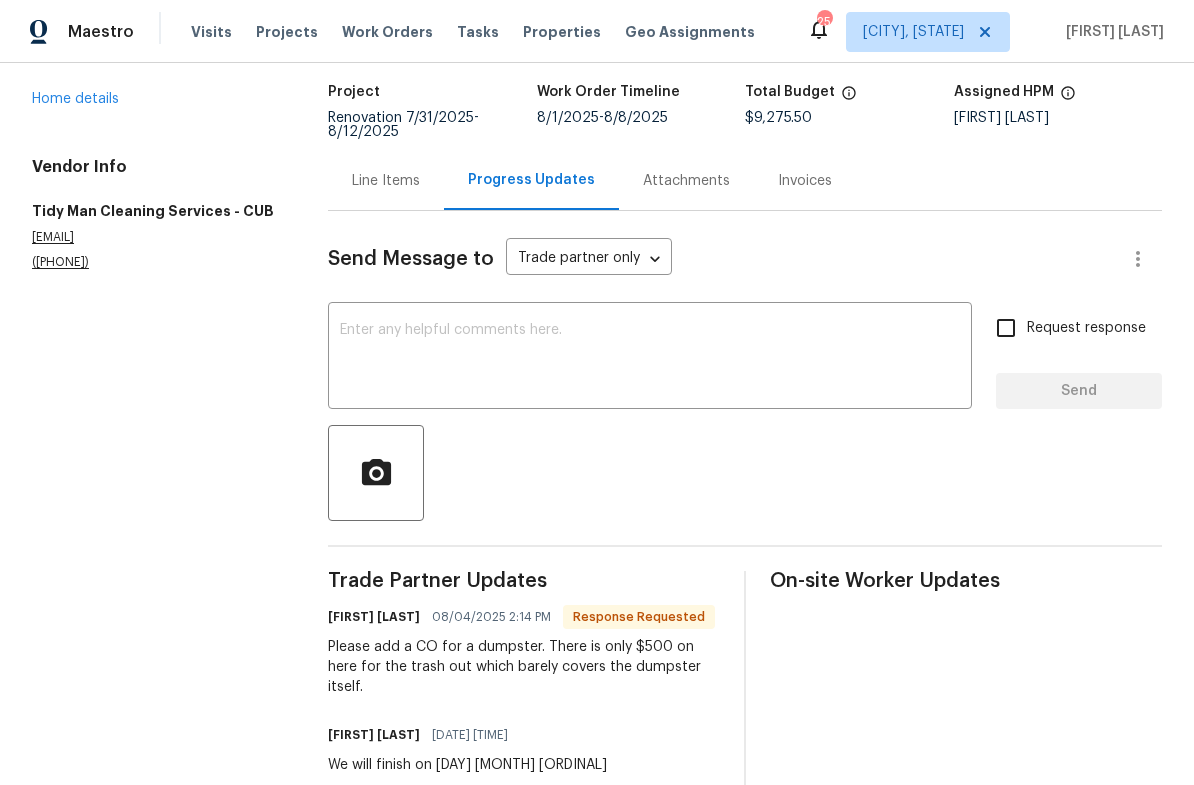 scroll, scrollTop: 120, scrollLeft: 0, axis: vertical 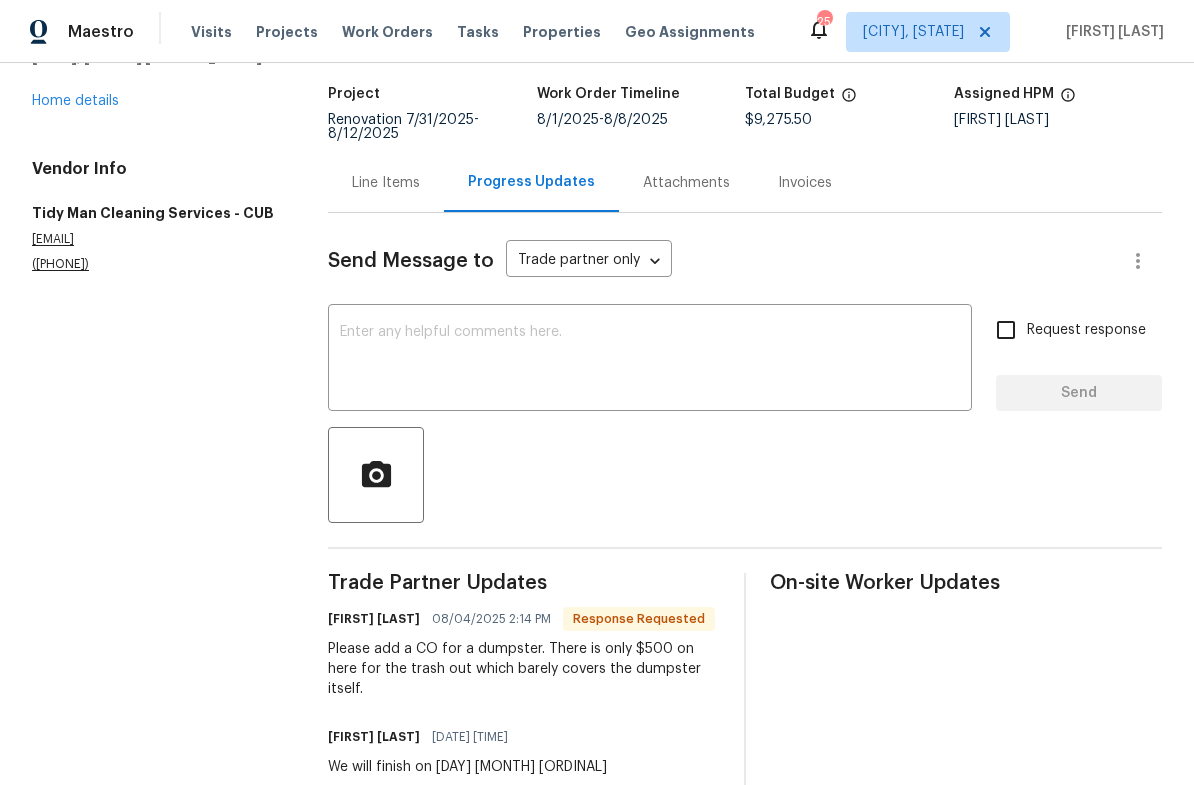 click on "Home details" at bounding box center [75, 101] 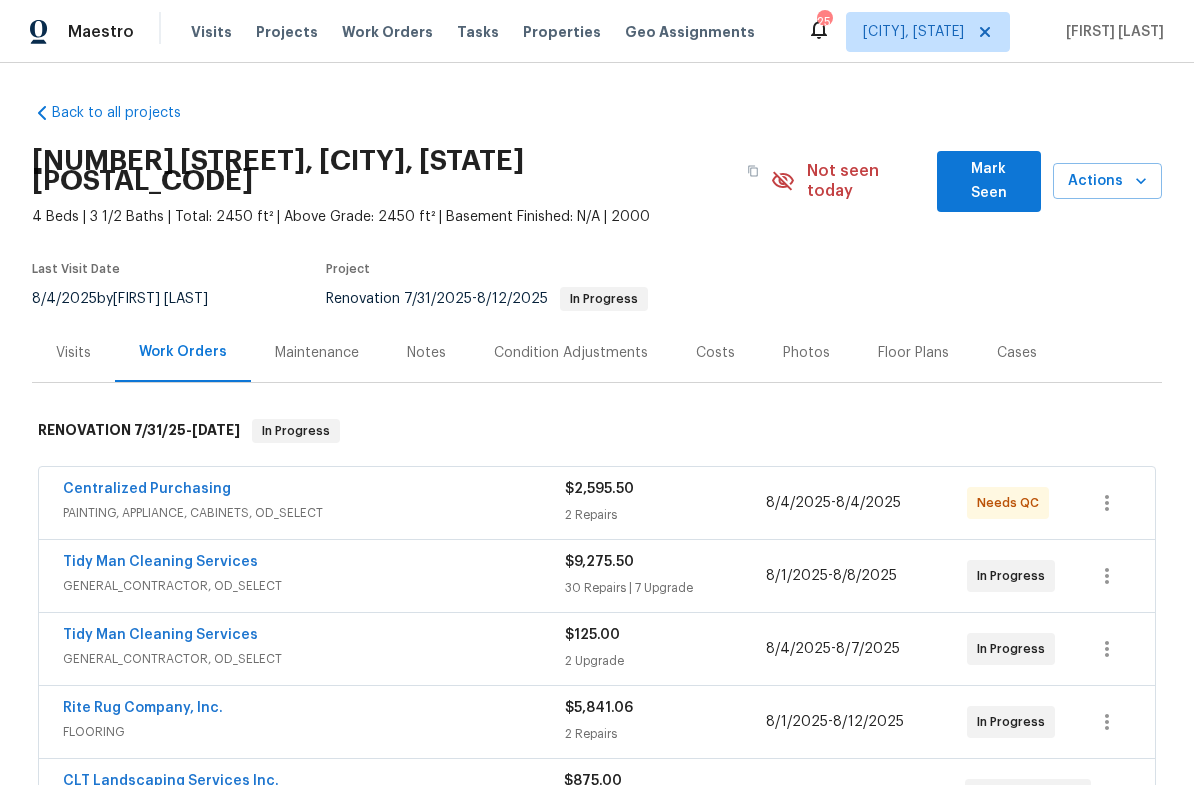 click on "Tidy Man Cleaning Services" at bounding box center [160, 562] 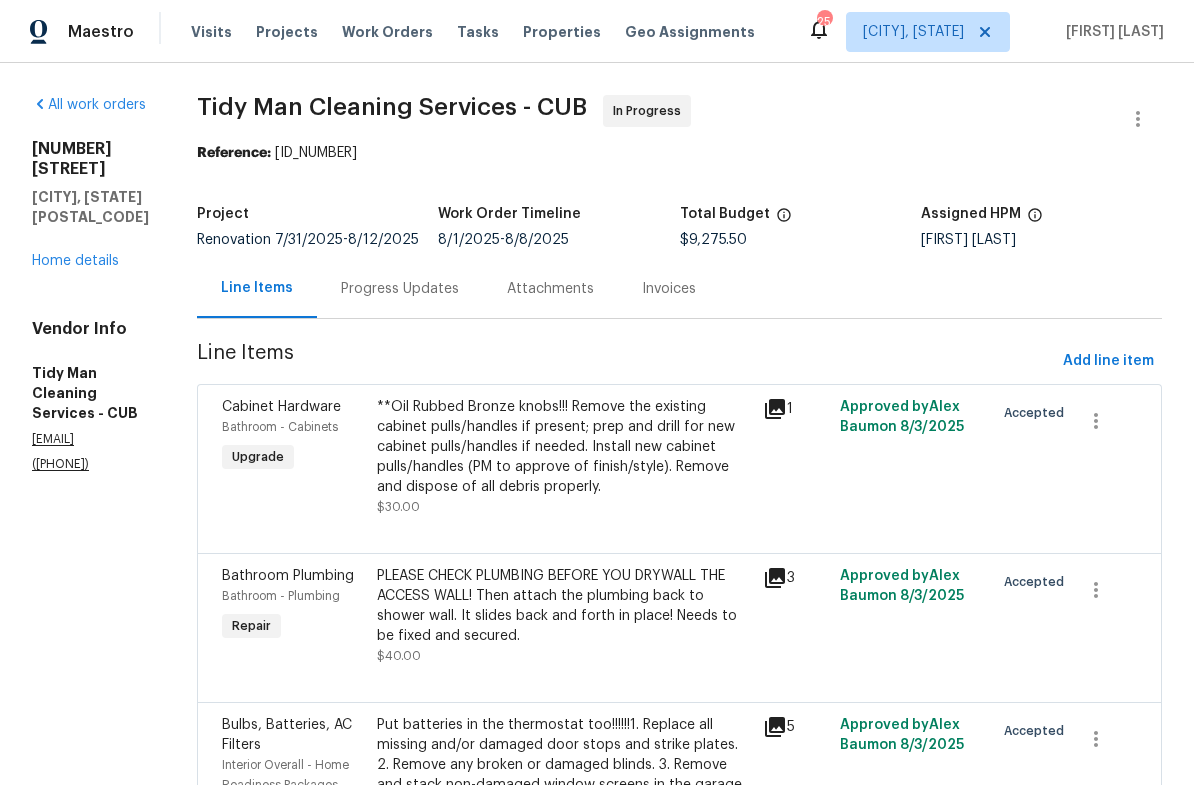 click on "Home details" at bounding box center (75, 261) 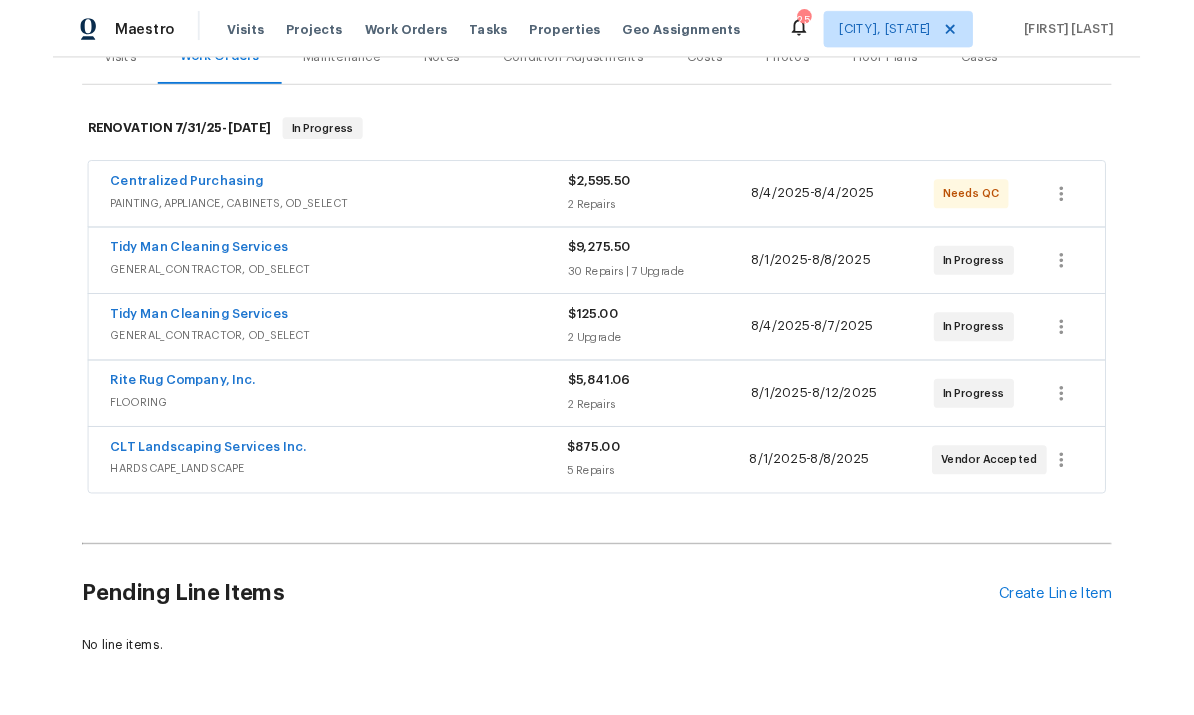 scroll, scrollTop: 289, scrollLeft: 0, axis: vertical 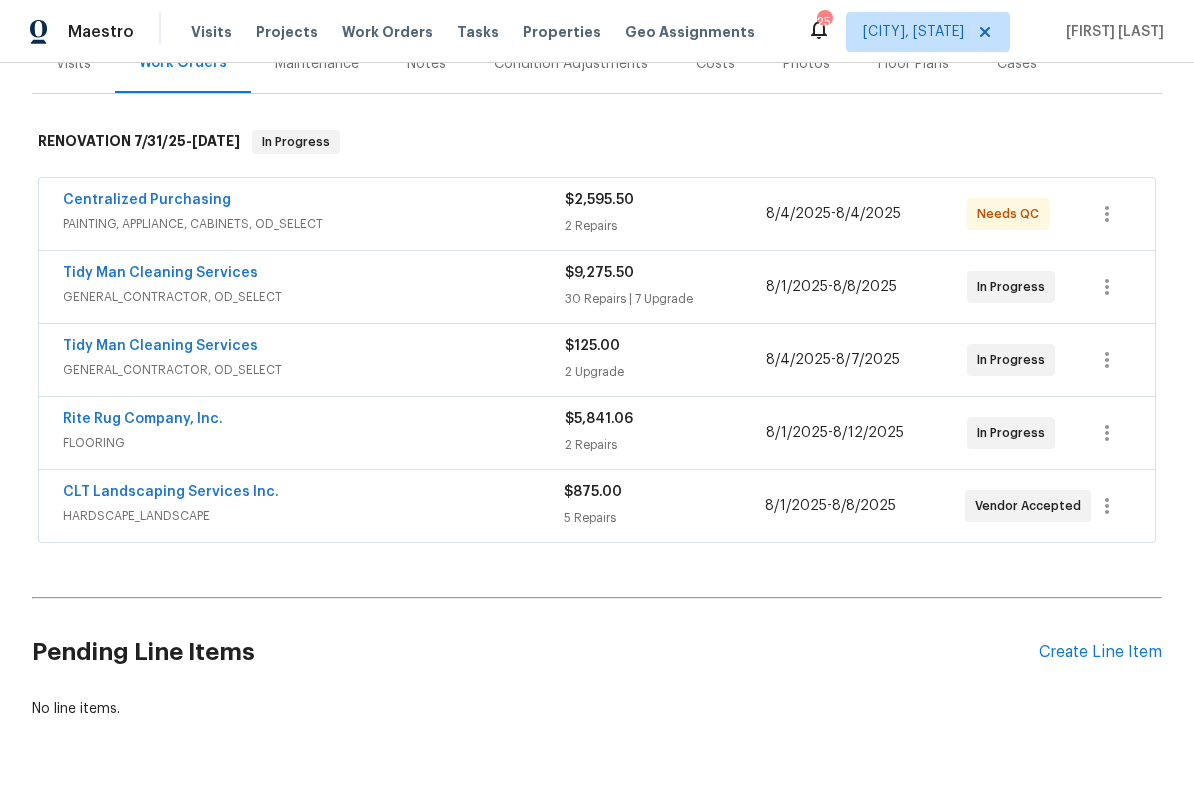 click on "Rite Rug Company, Inc." at bounding box center [143, 419] 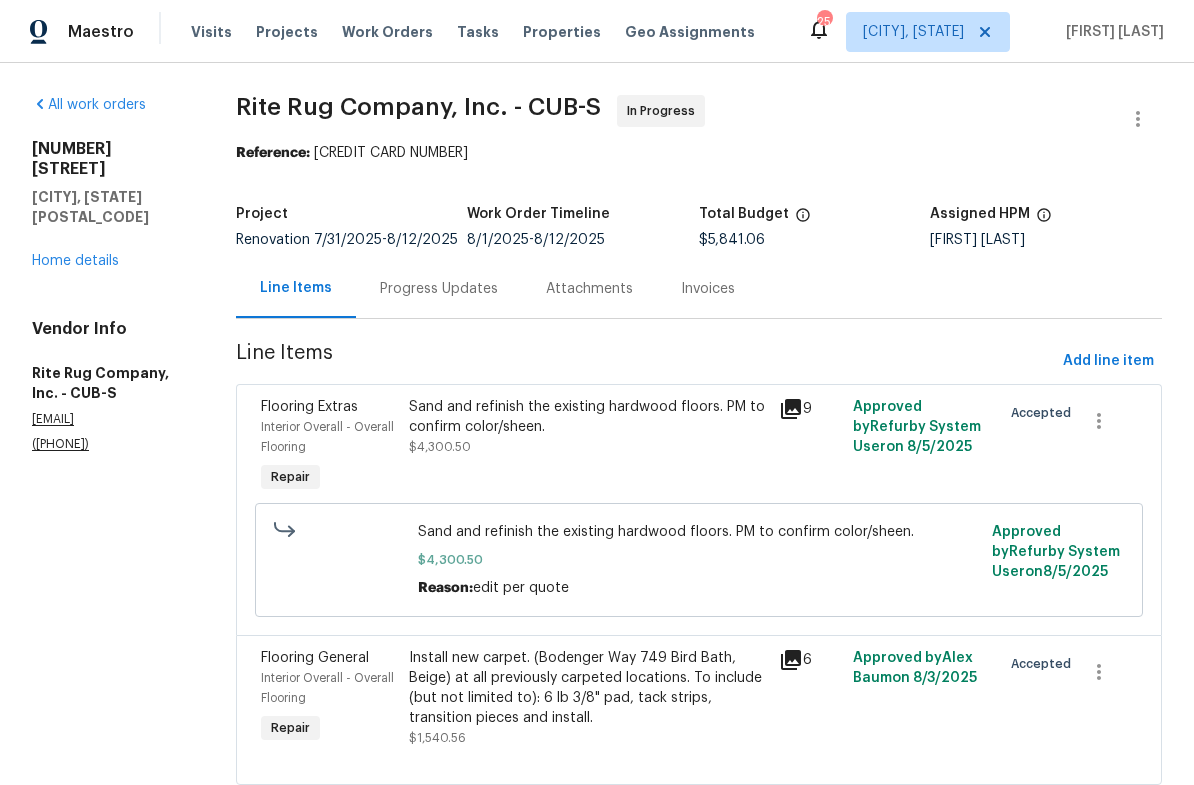 click on "Progress Updates" at bounding box center (439, 289) 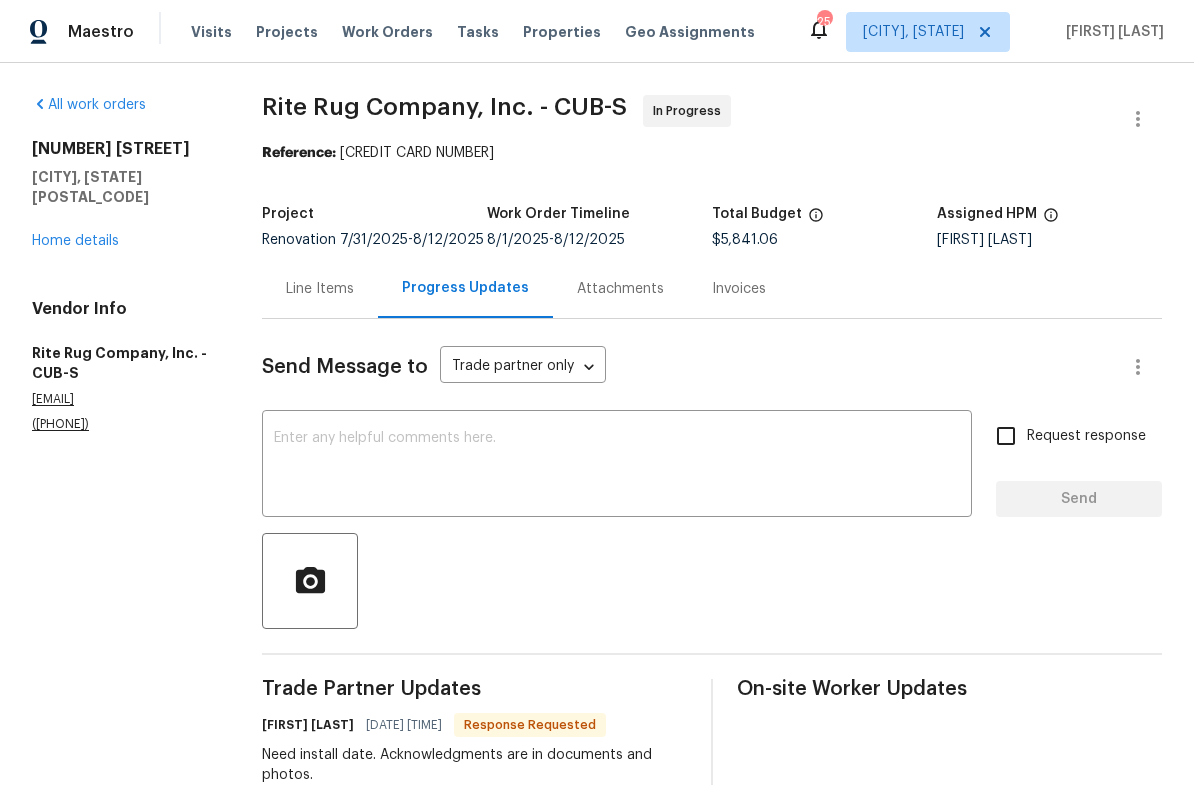 click at bounding box center [617, 466] 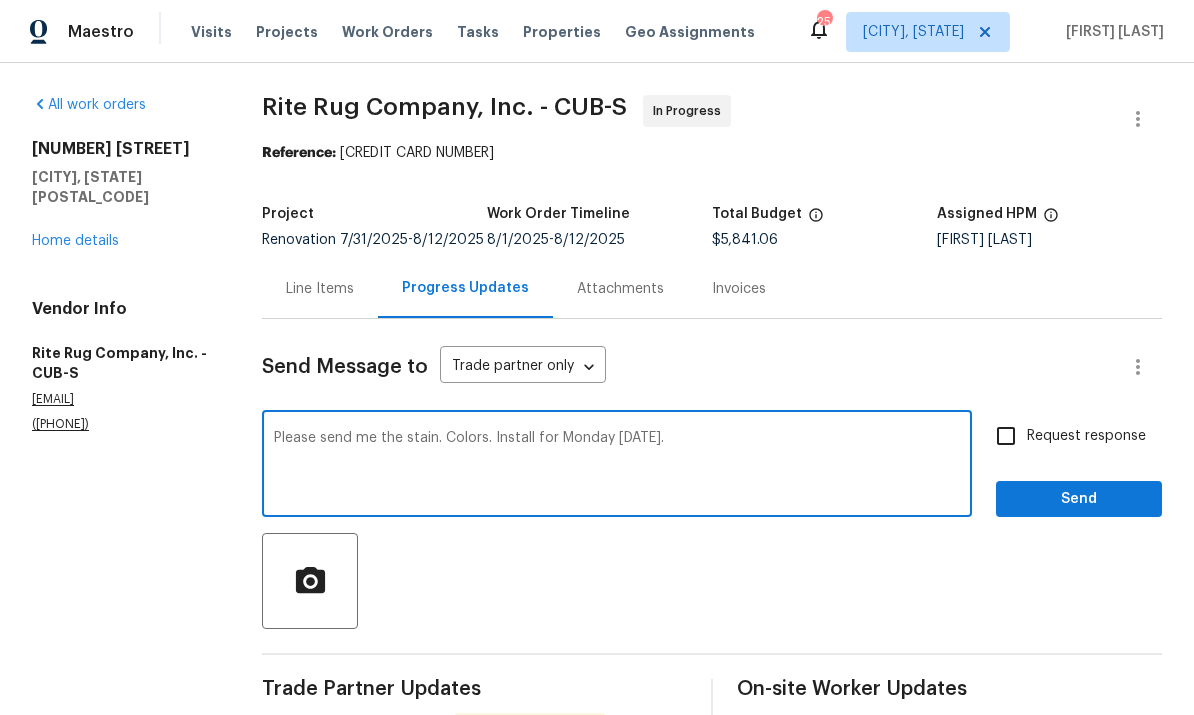 type on "Please send me the stain. Colors. Install for Monday [DATE]." 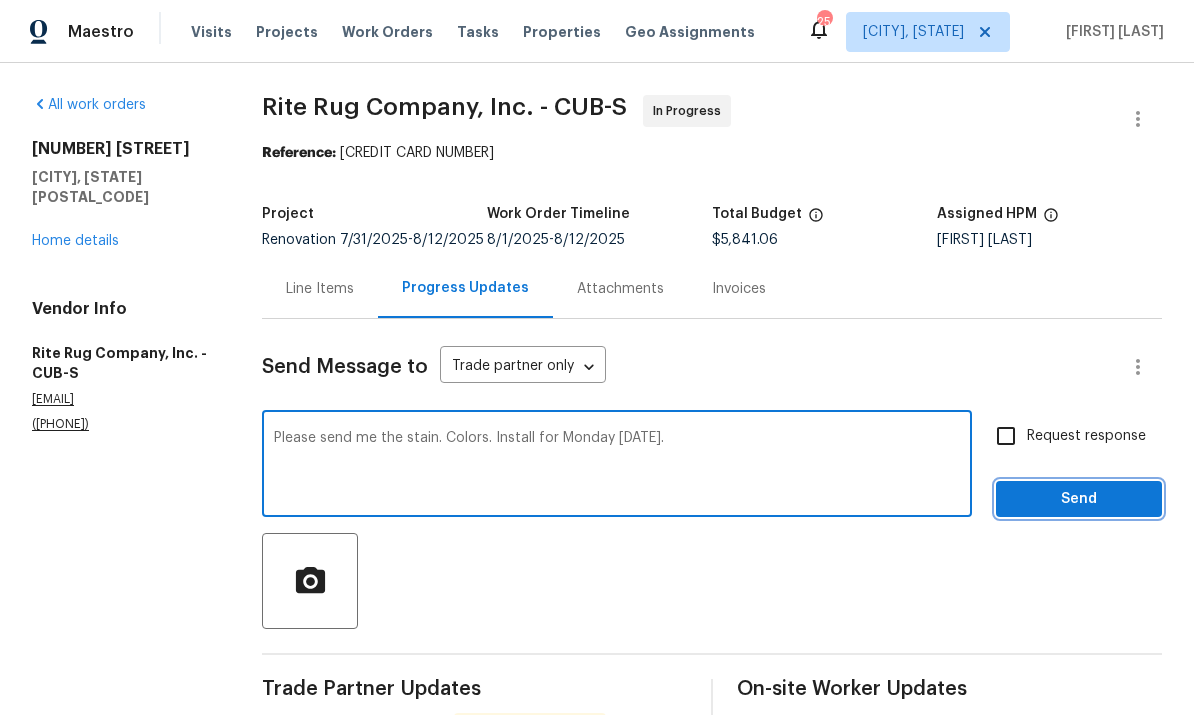 click on "Send" at bounding box center (1079, 499) 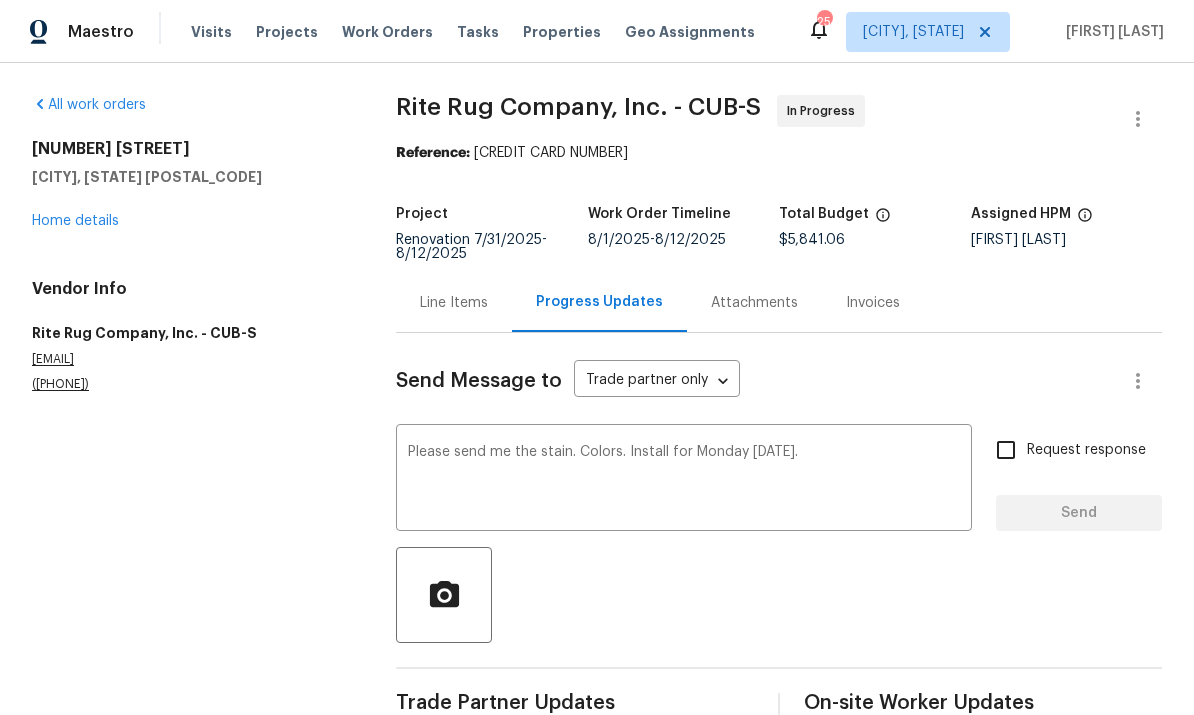 type 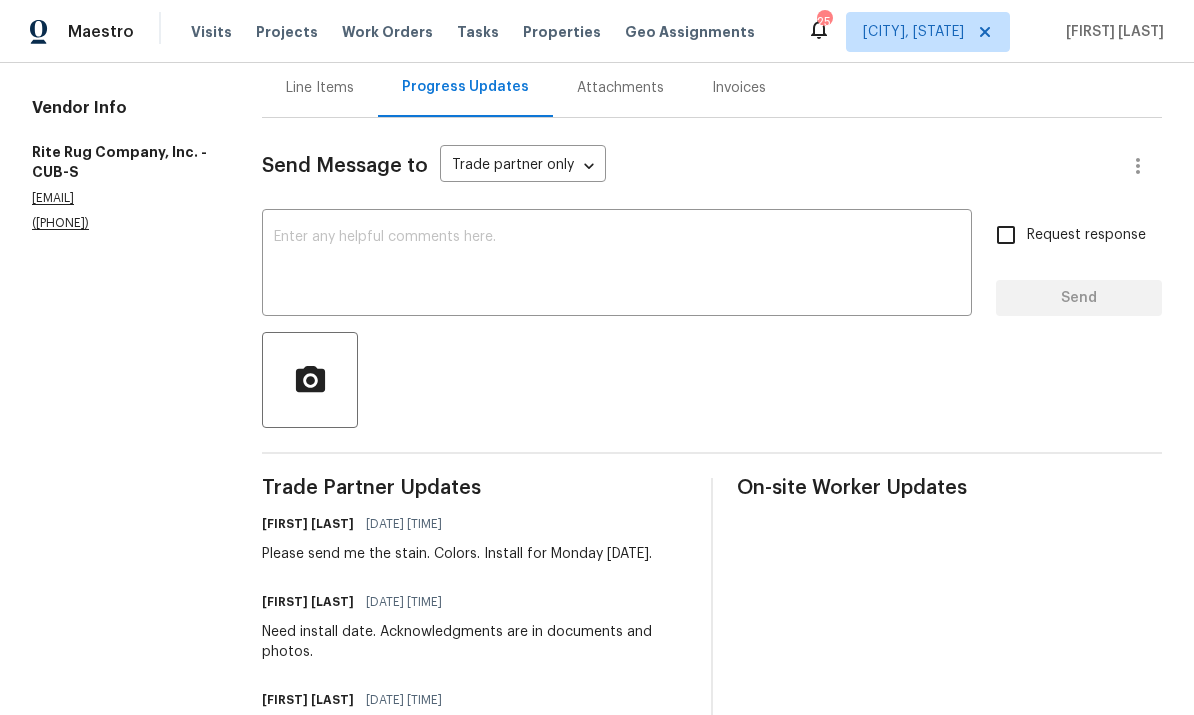 scroll, scrollTop: 204, scrollLeft: 0, axis: vertical 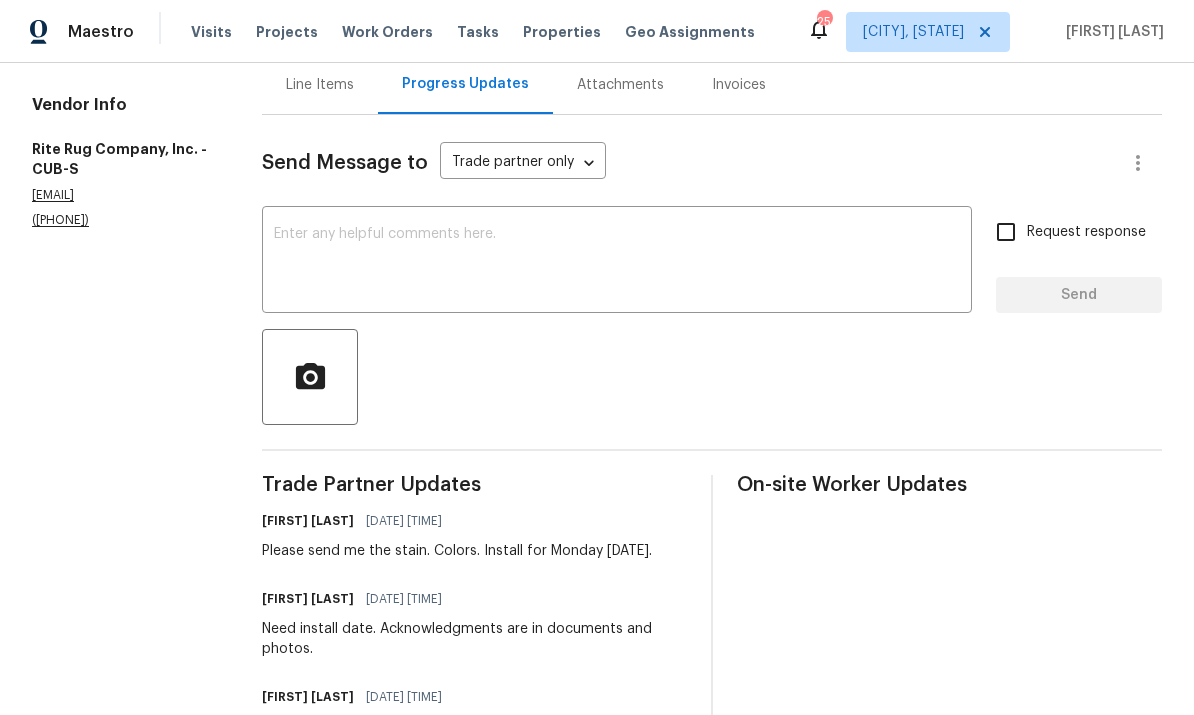 click on "Line Items" at bounding box center [320, 85] 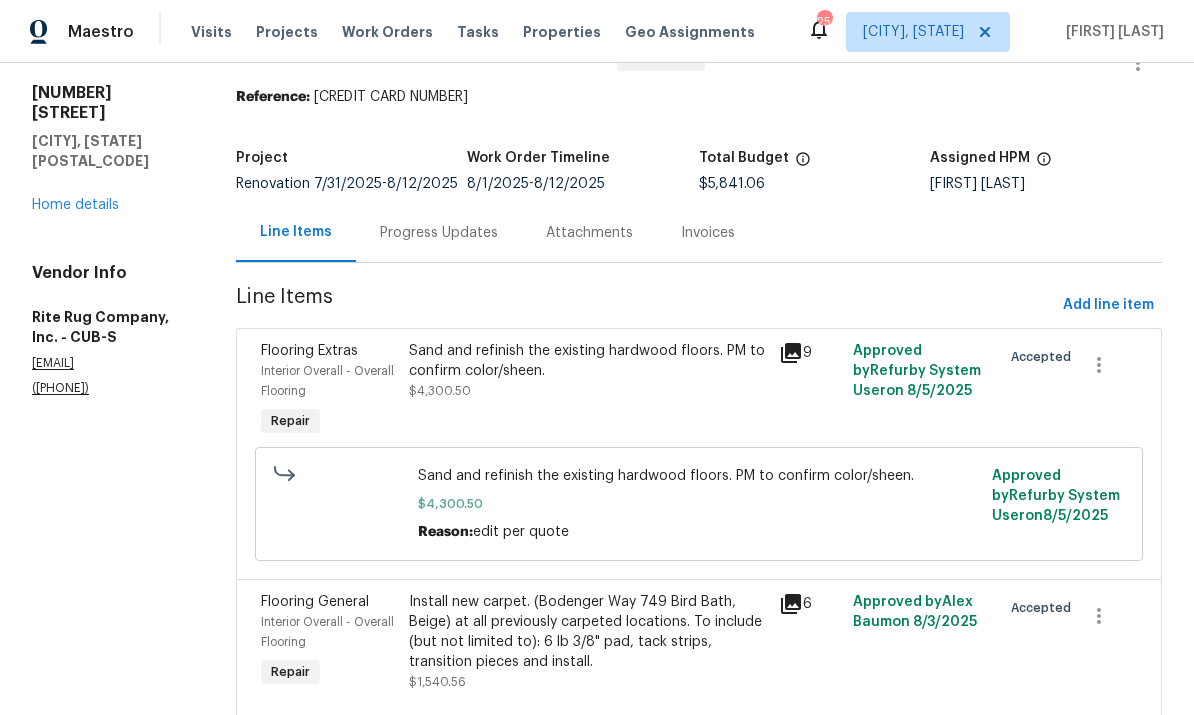 scroll, scrollTop: 75, scrollLeft: 0, axis: vertical 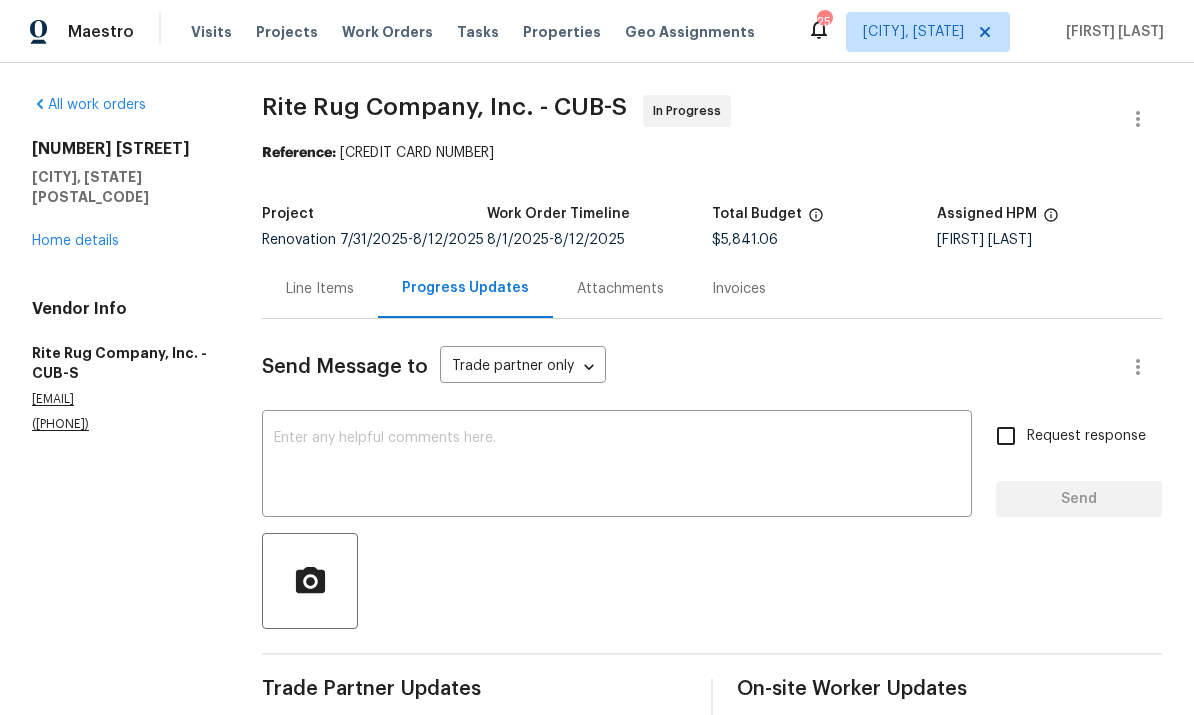 click on "Line Items" at bounding box center (320, 288) 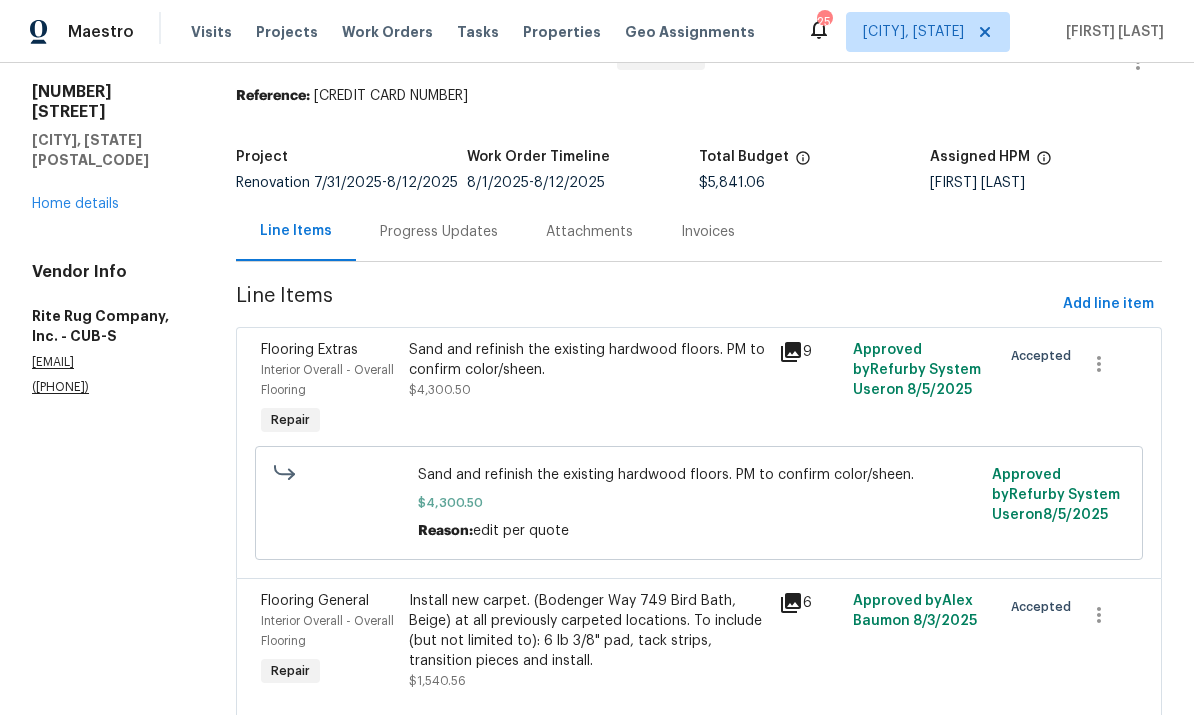 scroll, scrollTop: 56, scrollLeft: 0, axis: vertical 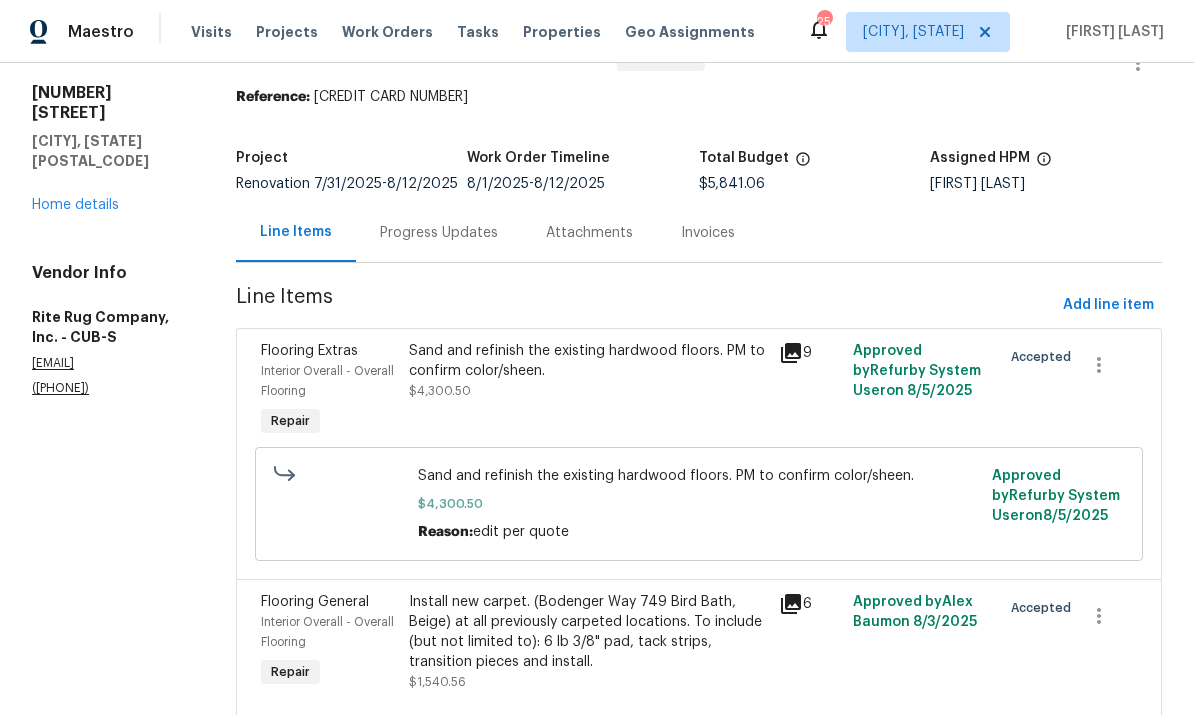 click on "Sand and refinish the existing hardwood floors. PM to confirm color/sheen. $4,300.50" at bounding box center [588, 371] 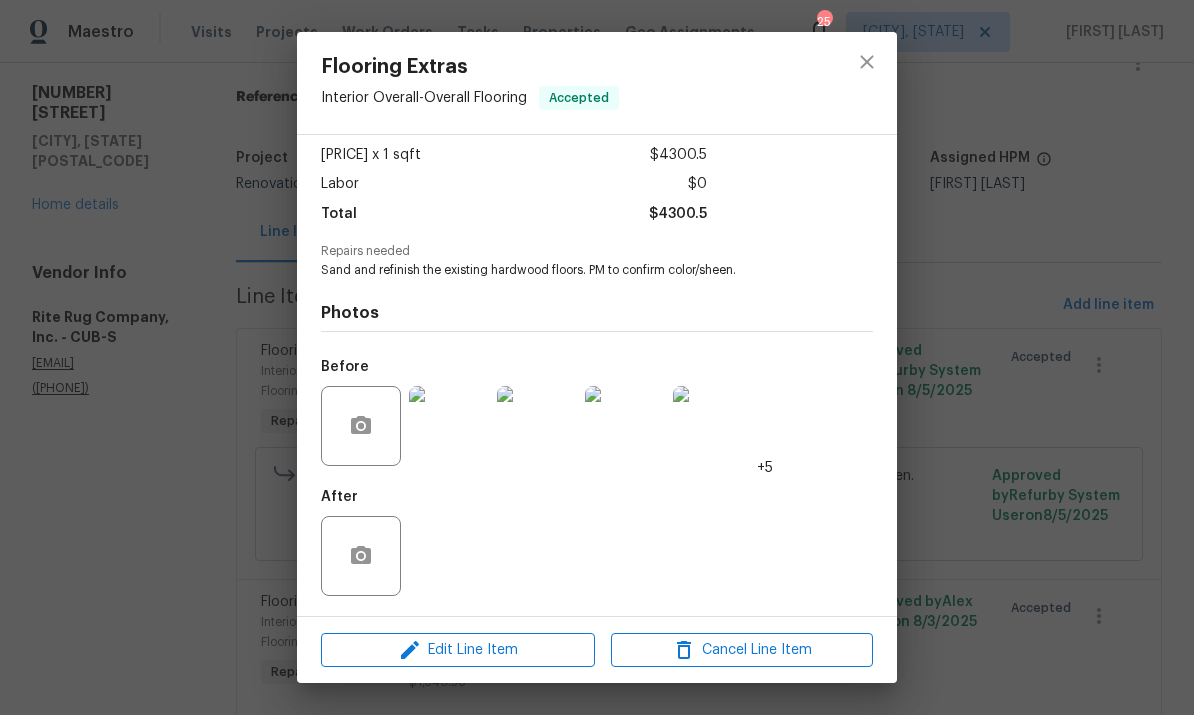 scroll, scrollTop: 111, scrollLeft: 0, axis: vertical 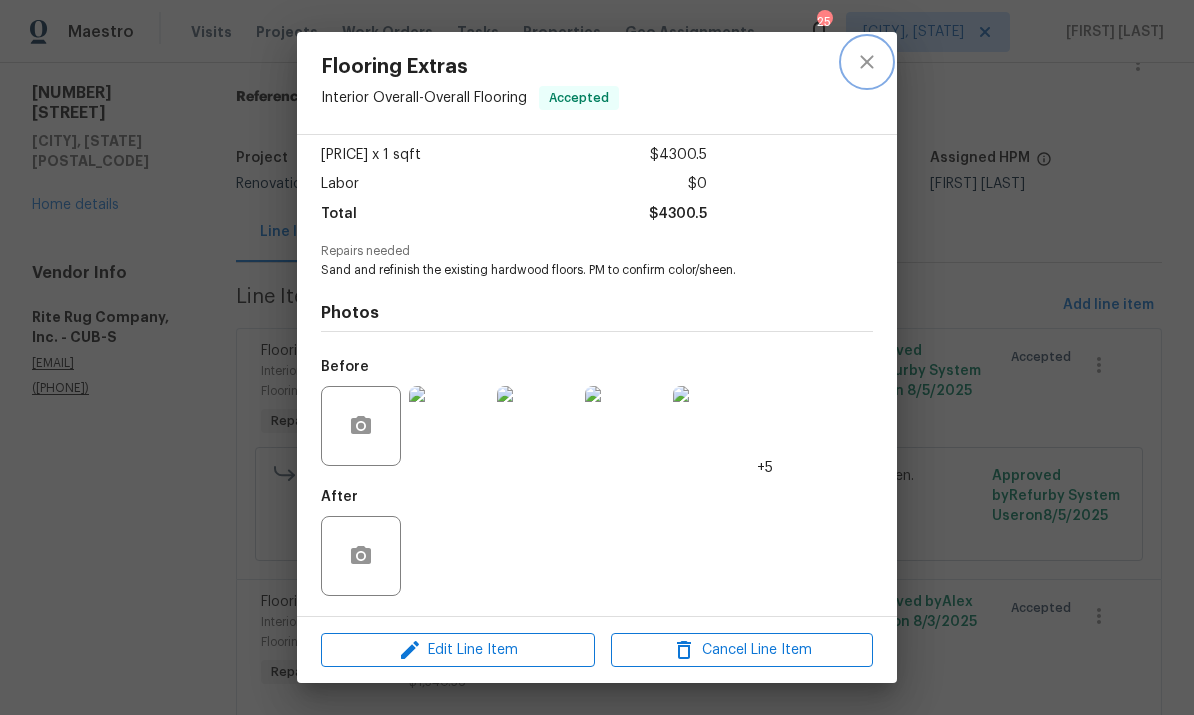 click at bounding box center (867, 62) 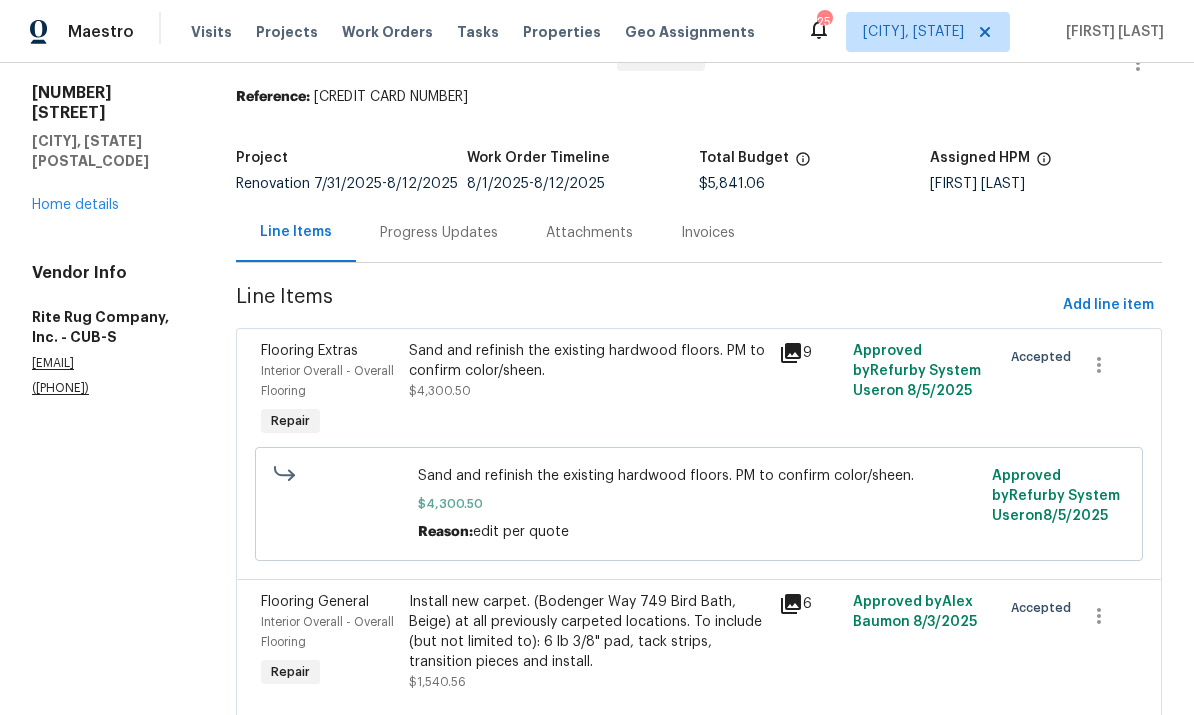 click on "Progress Updates" at bounding box center [439, 232] 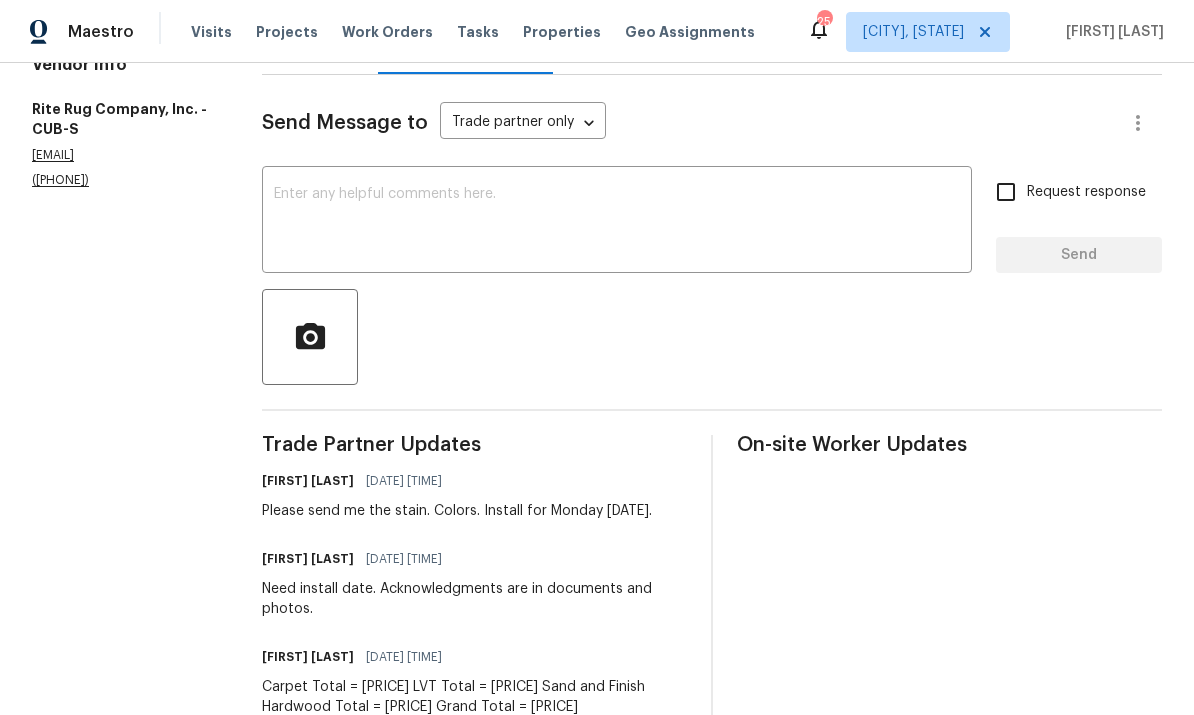 scroll, scrollTop: 243, scrollLeft: 0, axis: vertical 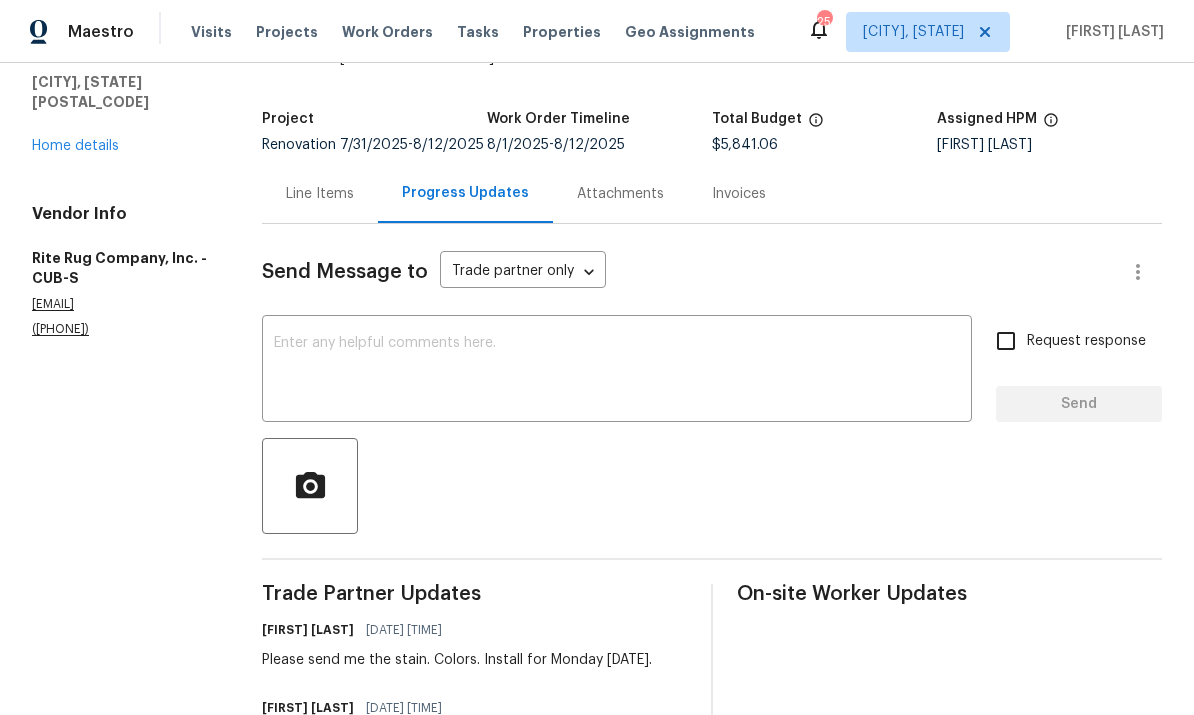 click on "Line Items" at bounding box center (320, 194) 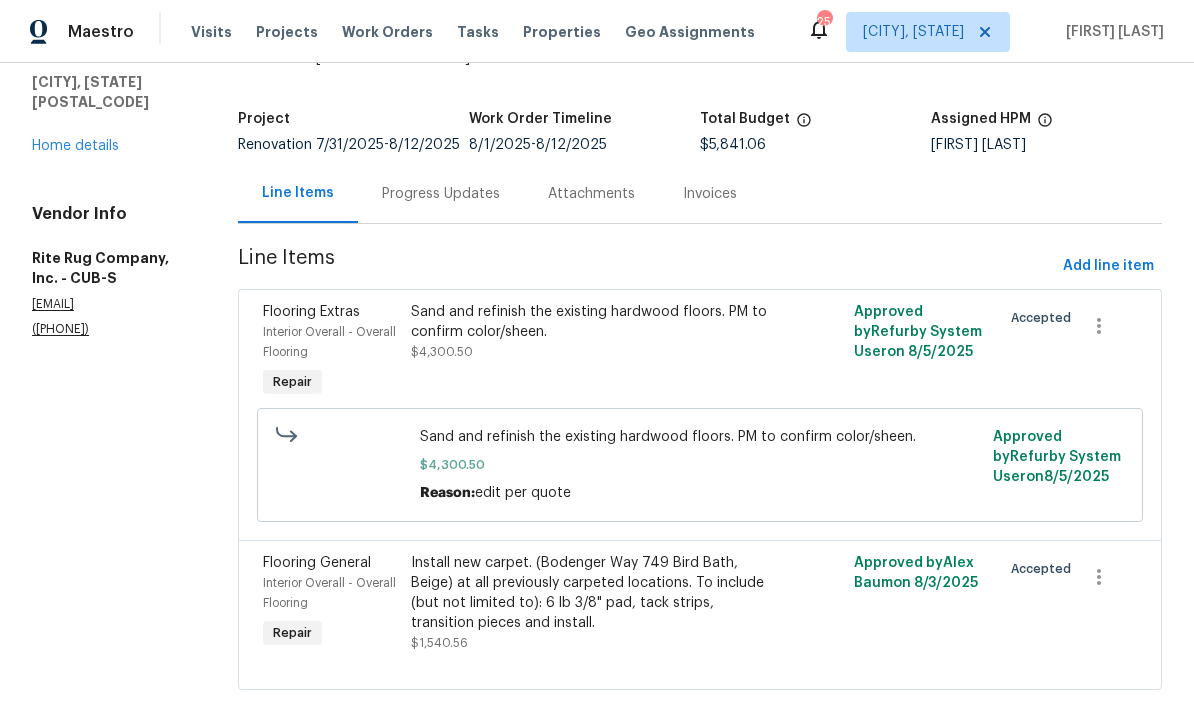 scroll, scrollTop: 56, scrollLeft: 0, axis: vertical 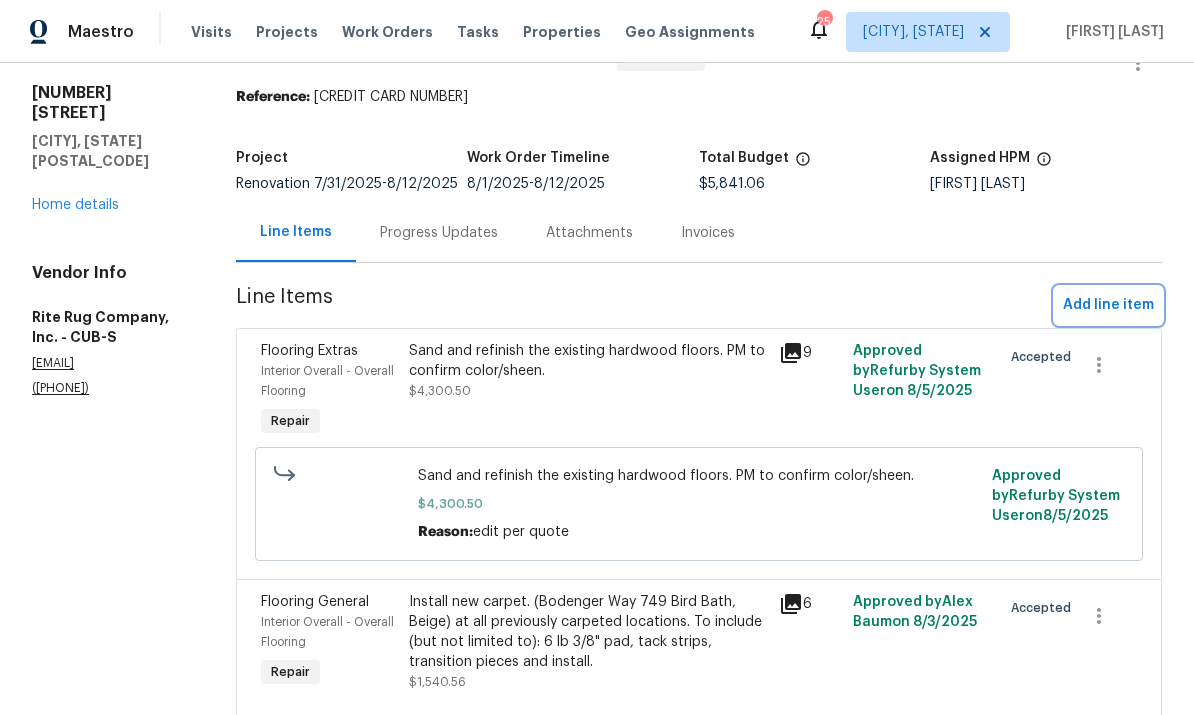 click on "Add line item" at bounding box center [1108, 305] 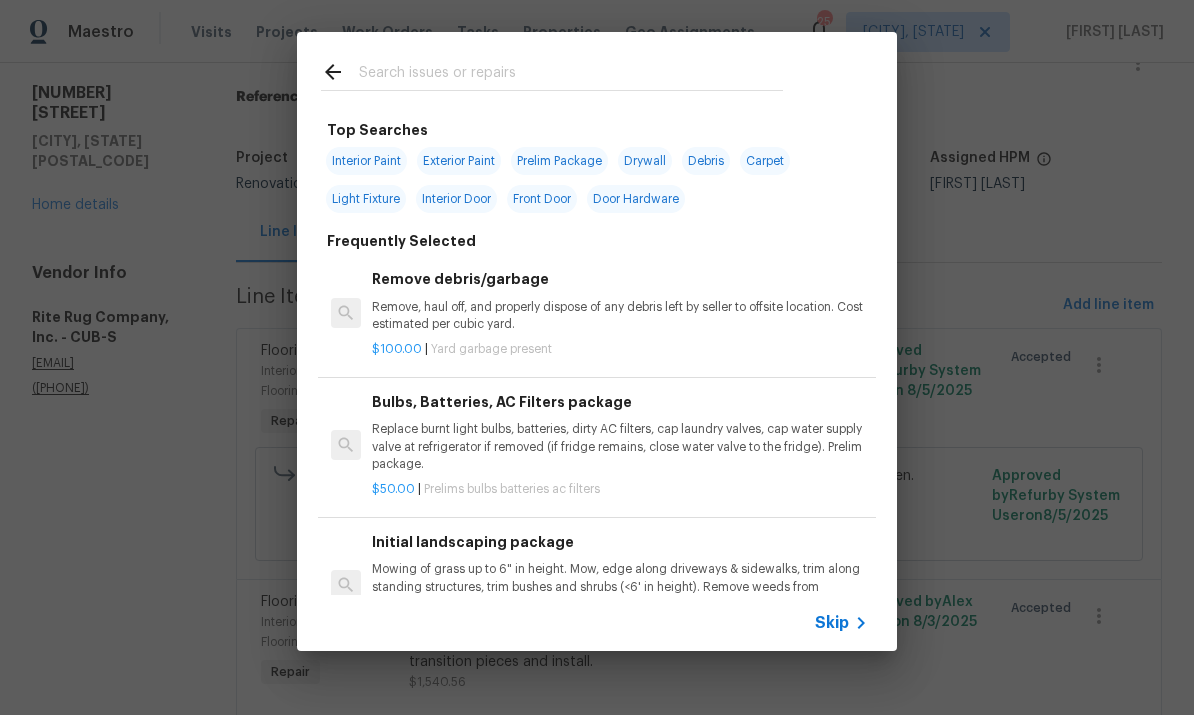 click at bounding box center [571, 75] 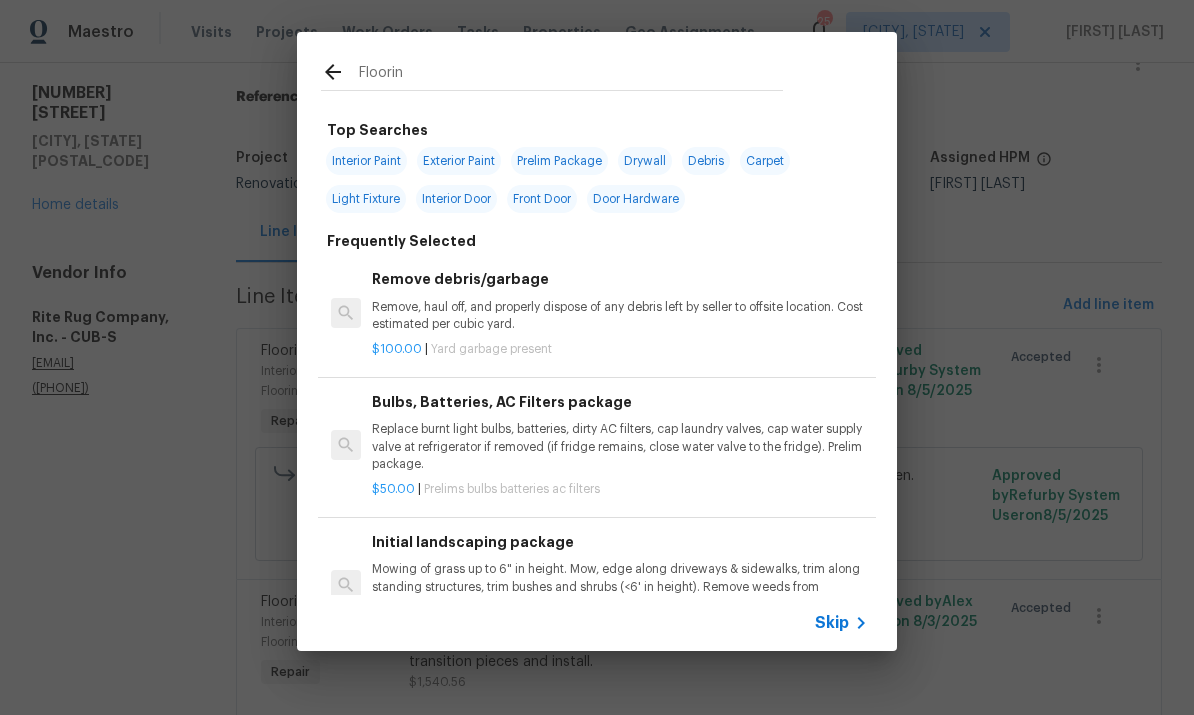 type on "Flooring" 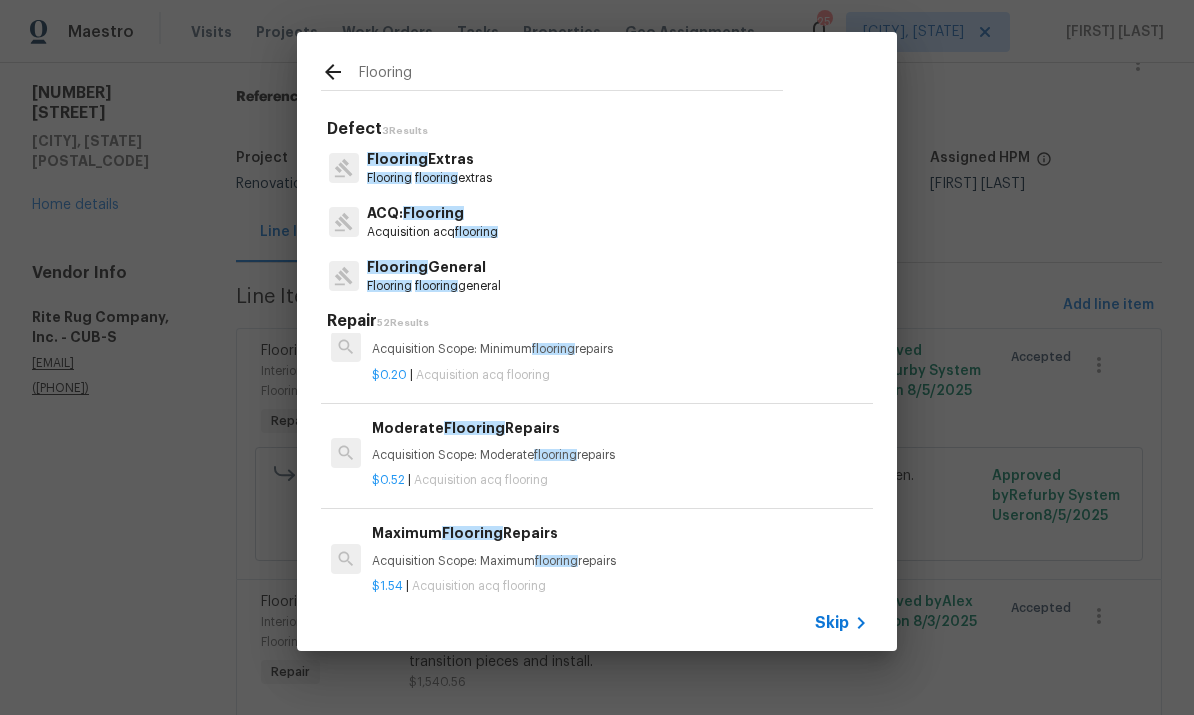 scroll, scrollTop: 250, scrollLeft: 0, axis: vertical 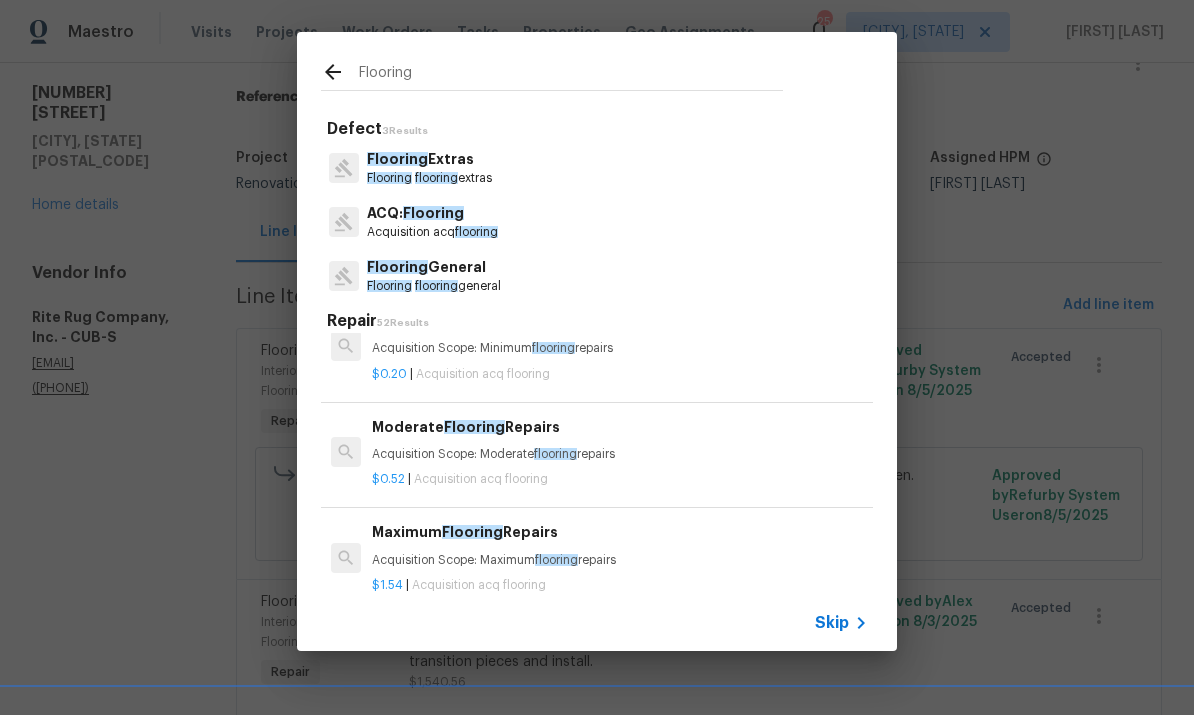 click on "Flooring flooring general" at bounding box center (434, 286) 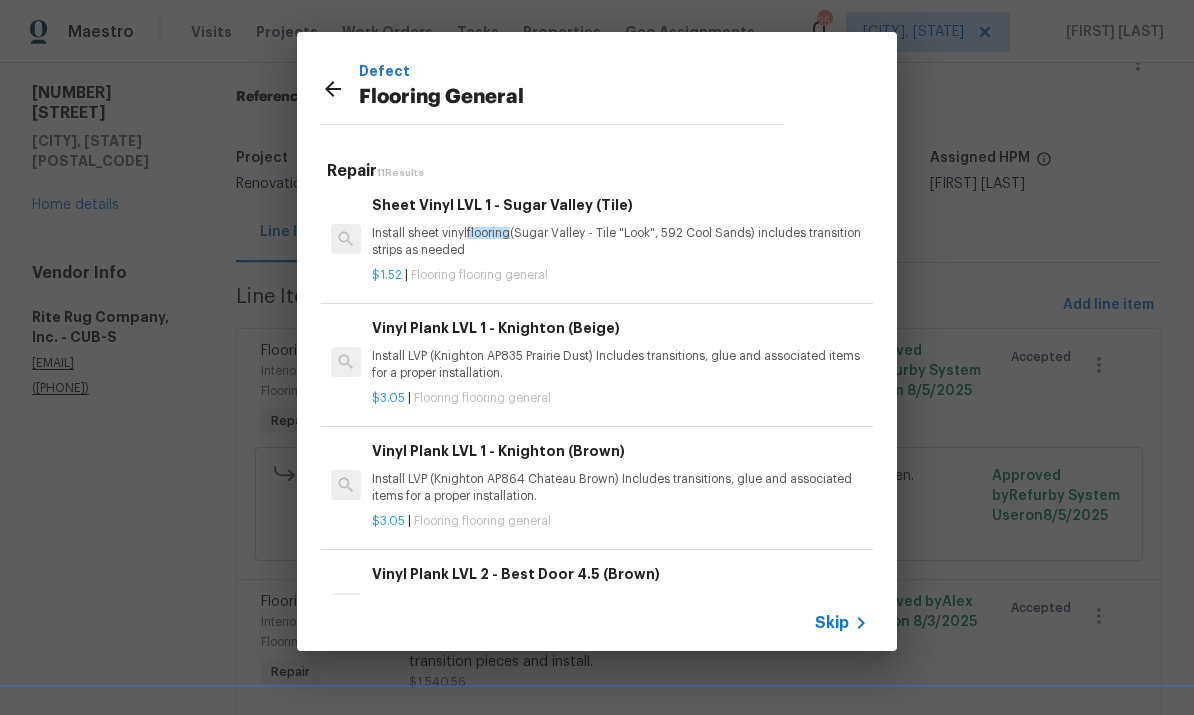 click on "Vinyl Plank LVL 1 - Knighton (Beige)" at bounding box center [620, 328] 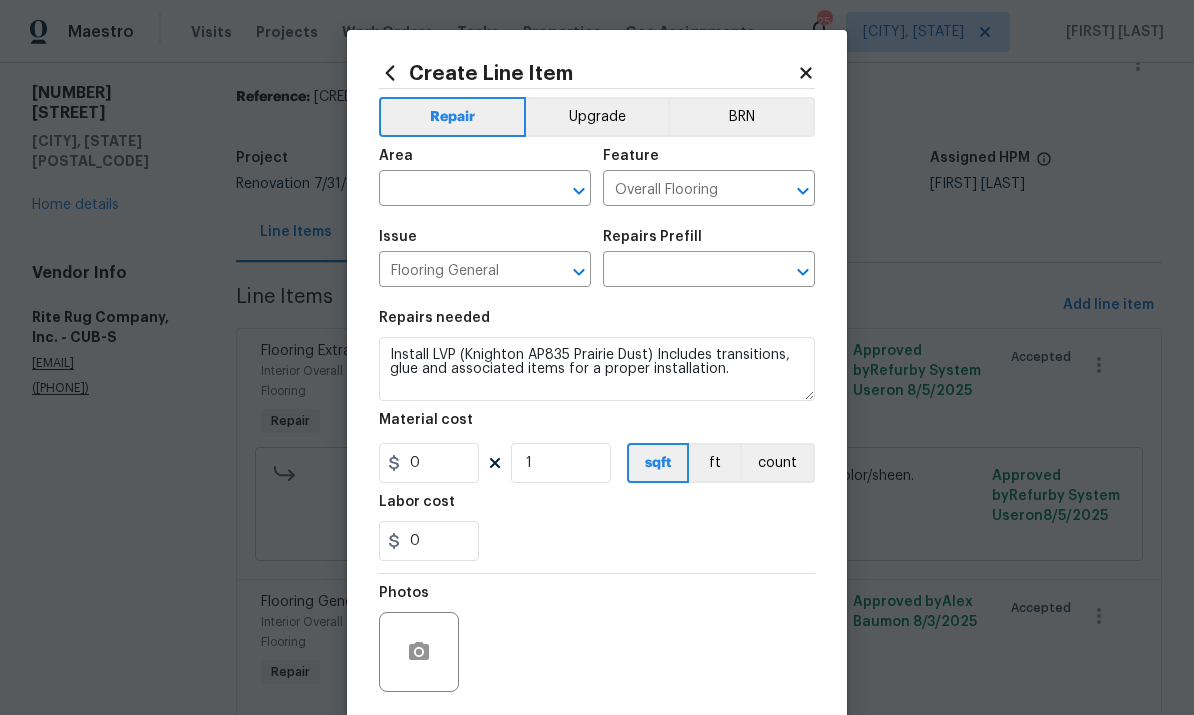 type on "Vinyl Plank LVL 1 - Knighton (Beige) $3.05" 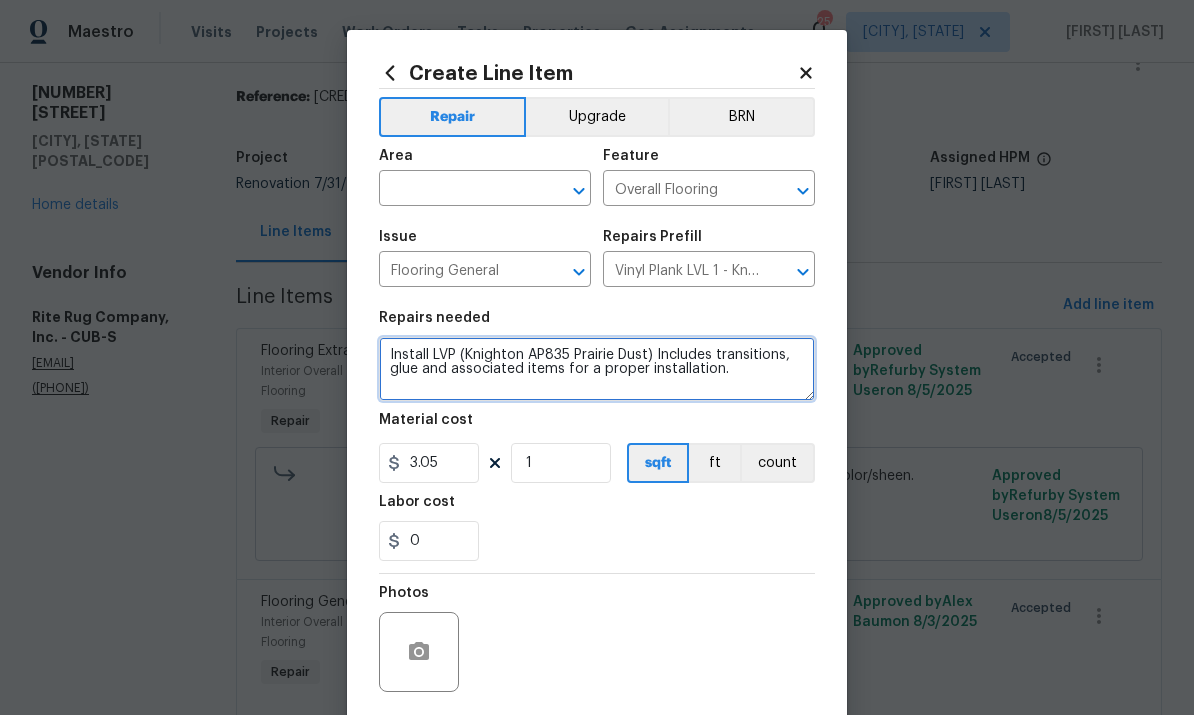 click on "Install LVP (Knighton AP835 Prairie Dust) Includes transitions, glue and associated items for a proper installation." at bounding box center (597, 369) 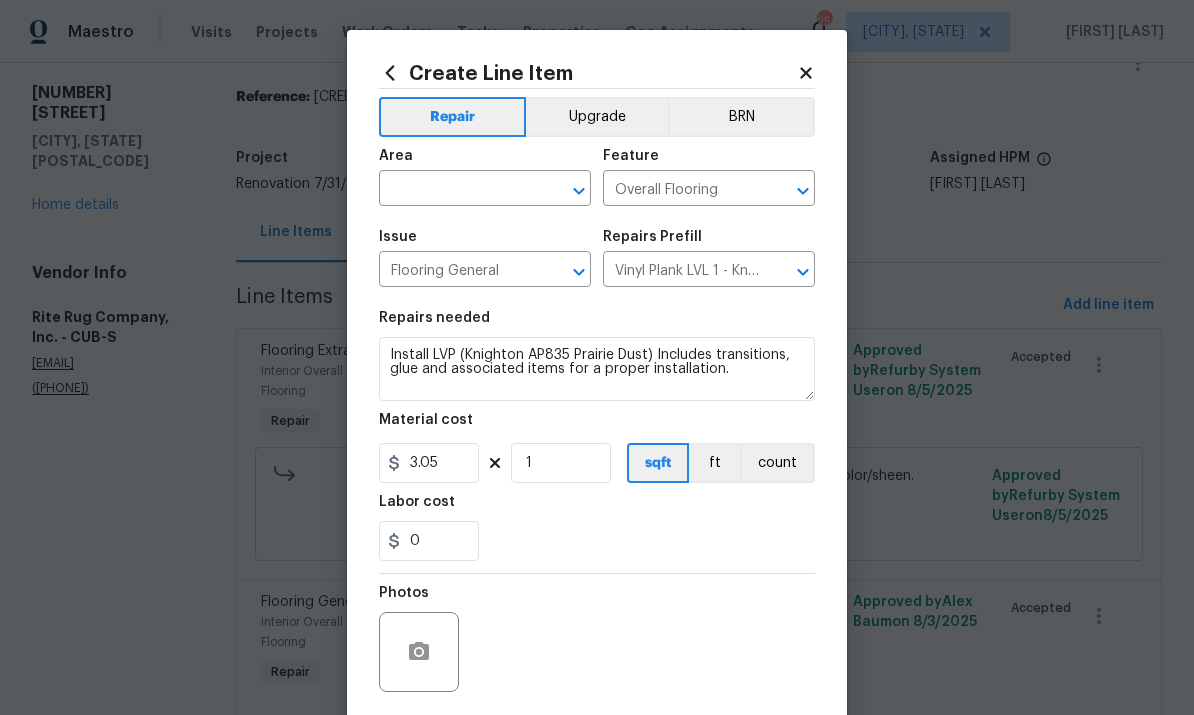 click at bounding box center [457, 190] 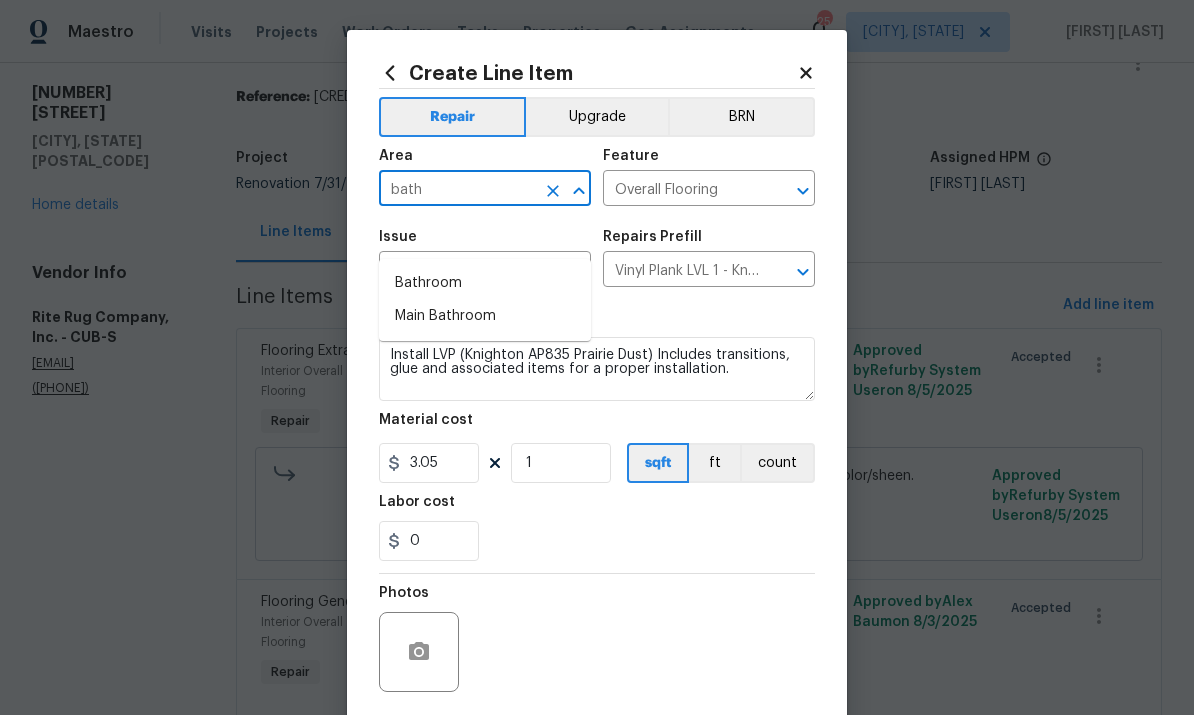 click on "Bathroom" at bounding box center (485, 283) 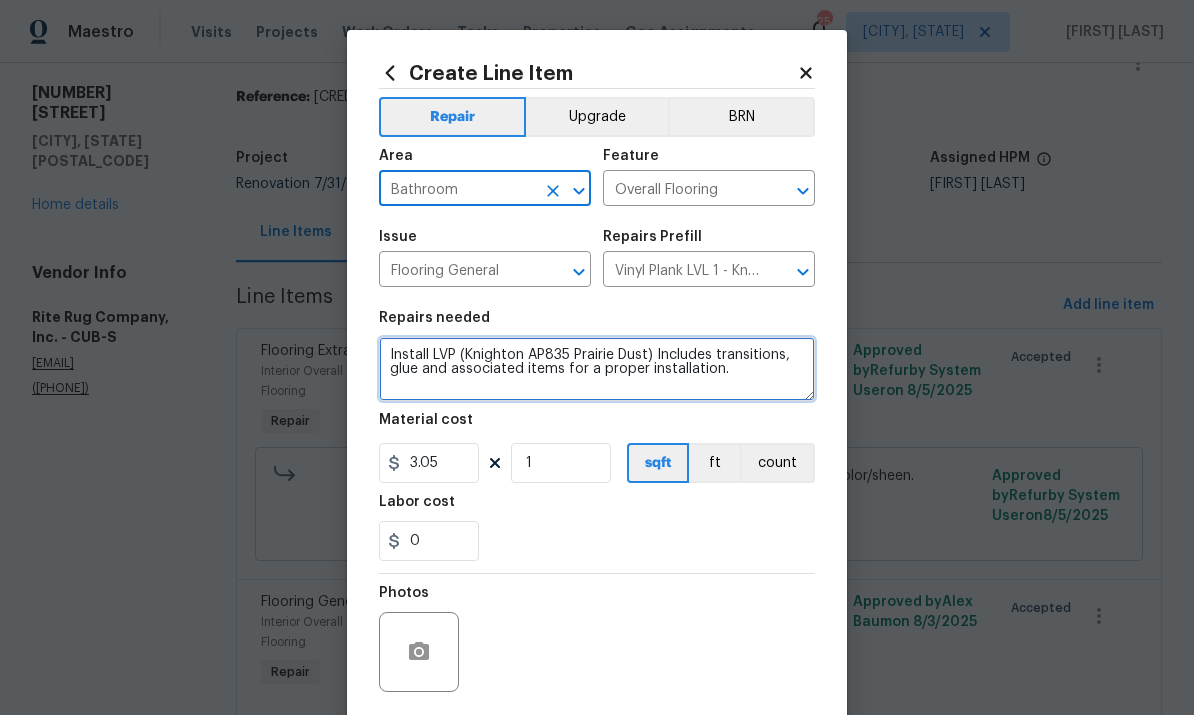 click on "Install LVP (Knighton AP835 Prairie Dust) Includes transitions, glue and associated items for a proper installation." at bounding box center [597, 369] 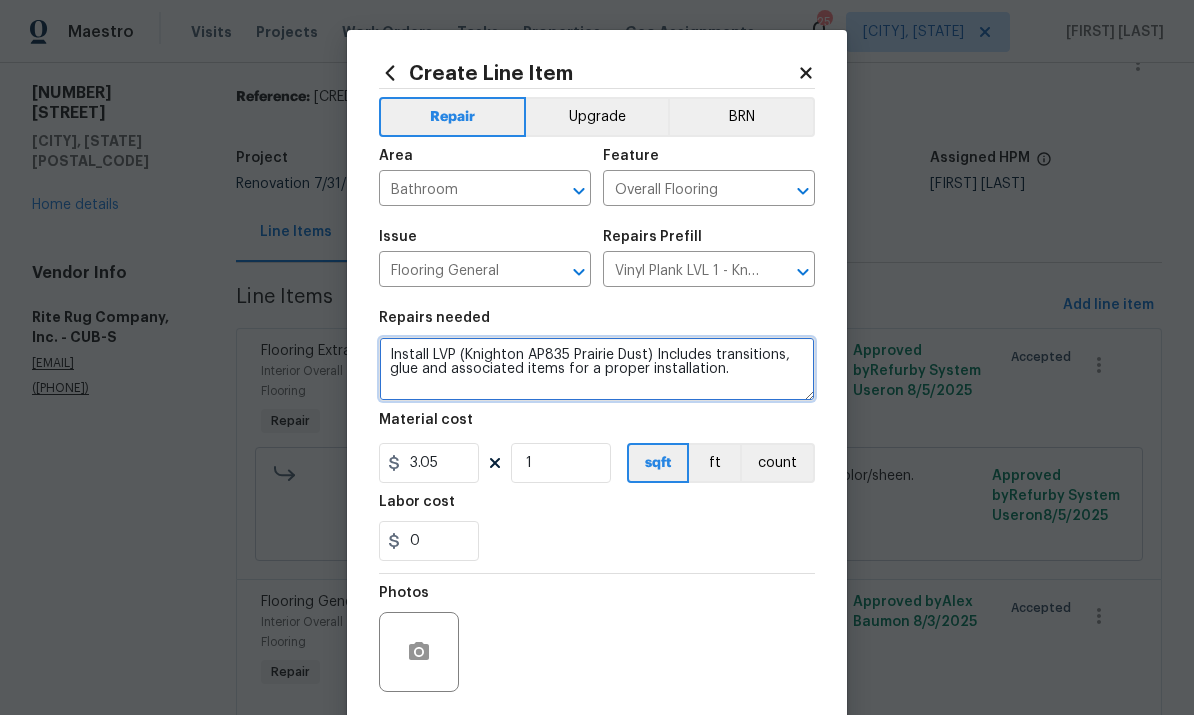 click on "Install LVP (Knighton AP835 Prairie Dust) Includes transitions, glue and associated items for a proper installation." at bounding box center (597, 369) 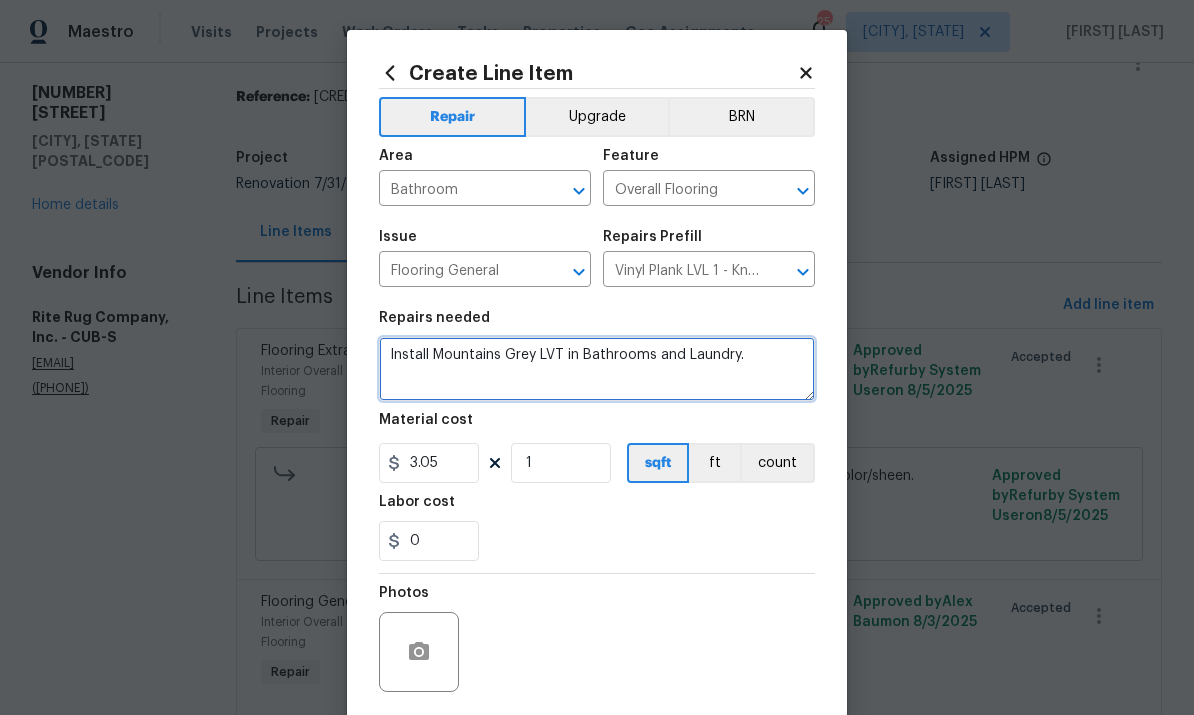 type on "Install Mountains Grey LVT in Bathrooms and Laundry." 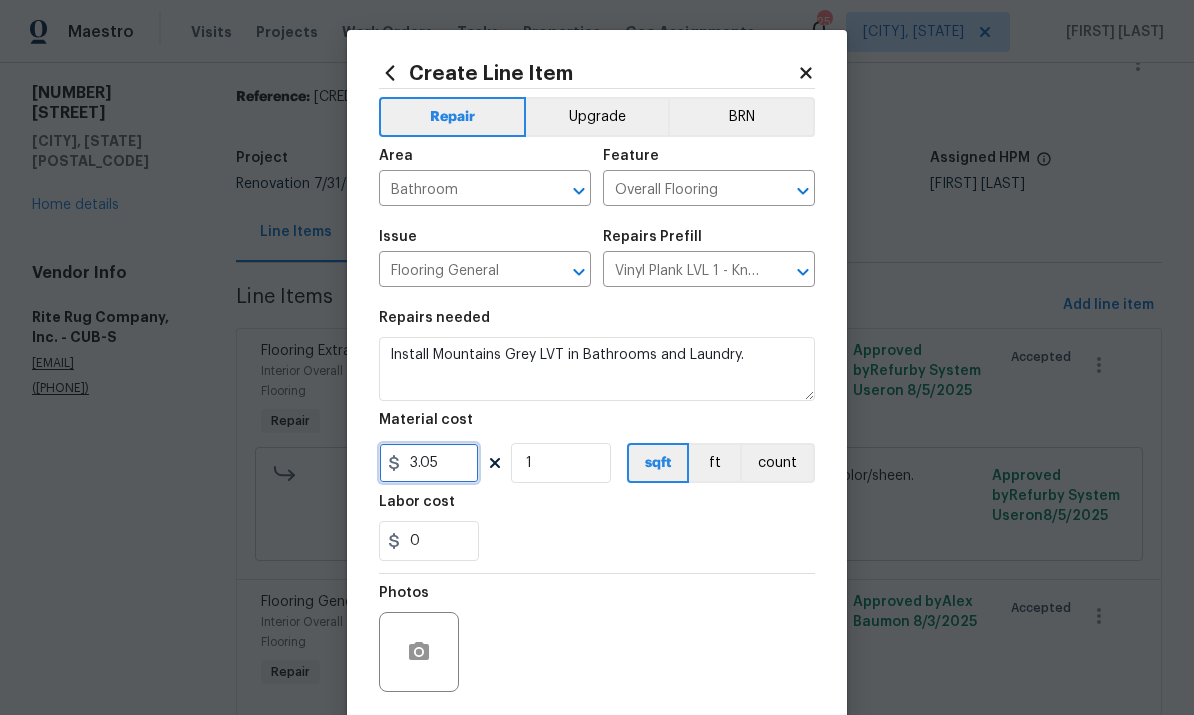 click on "3.05" at bounding box center [429, 463] 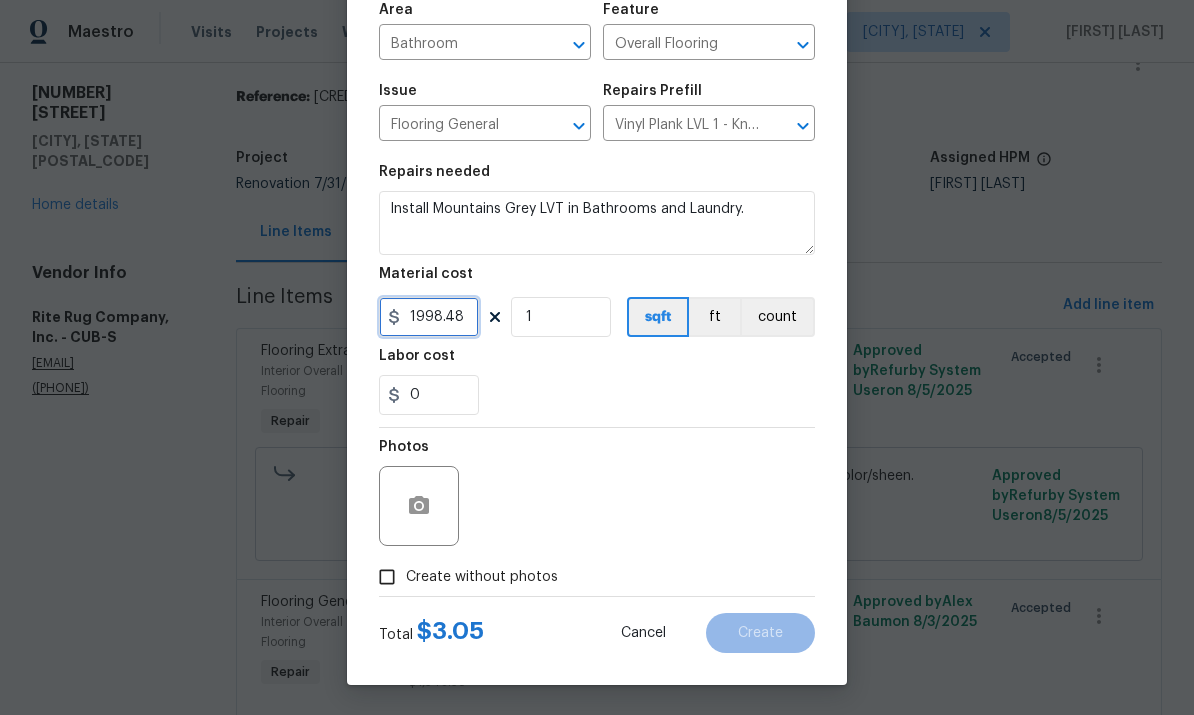 scroll, scrollTop: 150, scrollLeft: 0, axis: vertical 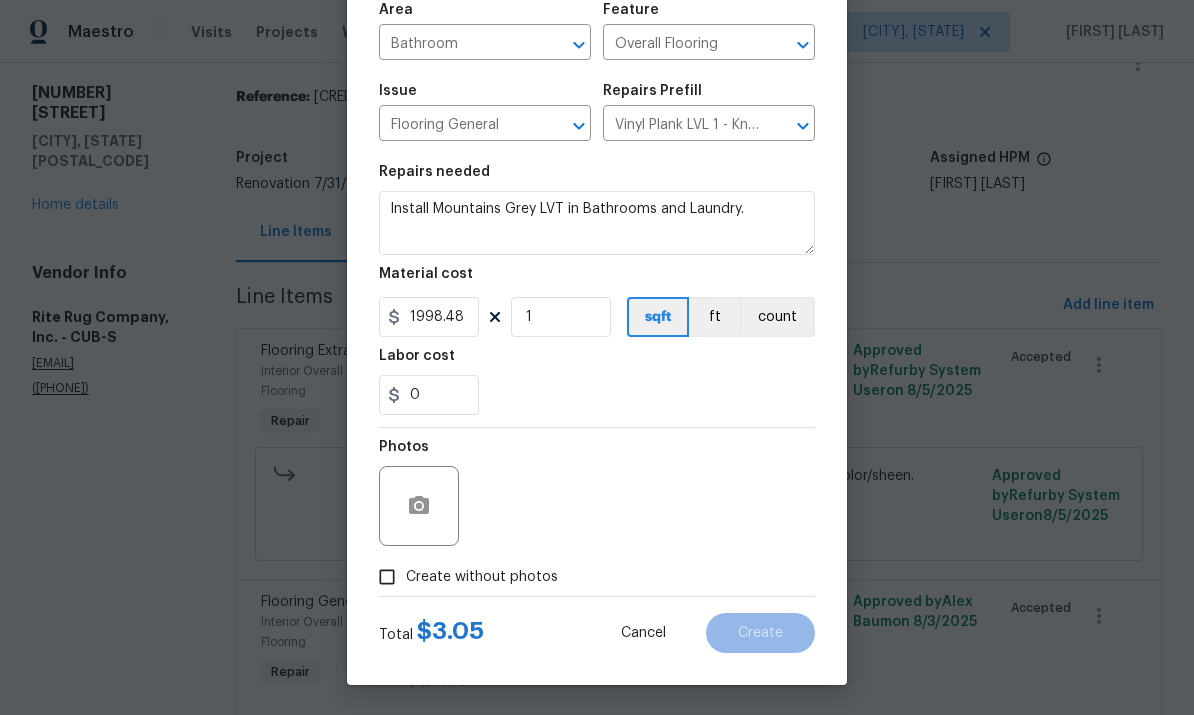 click on "Create without photos" at bounding box center [387, 577] 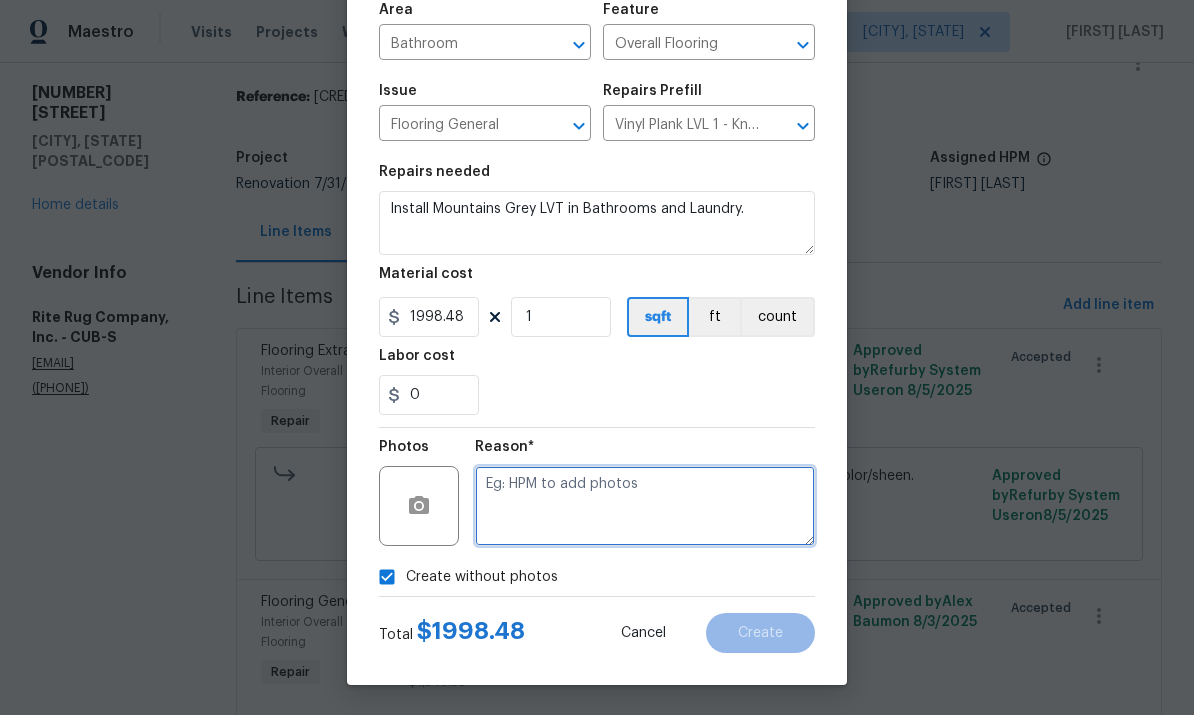 click at bounding box center (645, 506) 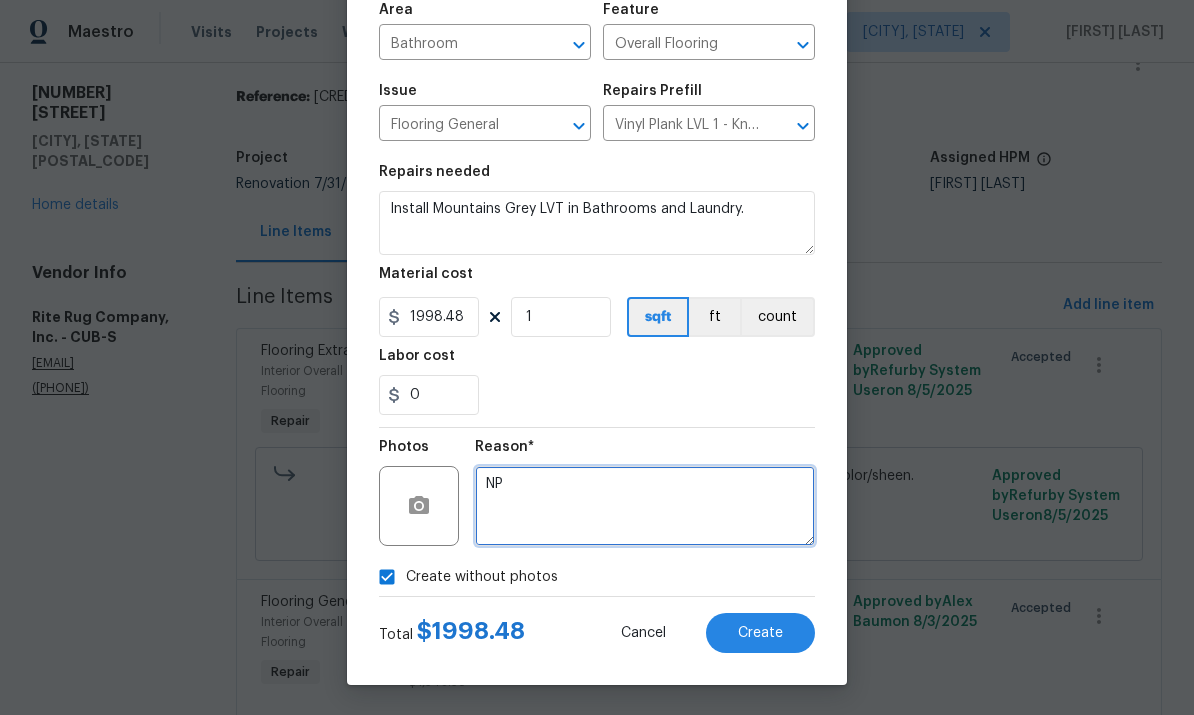 scroll, scrollTop: 75, scrollLeft: 0, axis: vertical 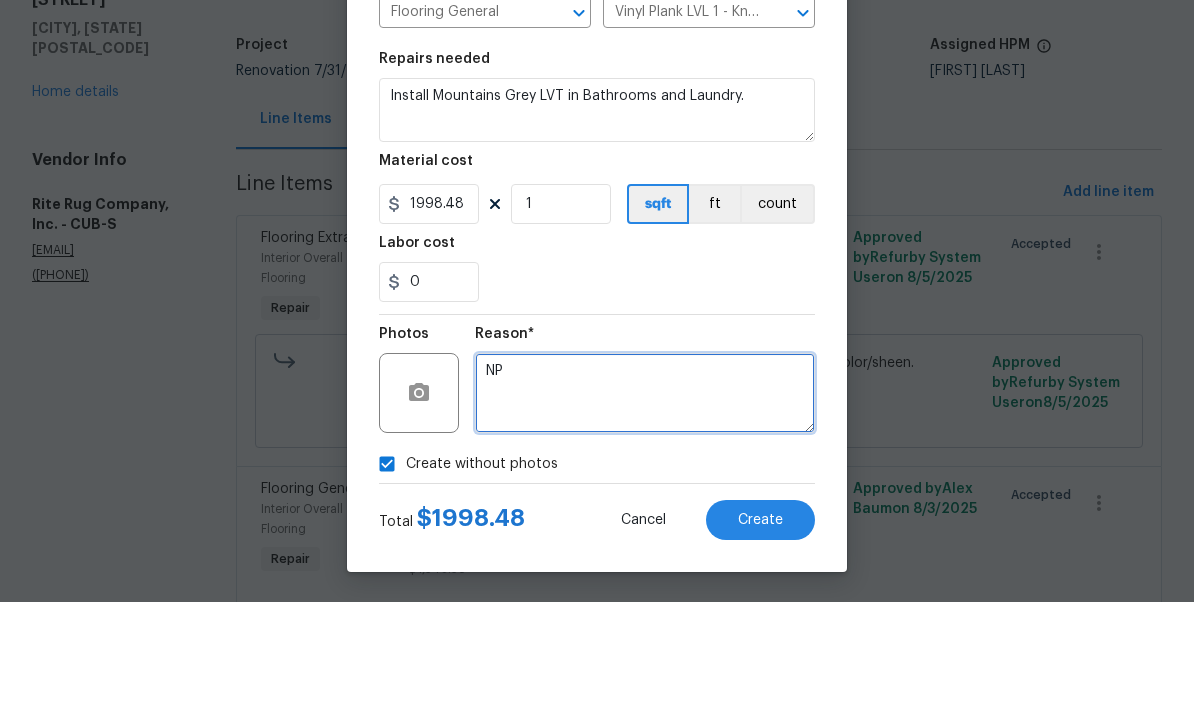 type on "NP" 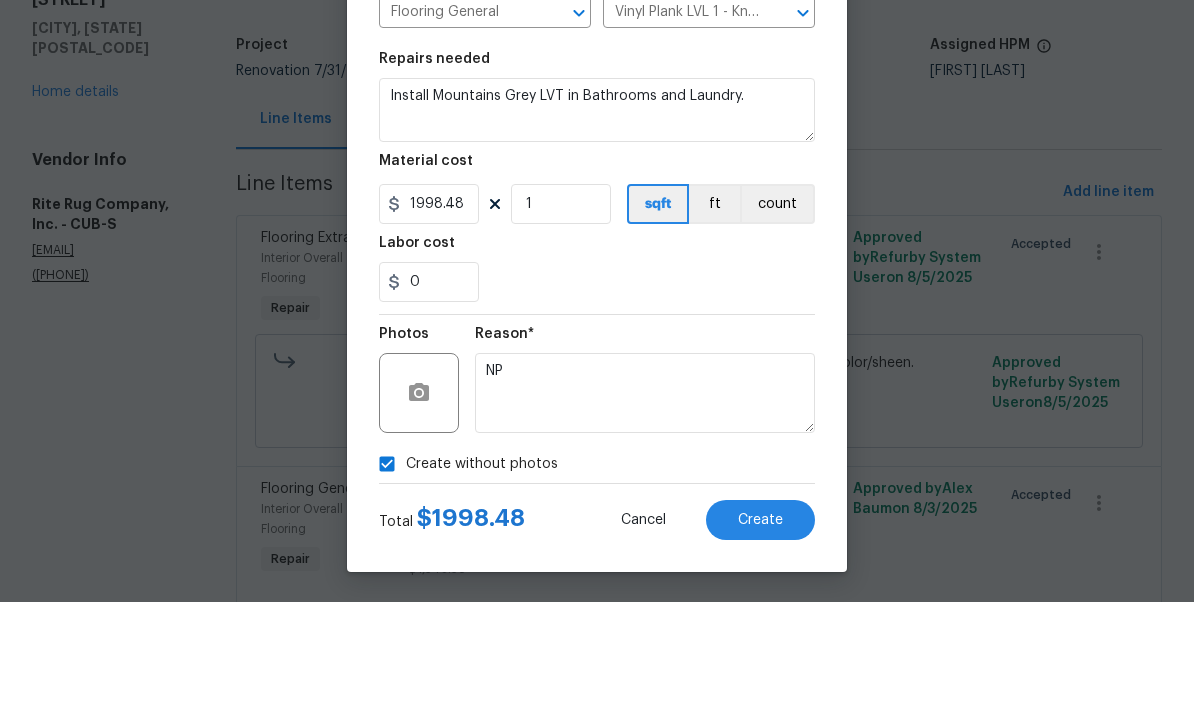click on "Create" at bounding box center (760, 633) 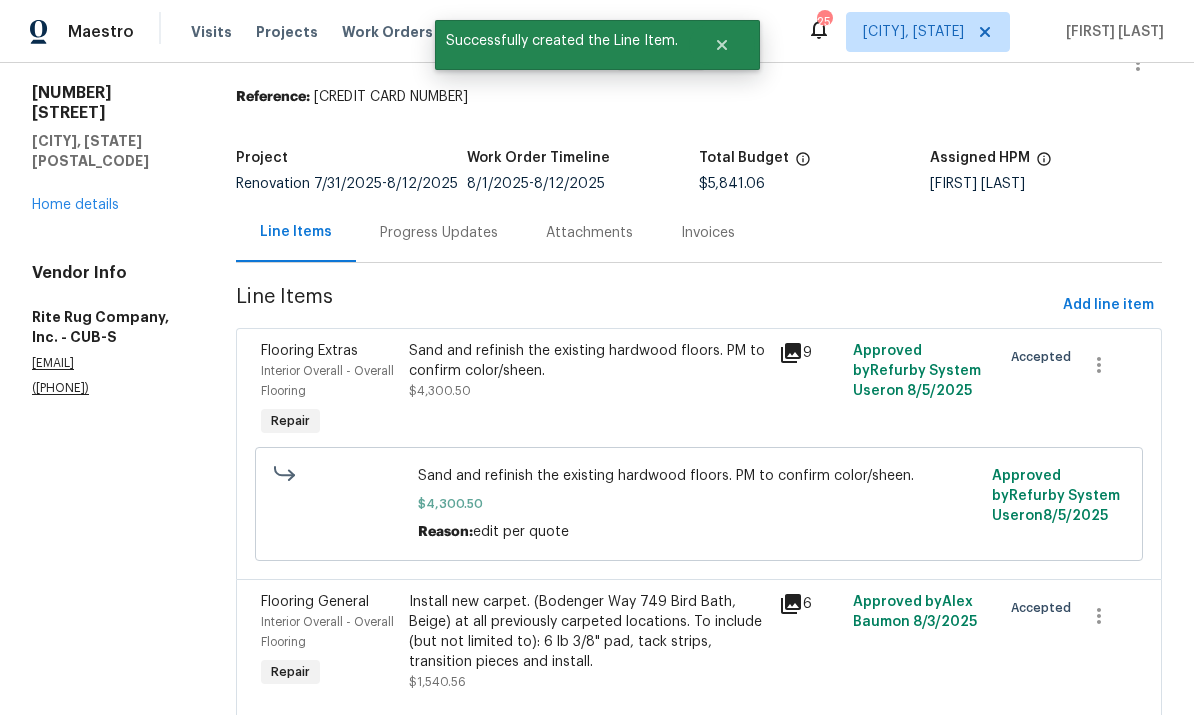 scroll, scrollTop: 0, scrollLeft: 0, axis: both 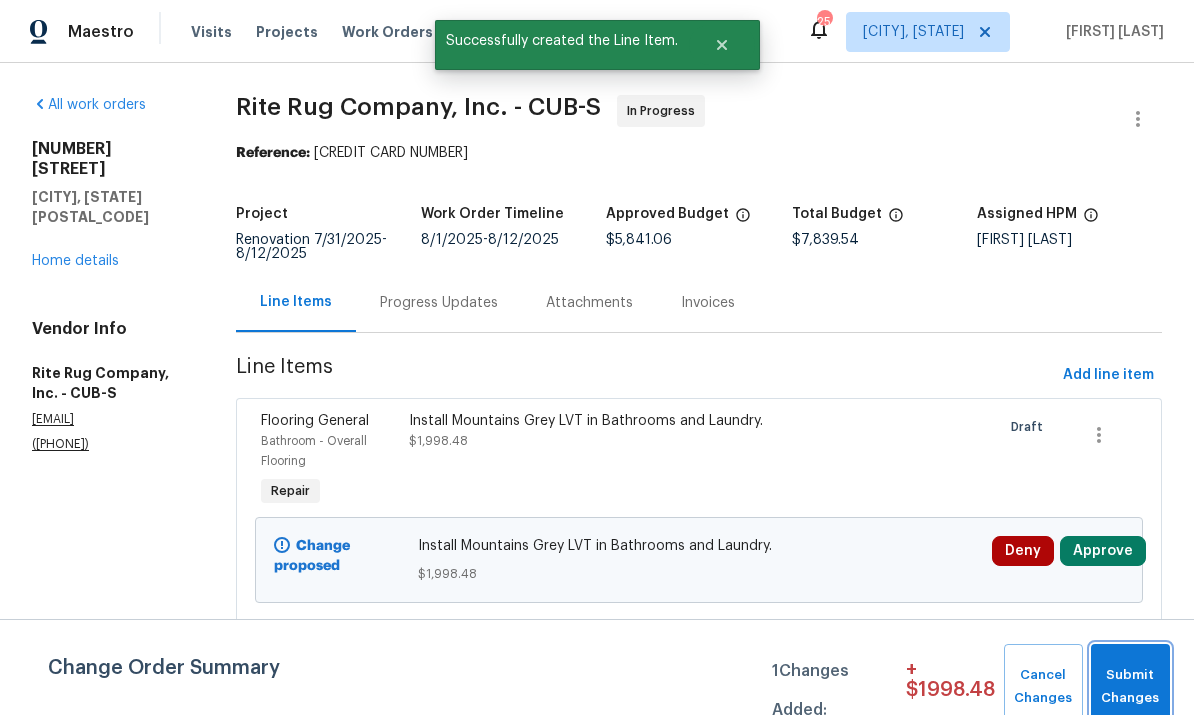 click on "Submit Changes" at bounding box center (1130, 687) 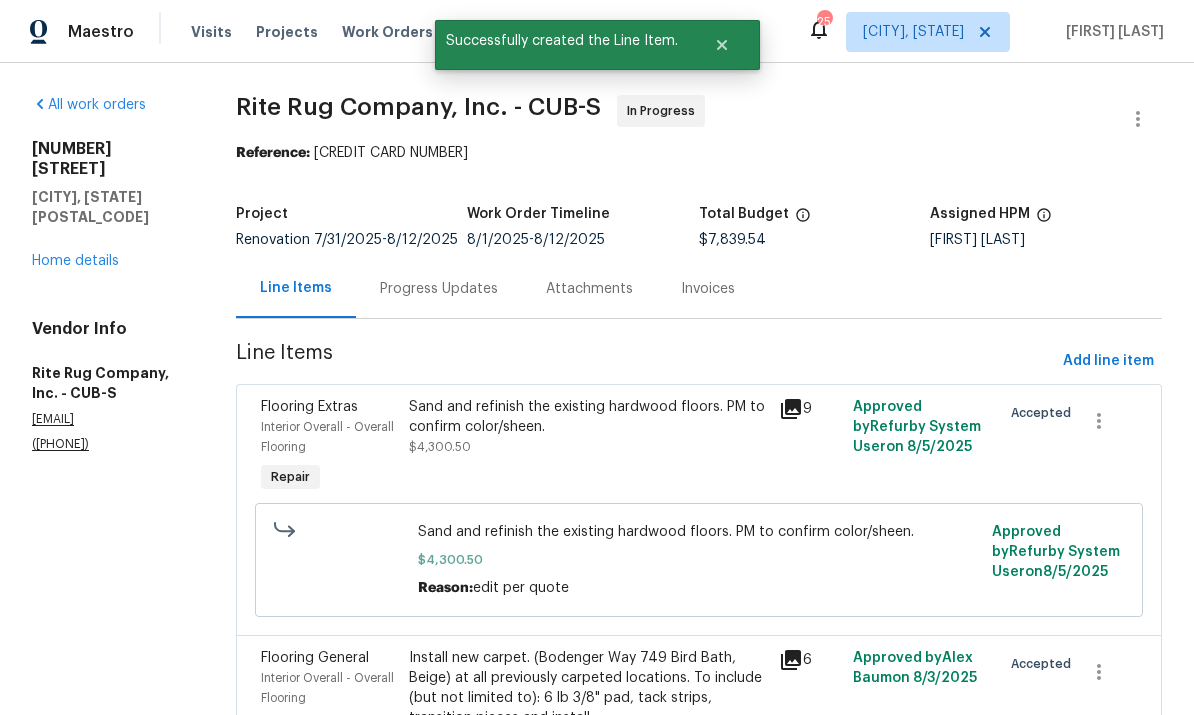 click on "Progress Updates" at bounding box center (439, 289) 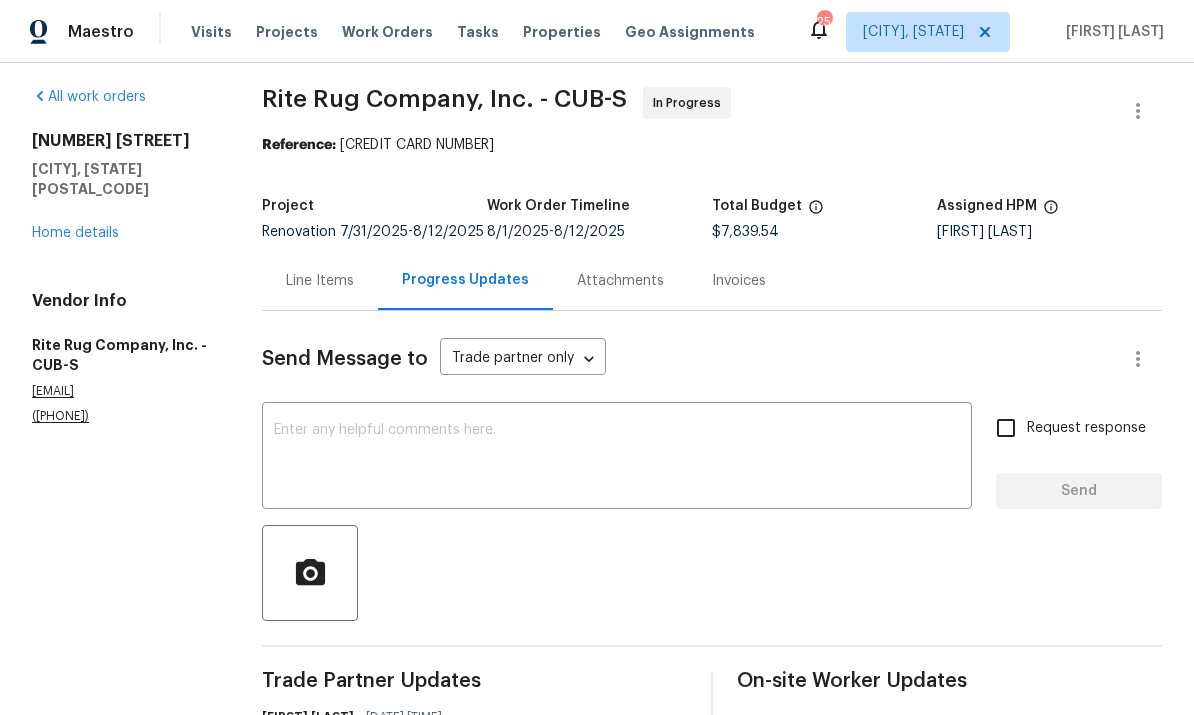 scroll, scrollTop: 12, scrollLeft: 0, axis: vertical 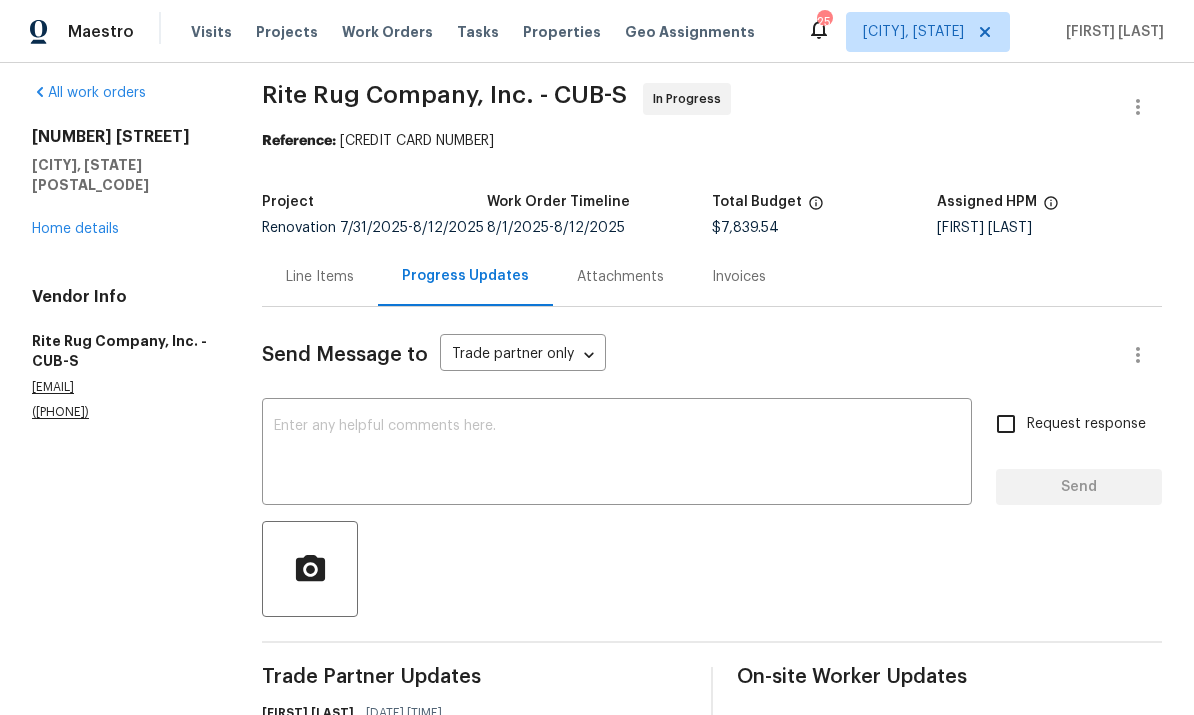click on "Line Items" at bounding box center (320, 277) 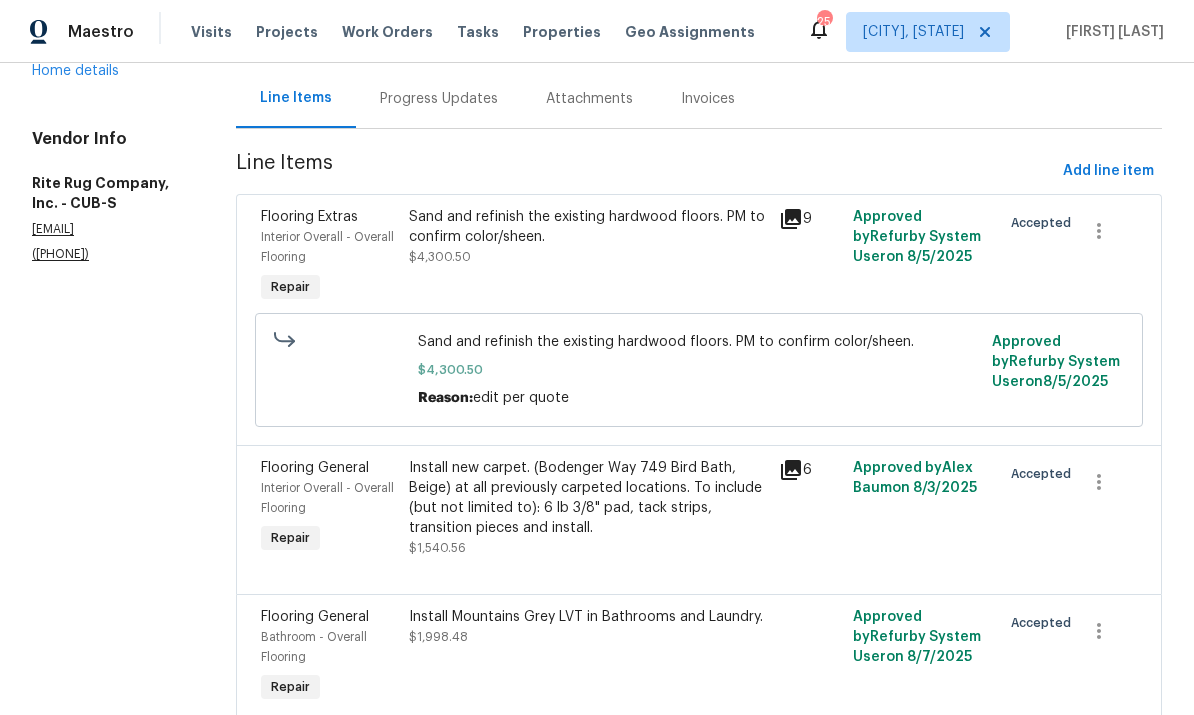 scroll, scrollTop: 189, scrollLeft: 0, axis: vertical 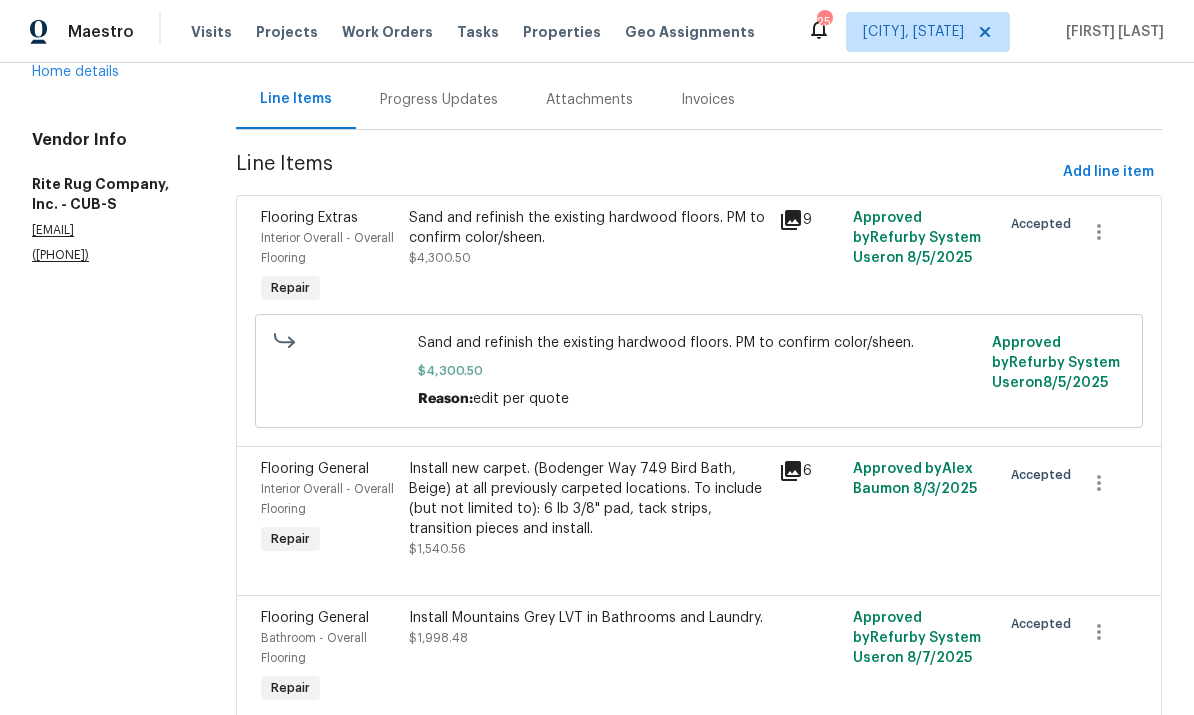 click on "Progress Updates" at bounding box center (439, 99) 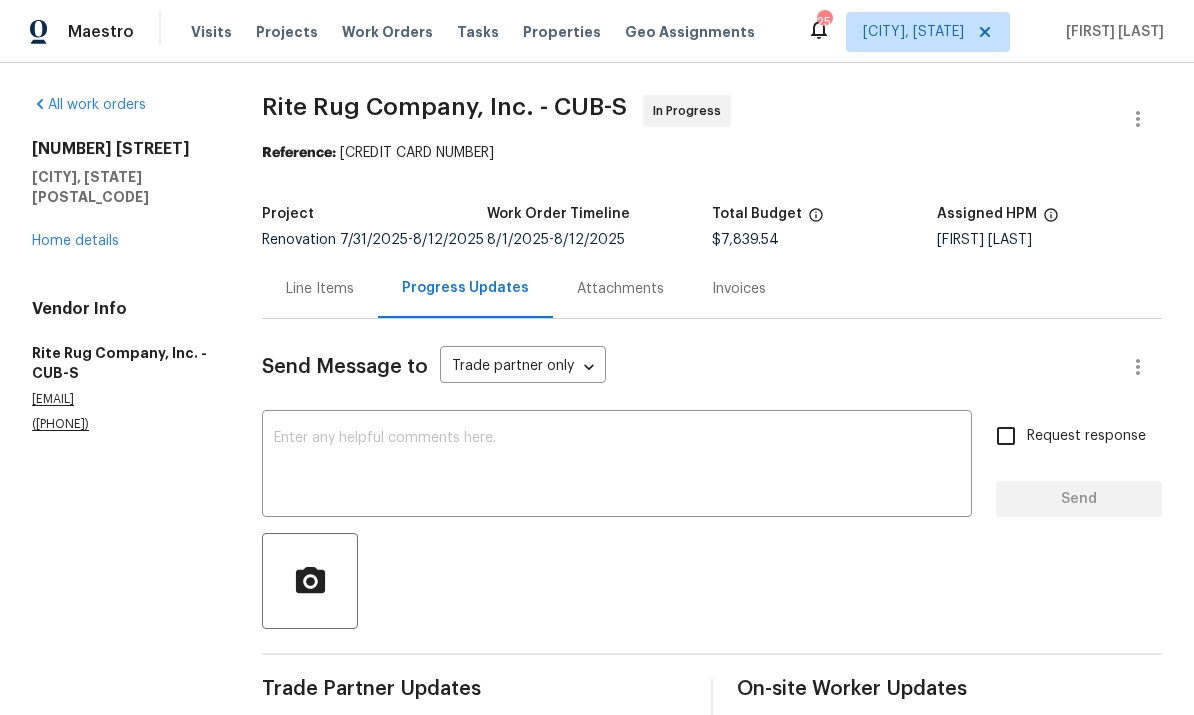 scroll, scrollTop: 0, scrollLeft: 0, axis: both 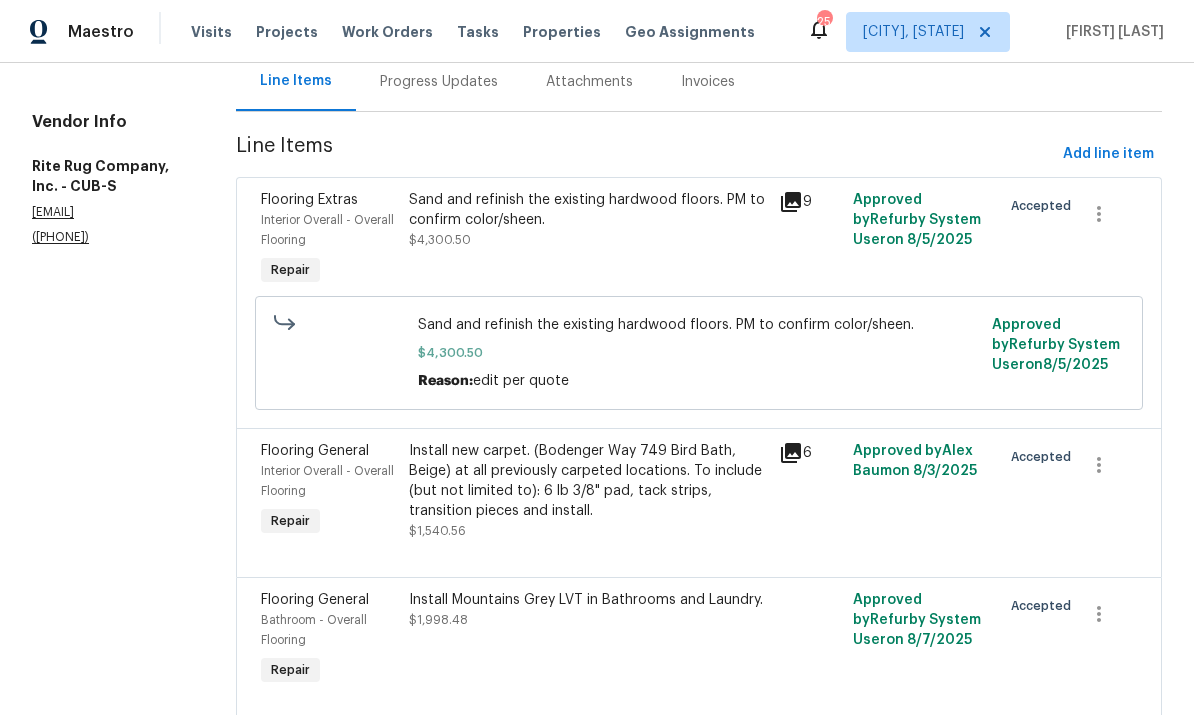 click on "Install new carpet. (Bodenger Way 749 Bird Bath, Beige) at all previously carpeted locations. To include (but not limited to): 6 lb 3/8" pad, tack strips, transition pieces and install." at bounding box center [588, 481] 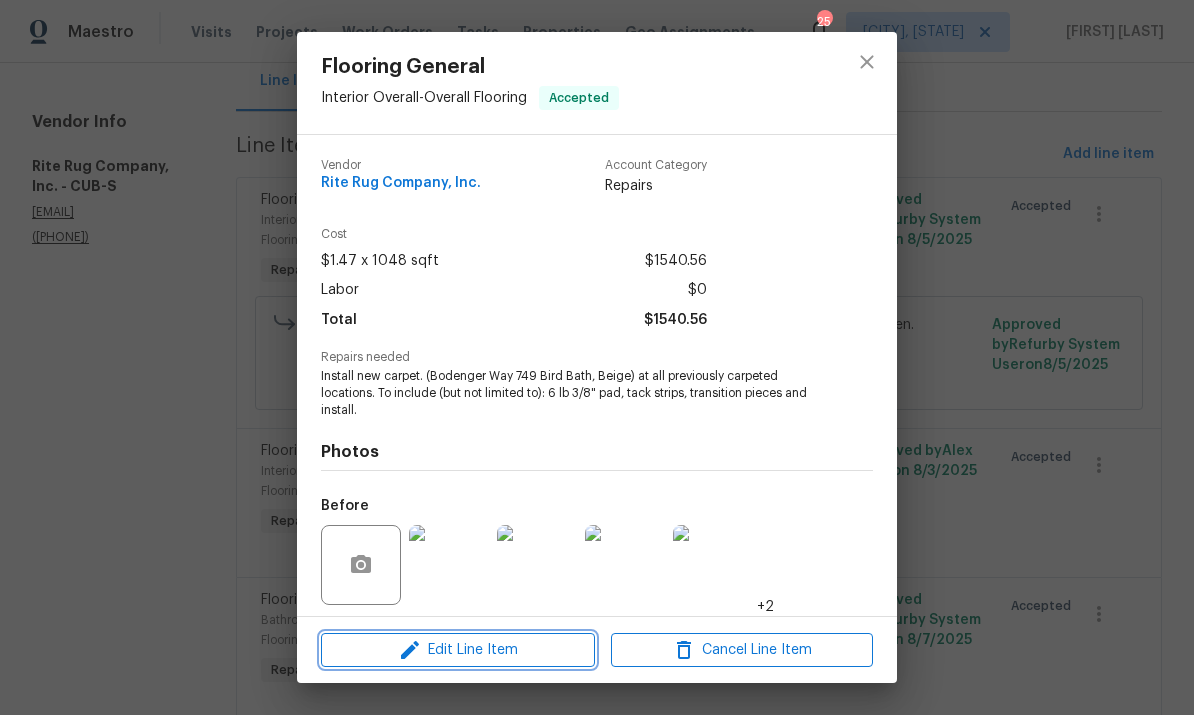 click on "Edit Line Item" at bounding box center (458, 650) 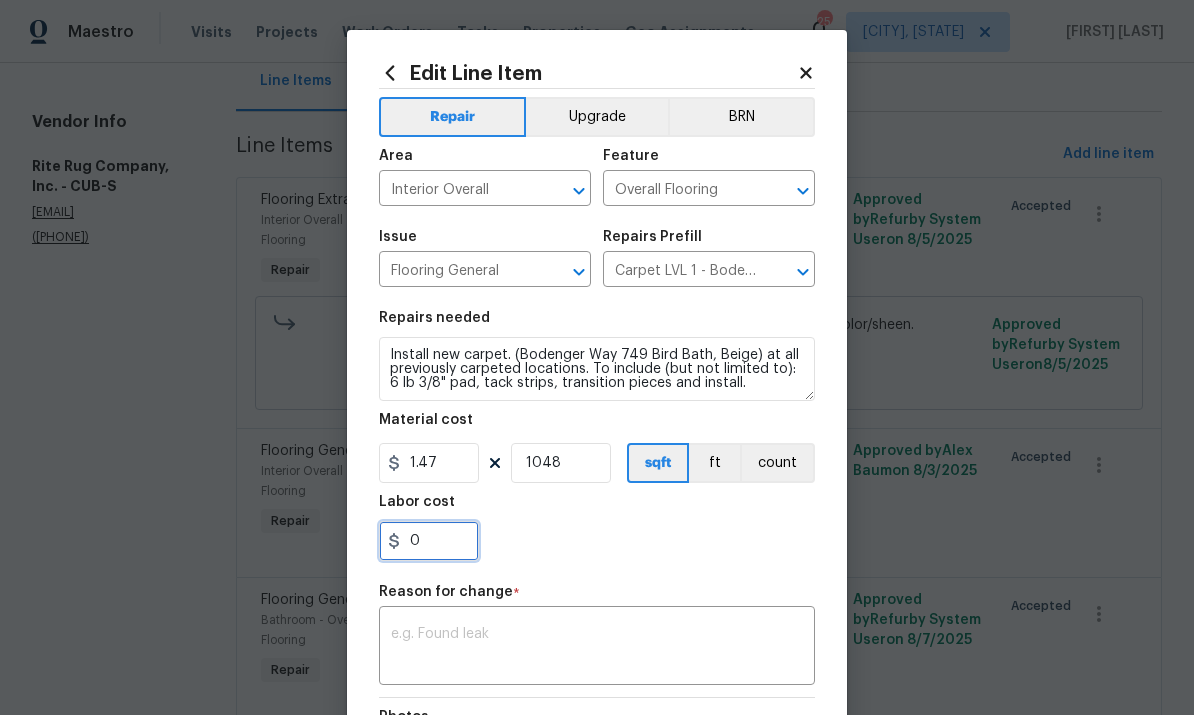 click on "0" at bounding box center (429, 541) 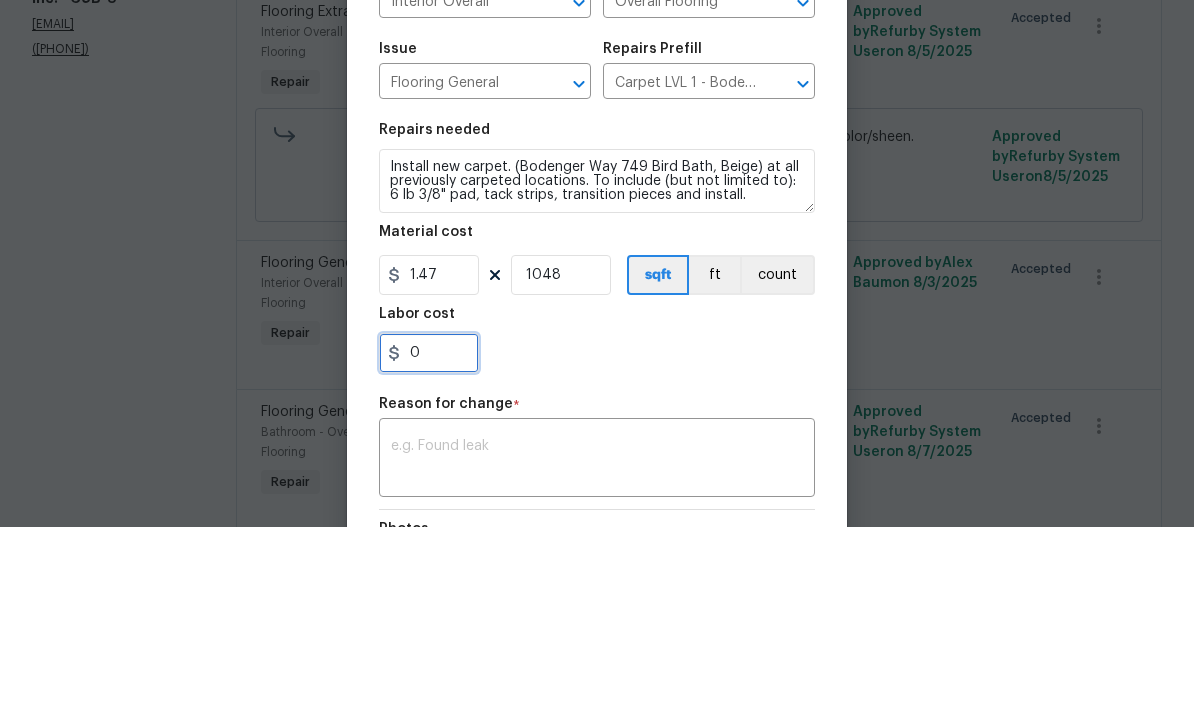 type on "7" 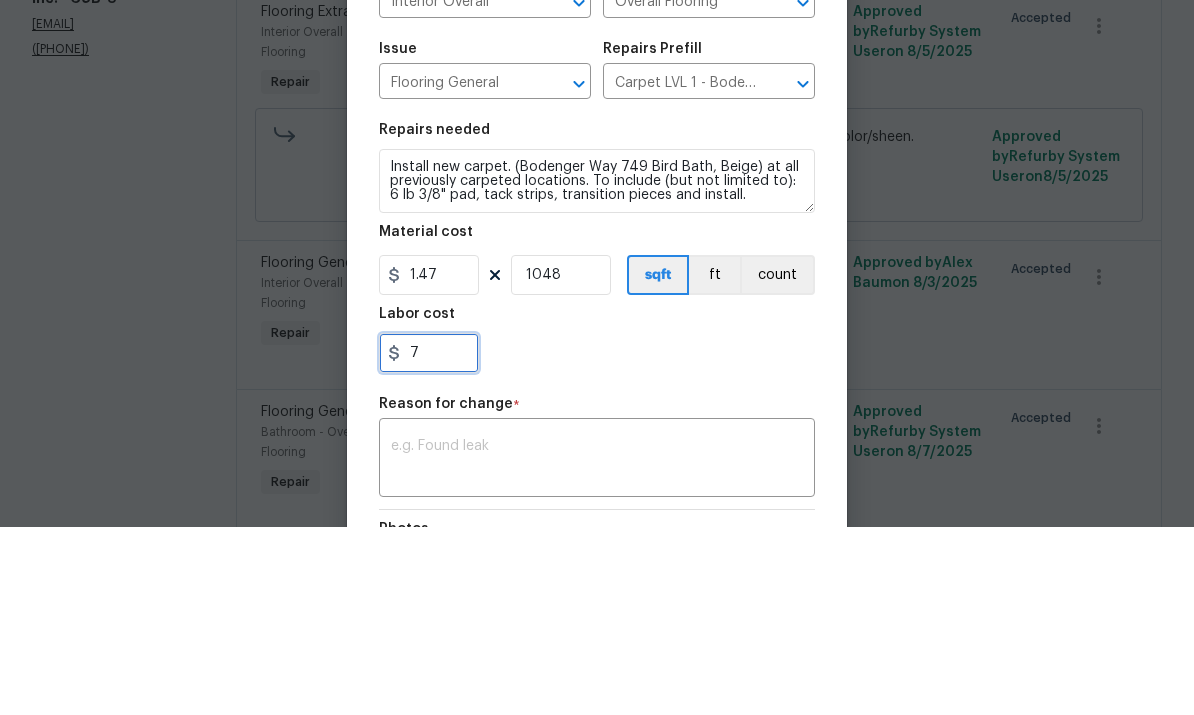 scroll, scrollTop: 75, scrollLeft: 0, axis: vertical 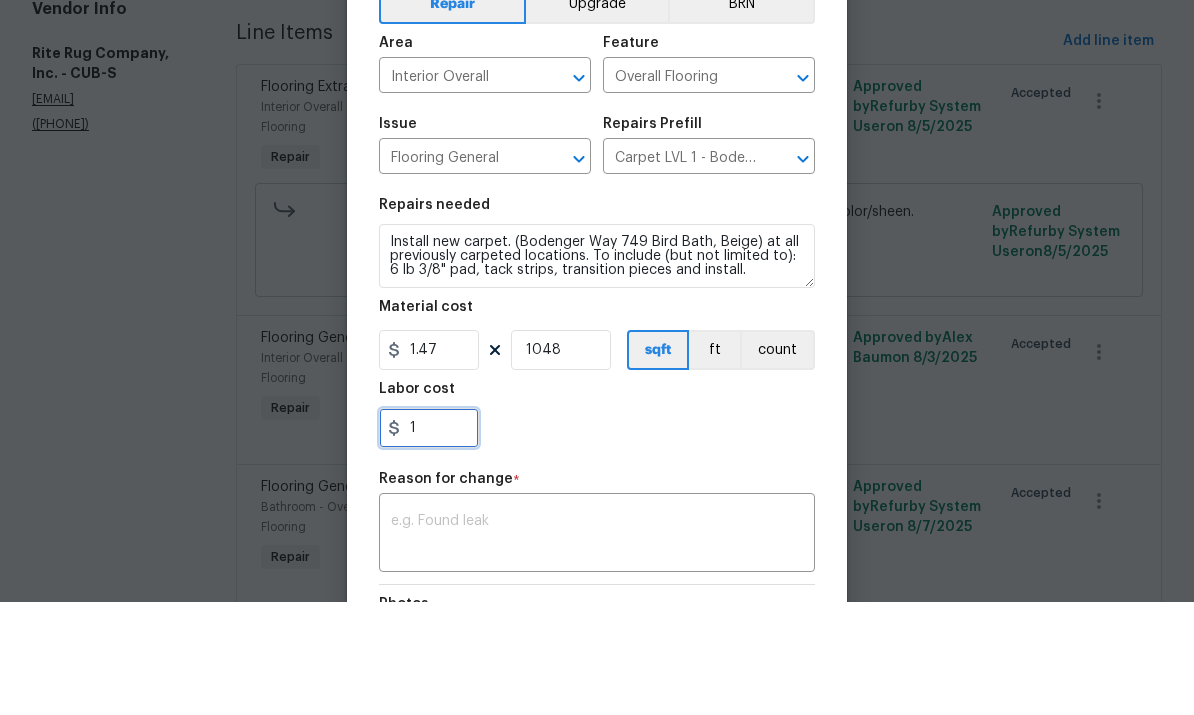 type on "1" 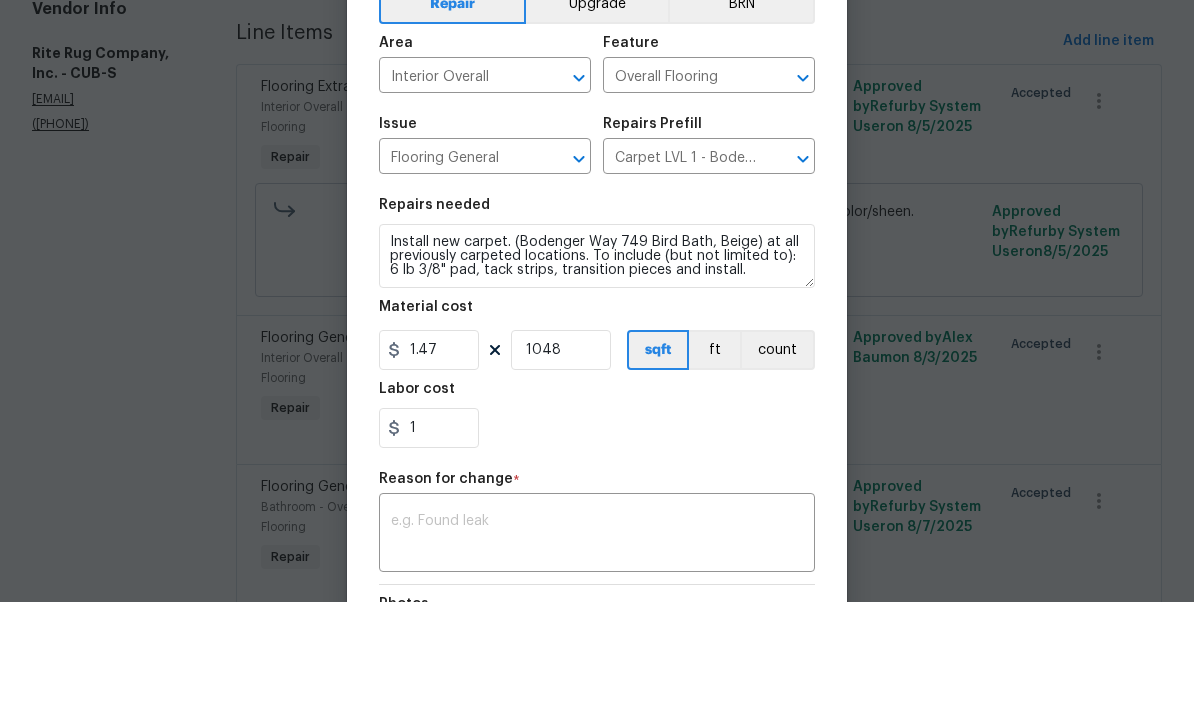 click at bounding box center (597, 648) 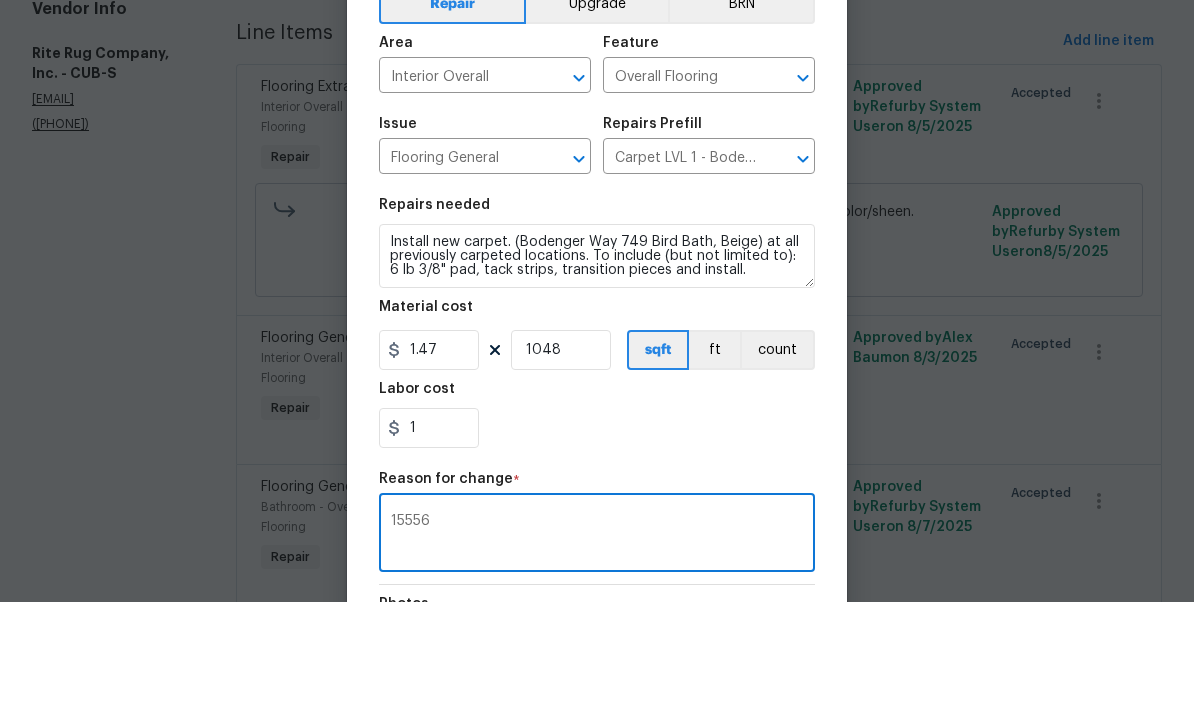 type on "15556" 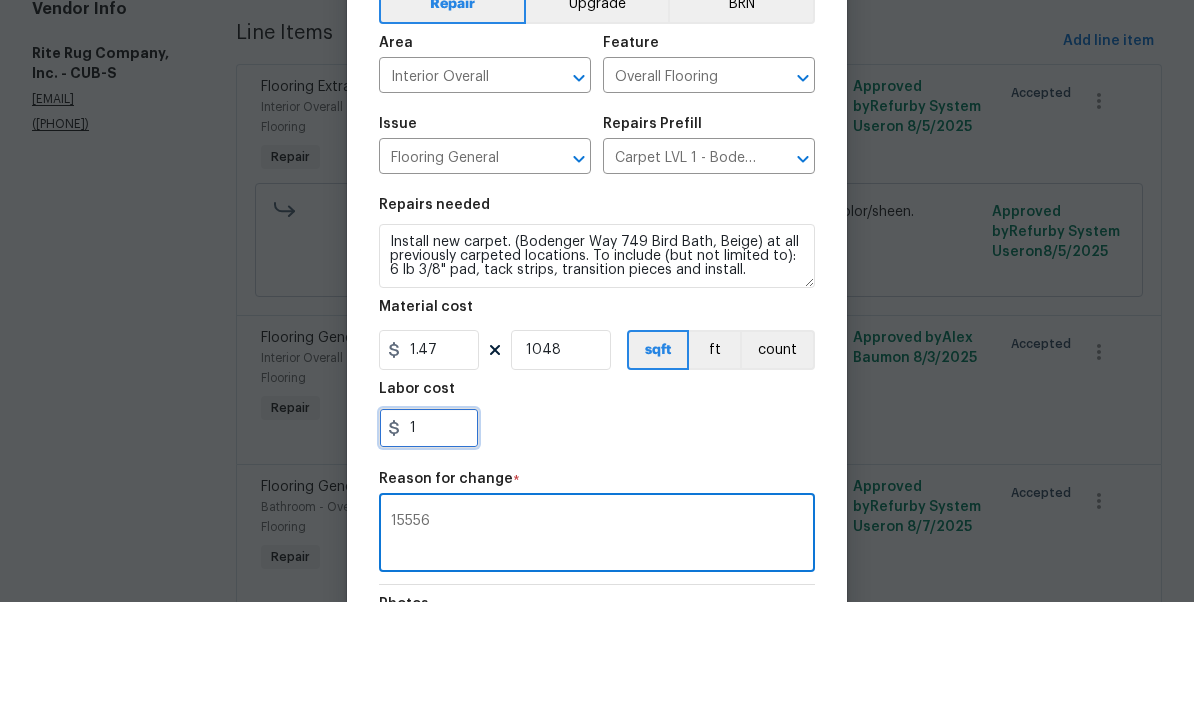 click on "1" at bounding box center [429, 541] 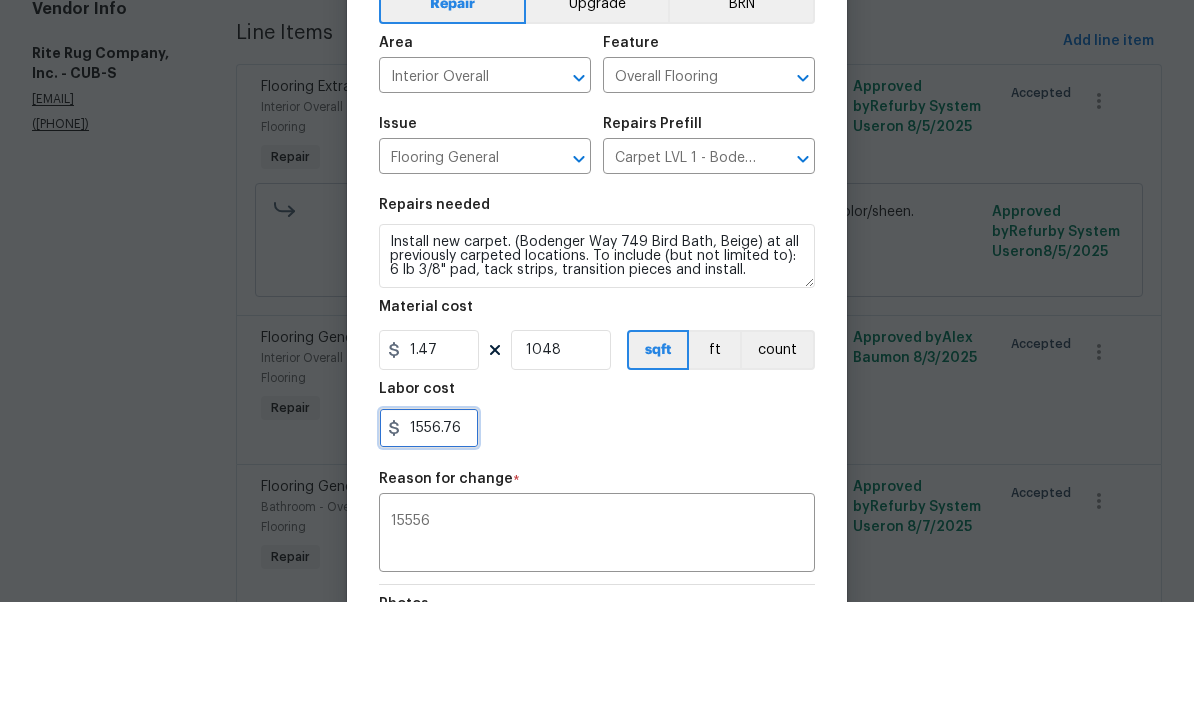 type on "1556.76" 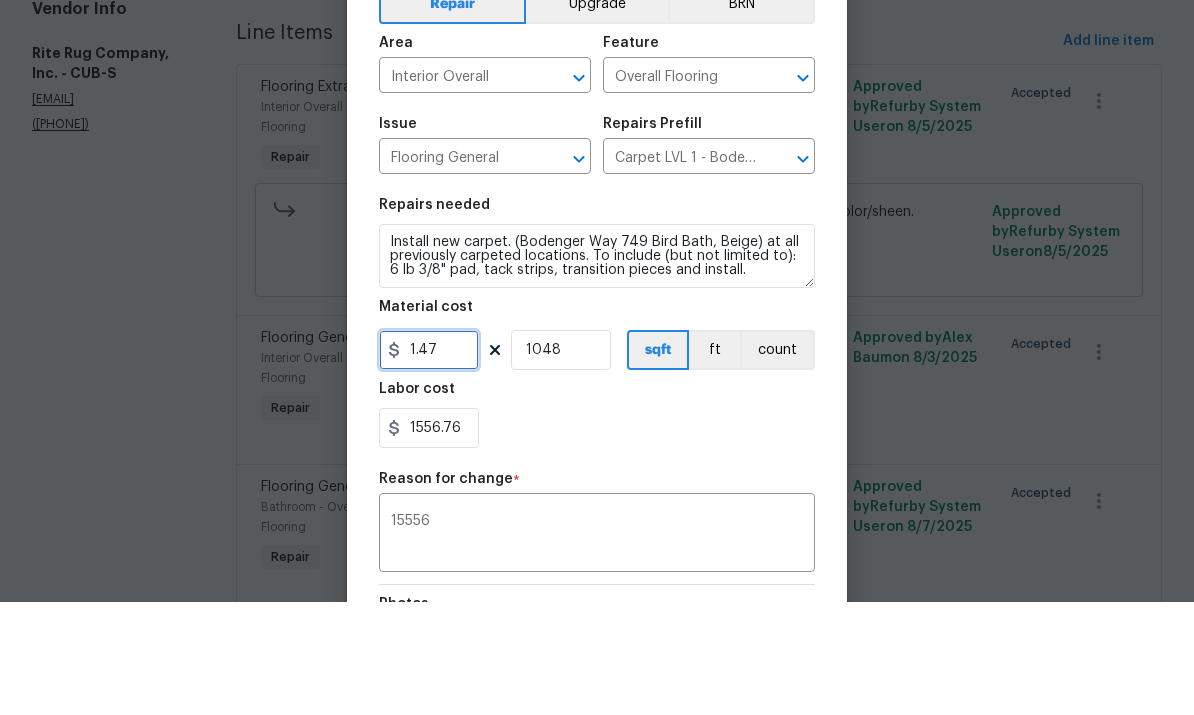 click on "1.47" at bounding box center [429, 463] 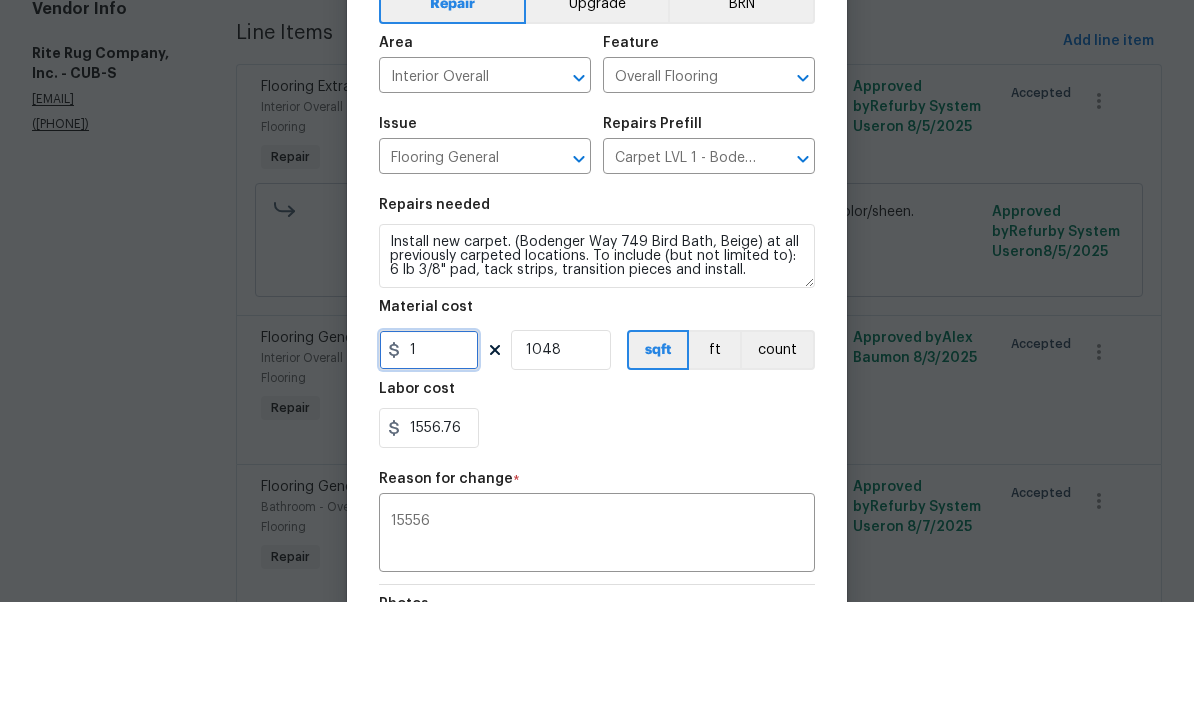 type on "0" 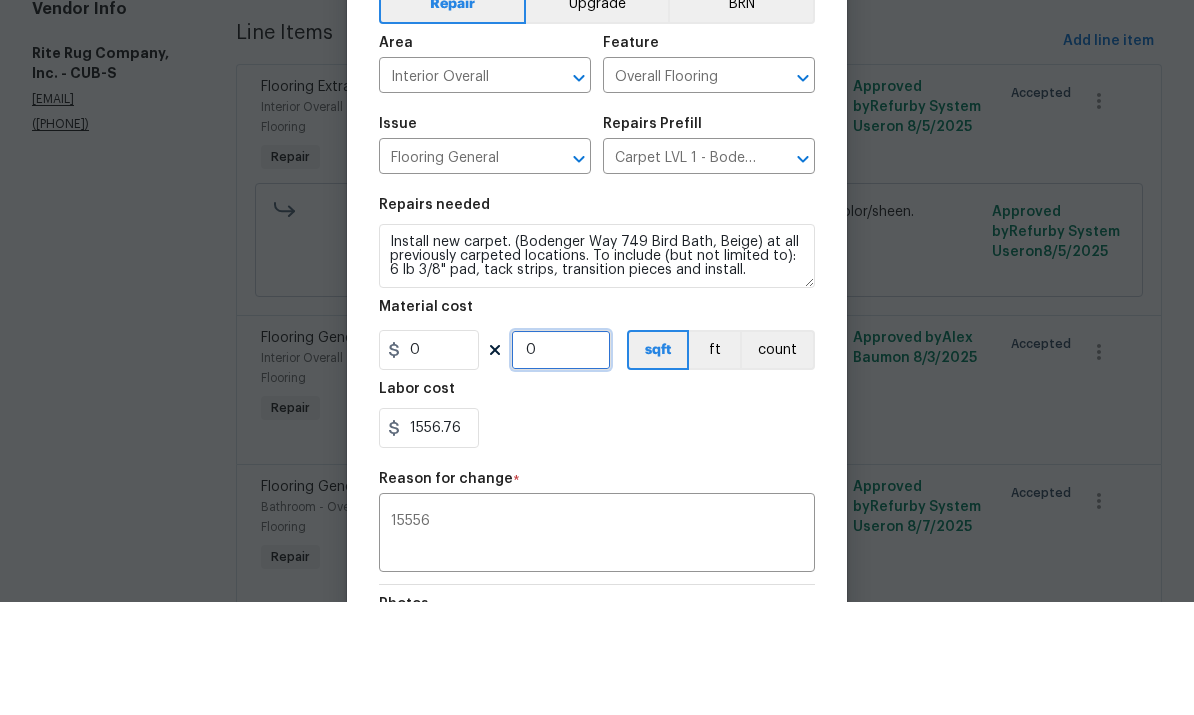type on "0" 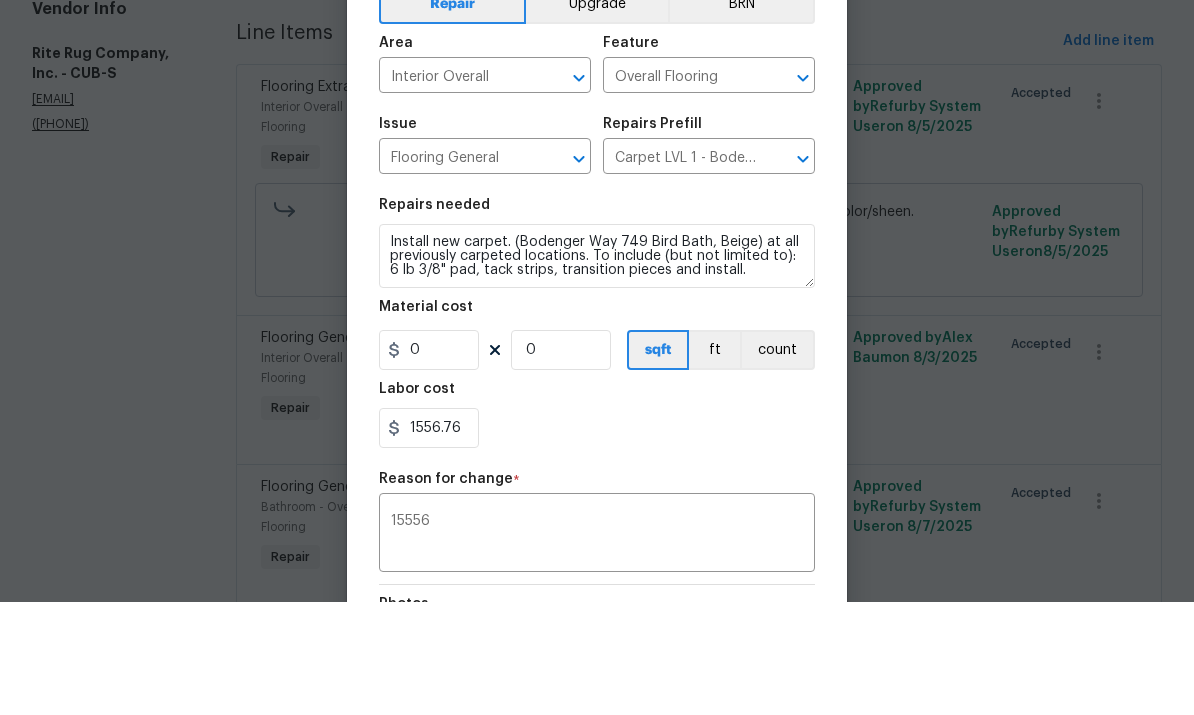 click on "15556" at bounding box center [597, 648] 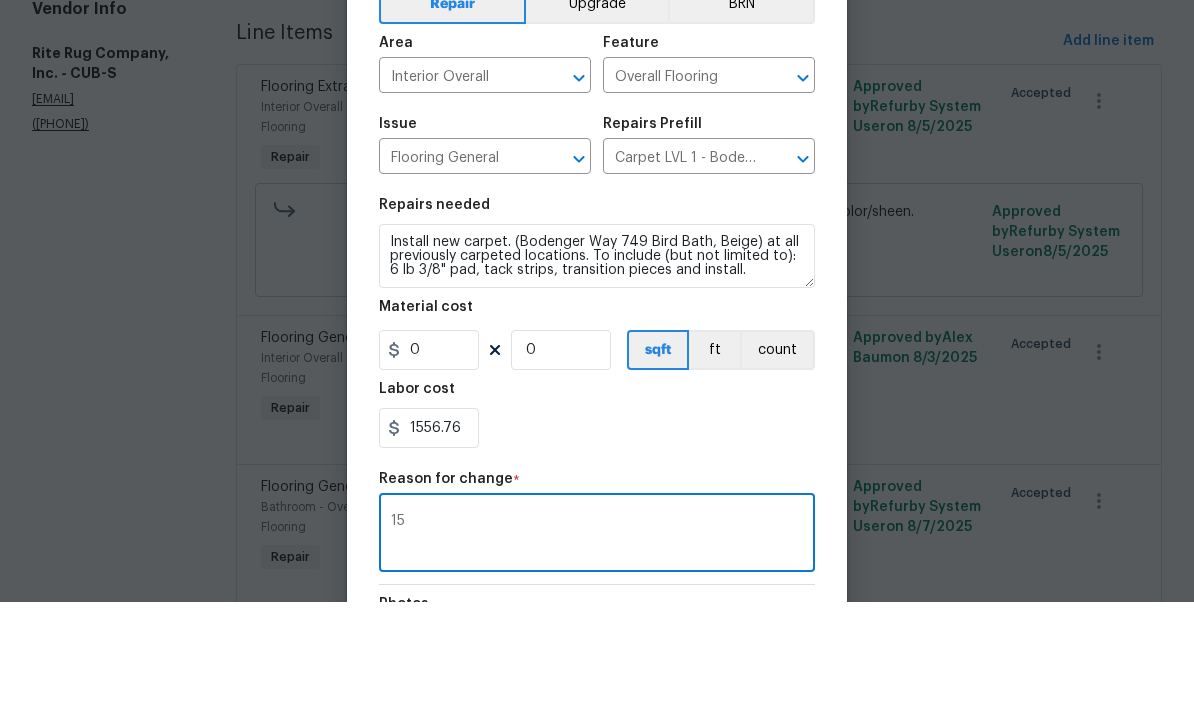 type on "1" 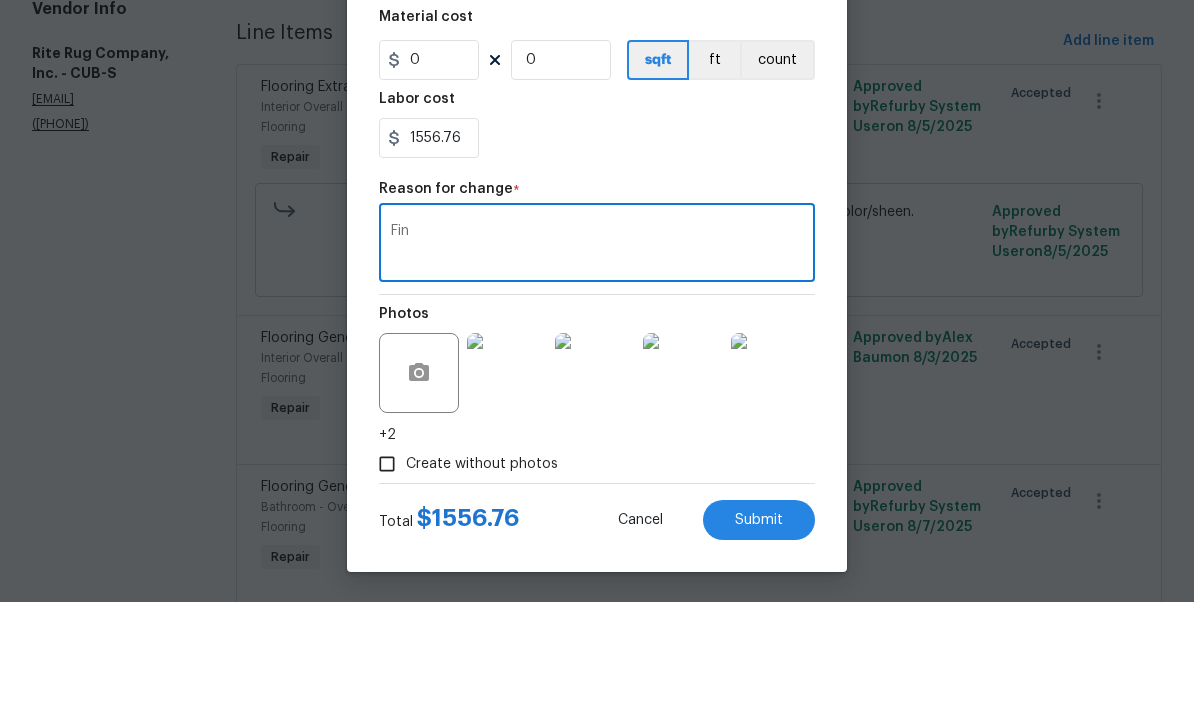 scroll, scrollTop: 294, scrollLeft: 0, axis: vertical 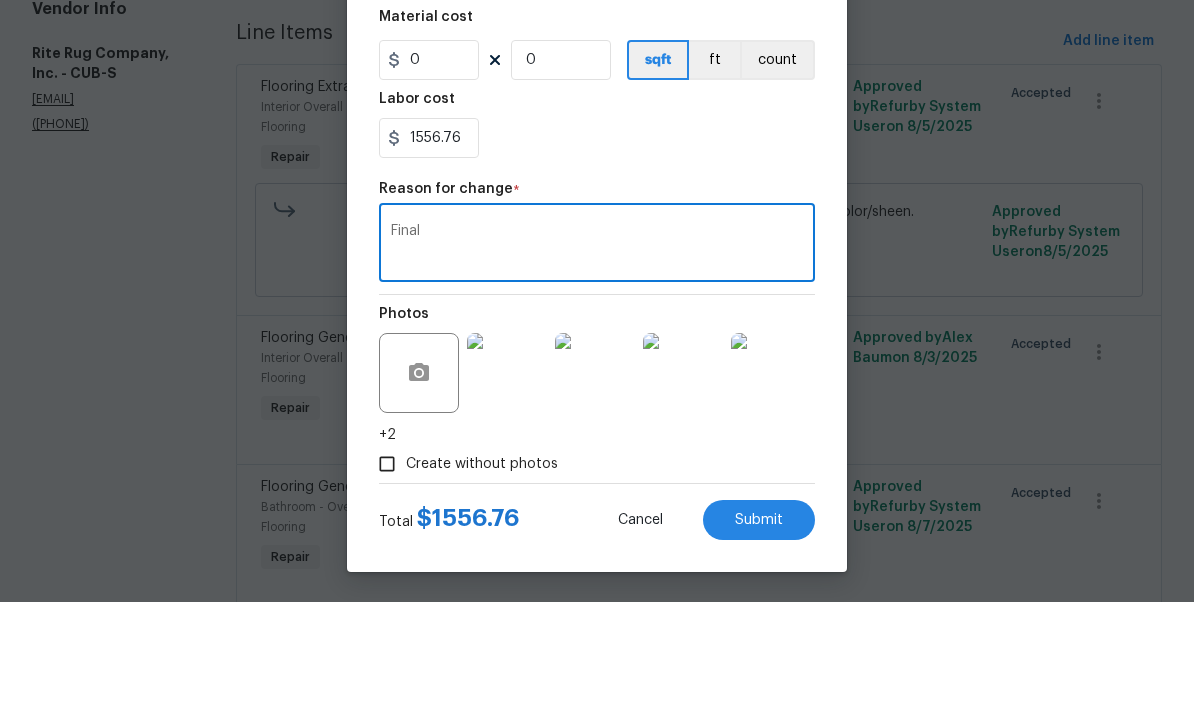 type on "Final" 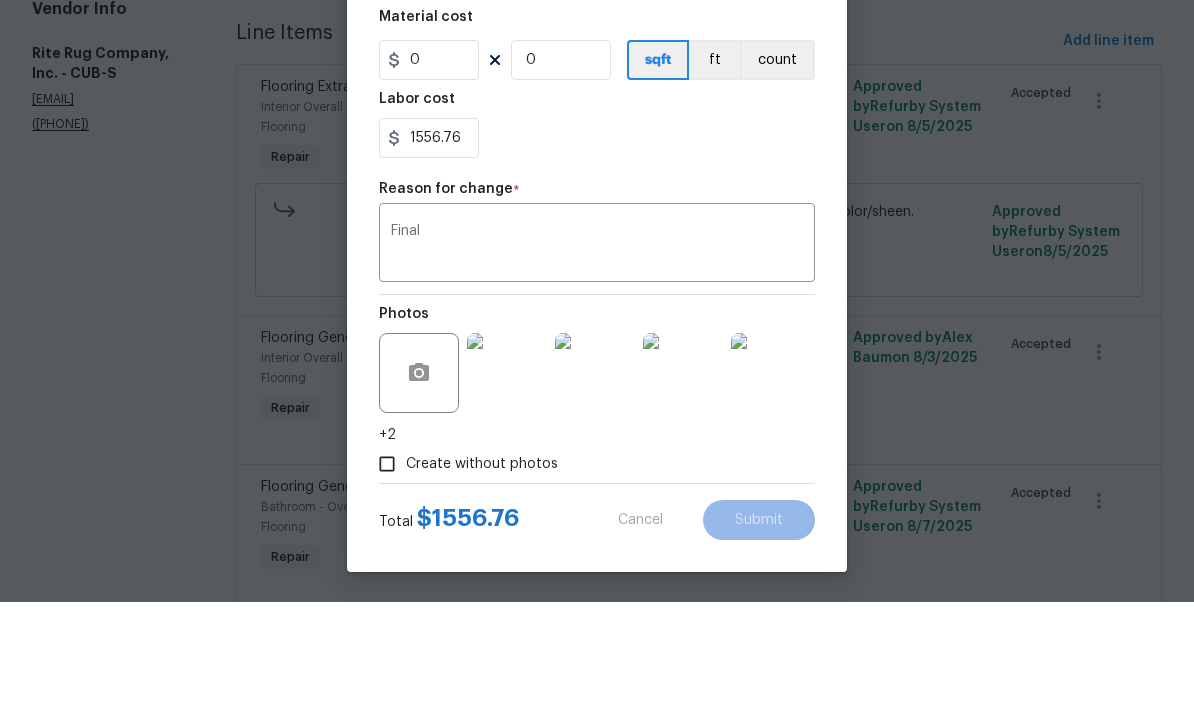 type on "1048" 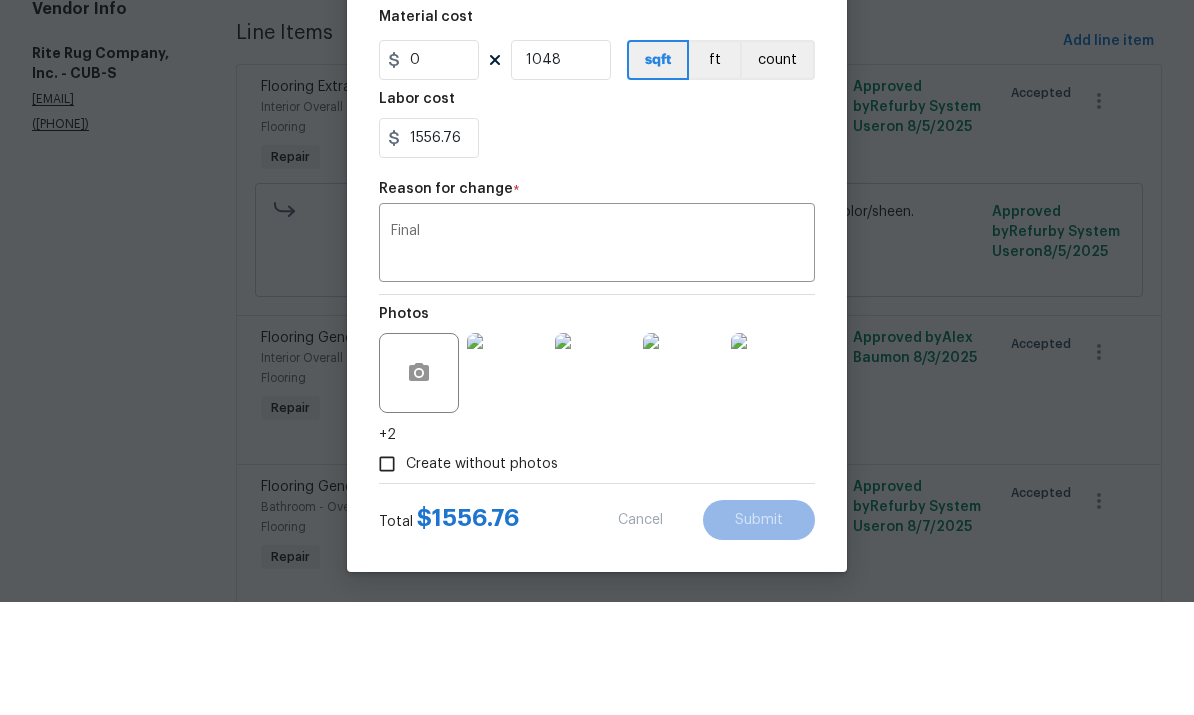 type on "1.47" 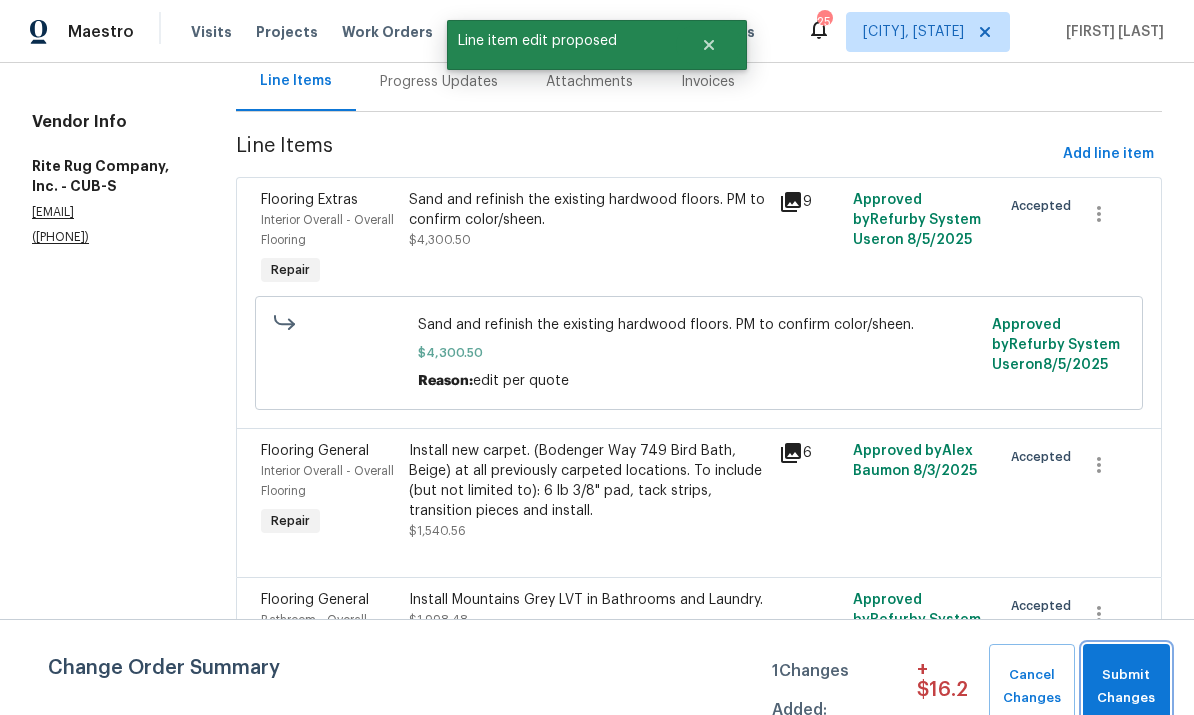 click on "Submit Changes" at bounding box center [1126, 687] 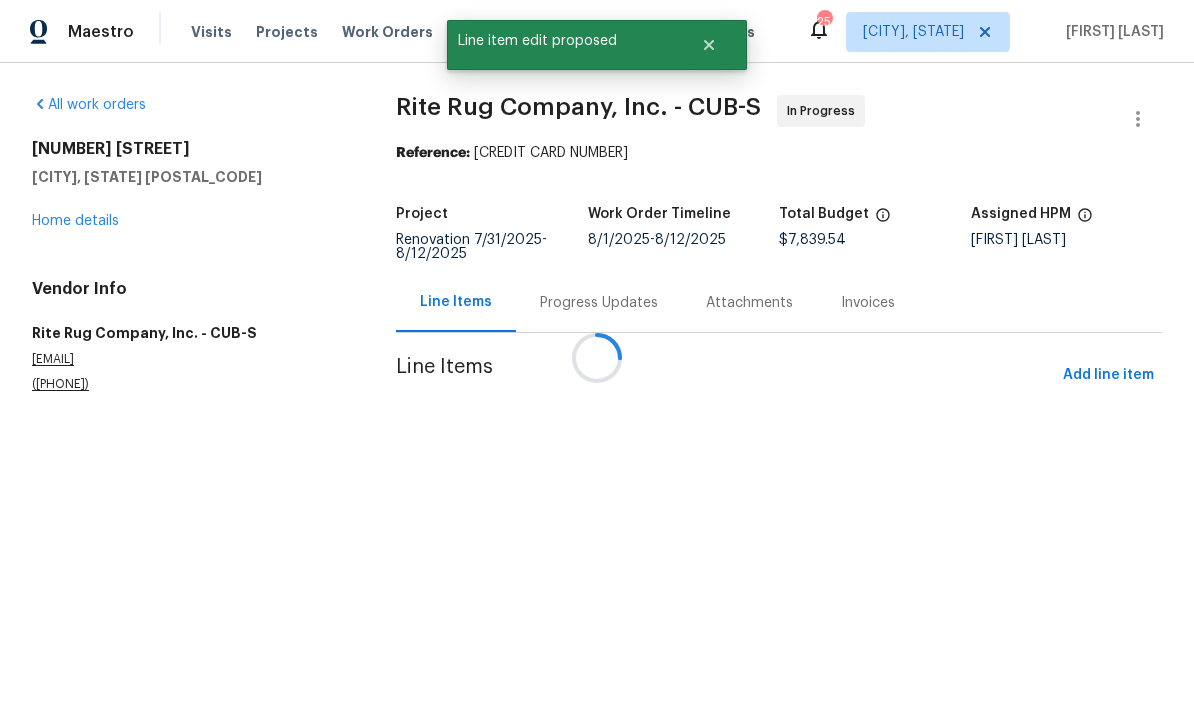 scroll, scrollTop: 0, scrollLeft: 0, axis: both 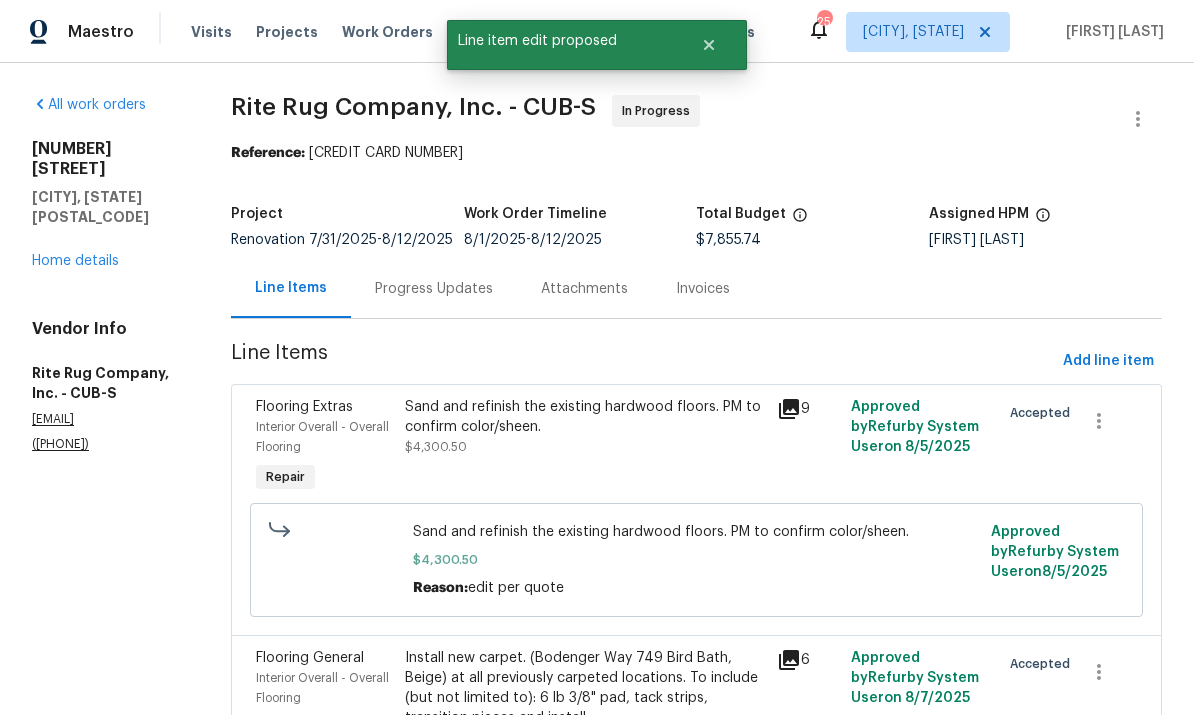 click on "Progress Updates" at bounding box center (434, 289) 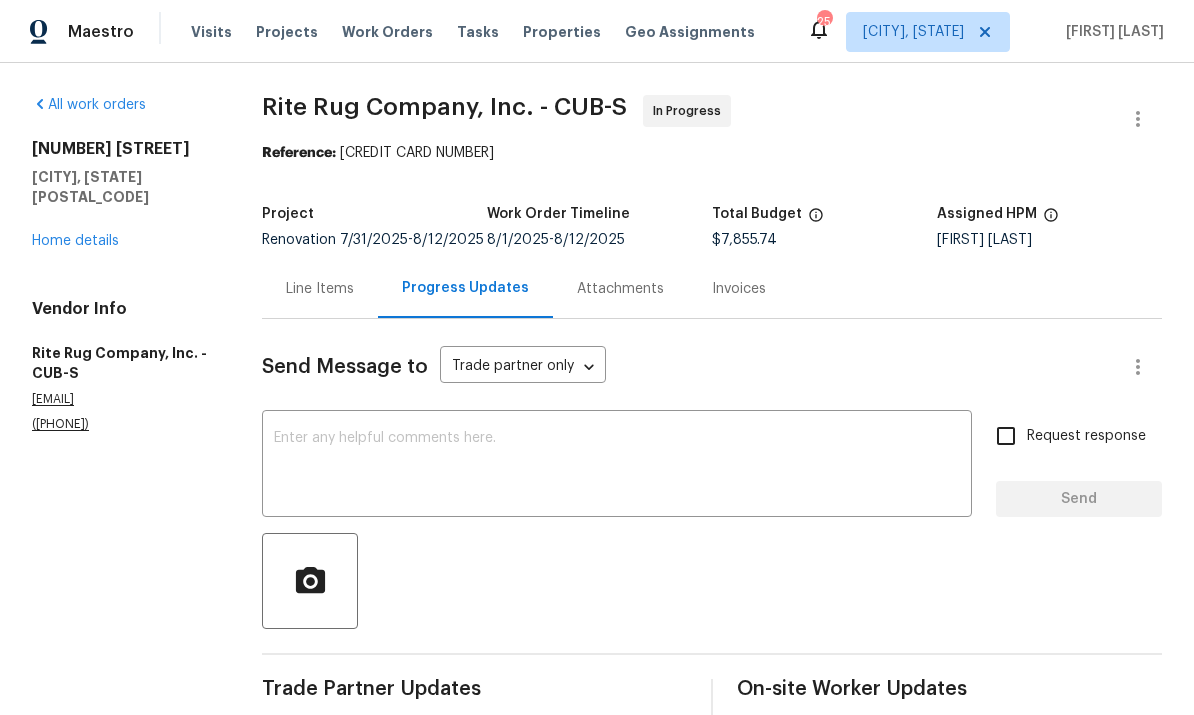 scroll, scrollTop: 0, scrollLeft: 0, axis: both 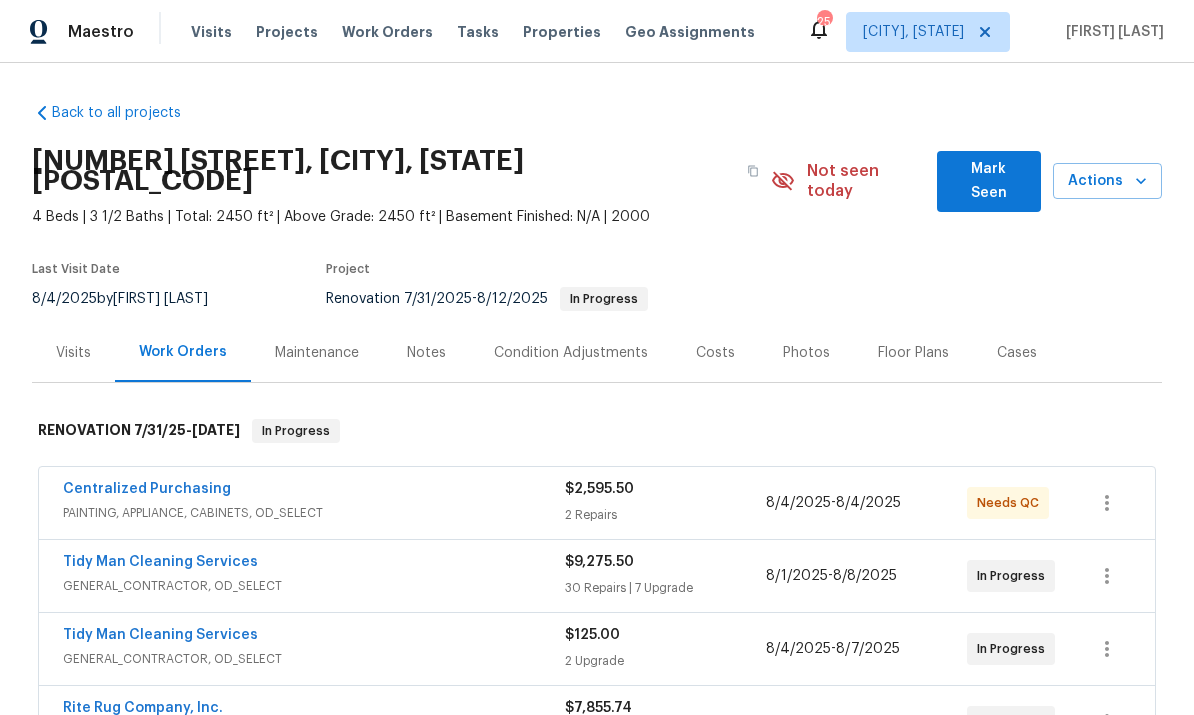 click on "Notes" at bounding box center [426, 353] 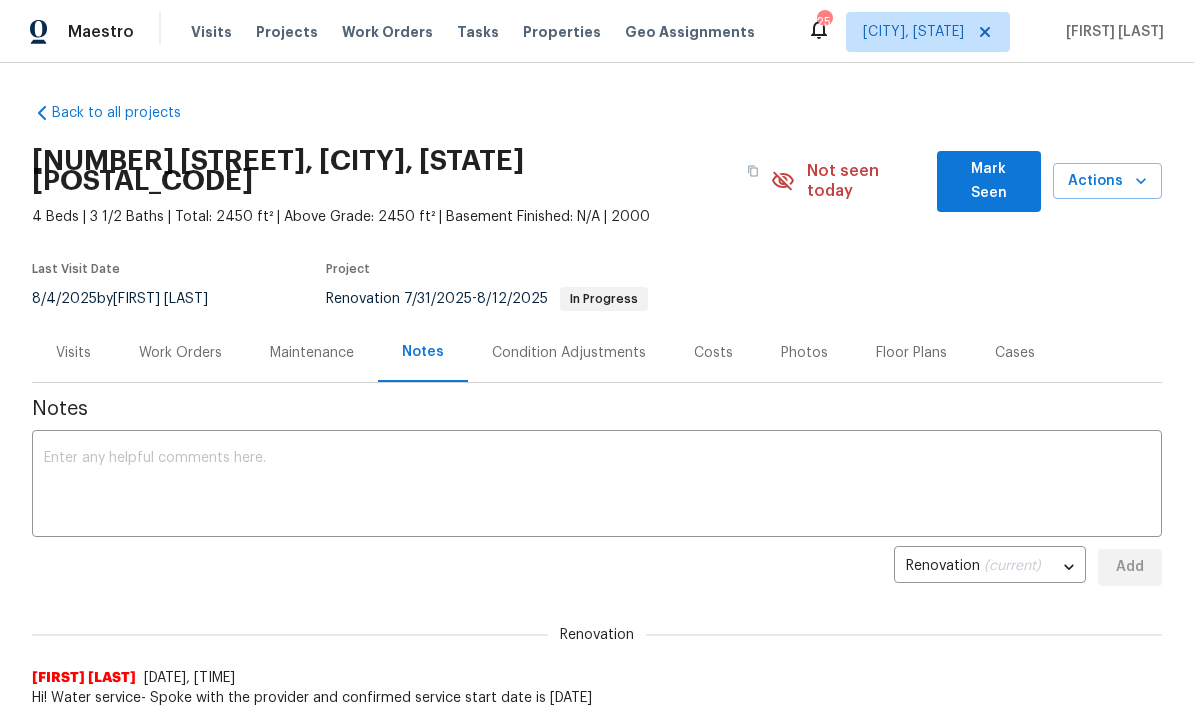 click on "x ​" at bounding box center (597, 486) 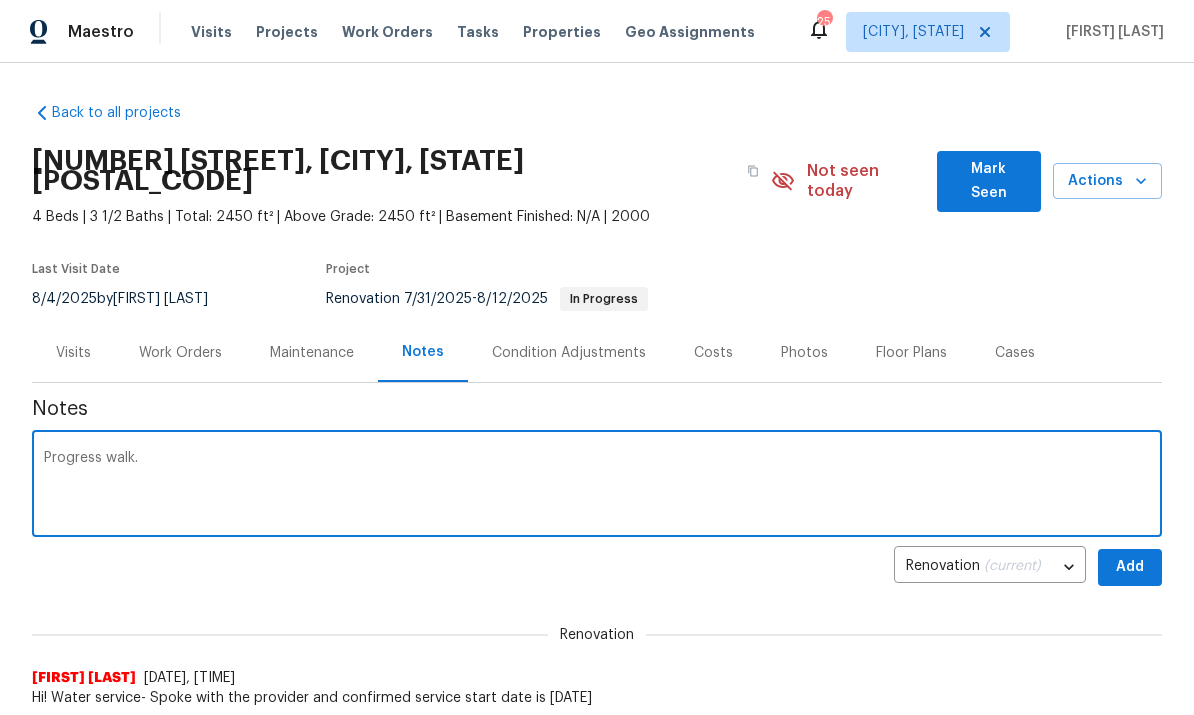 scroll, scrollTop: 0, scrollLeft: 0, axis: both 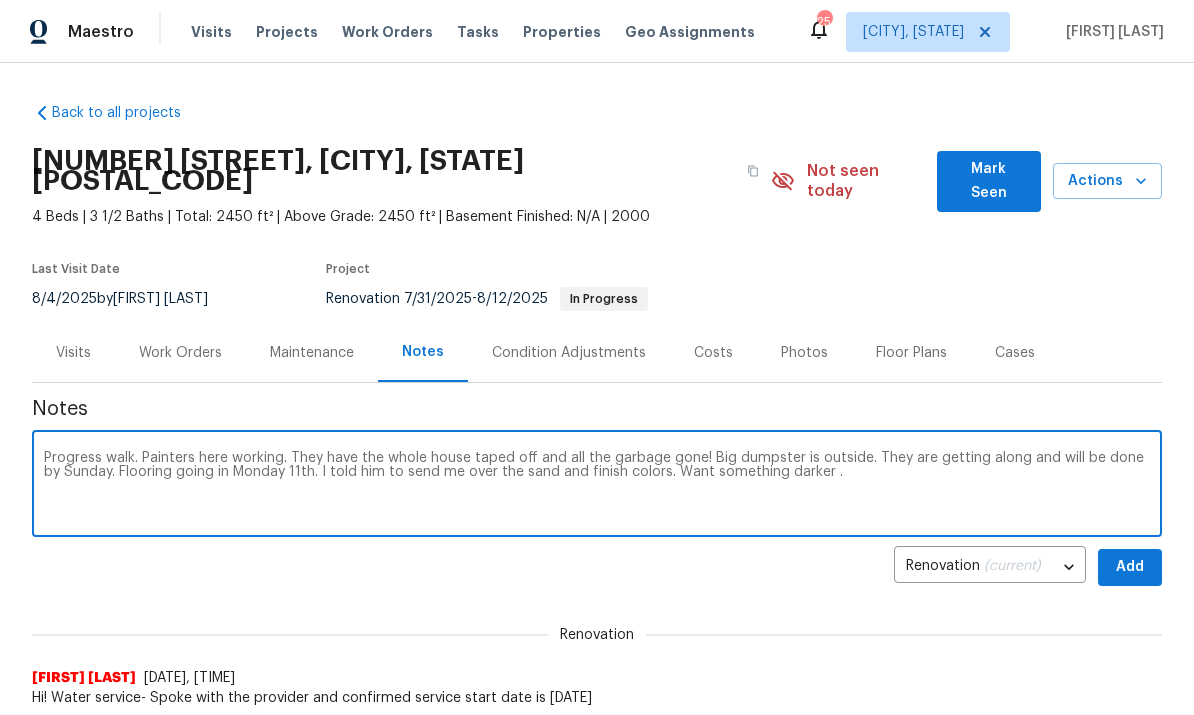 type on "Progress walk. Painters here working. They have the whole house taped off and all the garbage gone! Big dumpster is outside. They are getting along and will be done by Sunday. Flooring going in Monday 11th. I told him to send me over the sand and finish colors. Want something darker ." 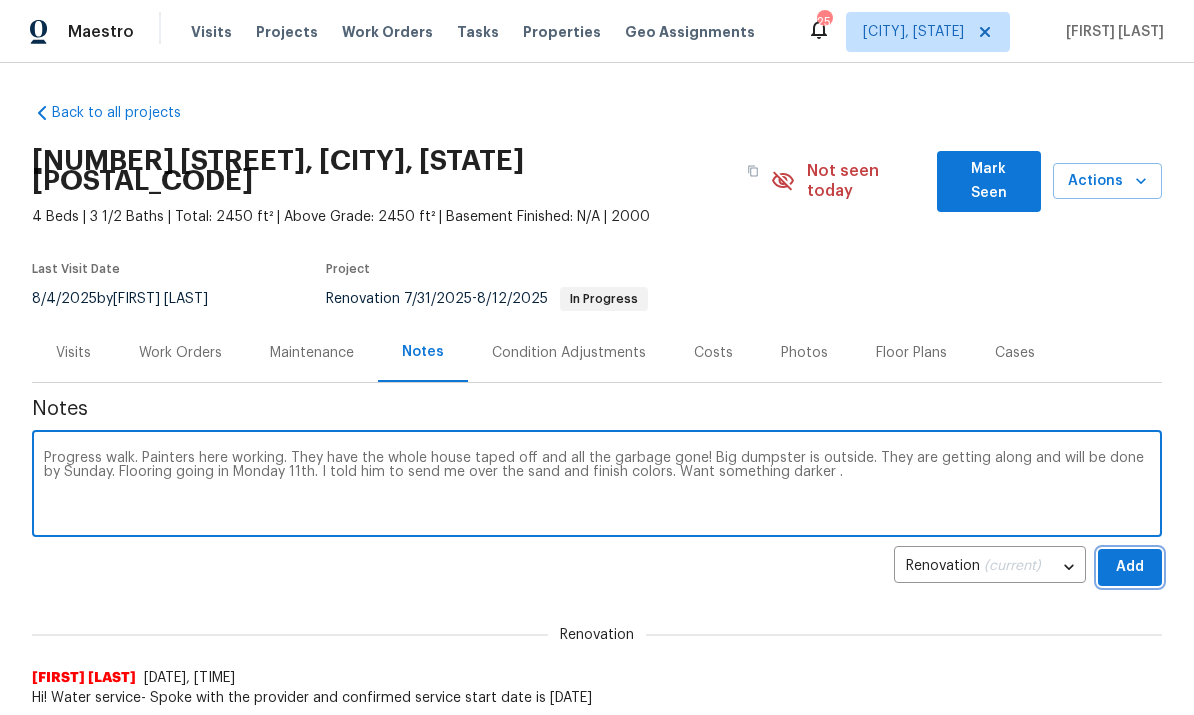 click on "Add" at bounding box center [1130, 567] 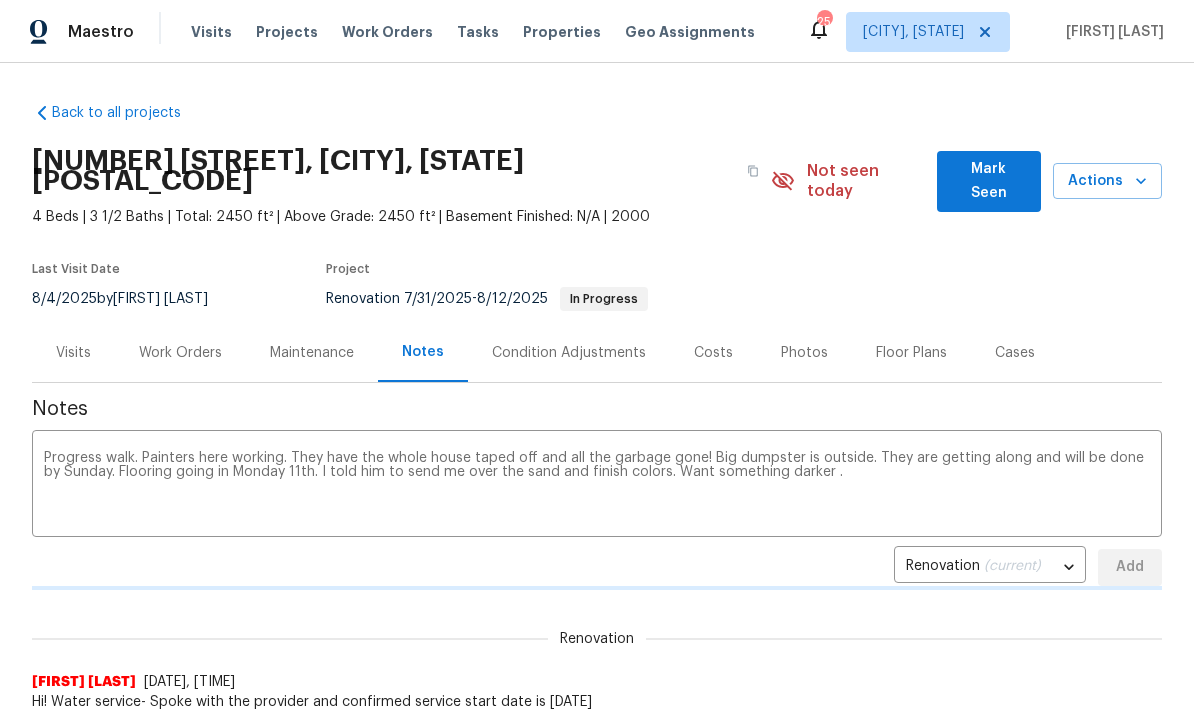 type 